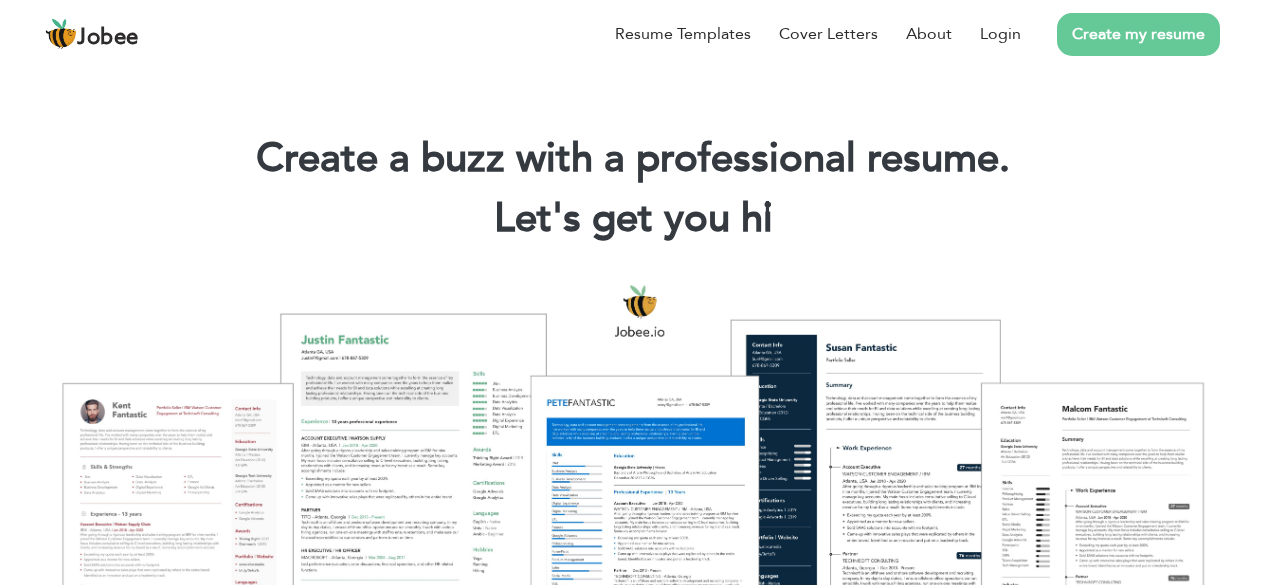scroll, scrollTop: 0, scrollLeft: 0, axis: both 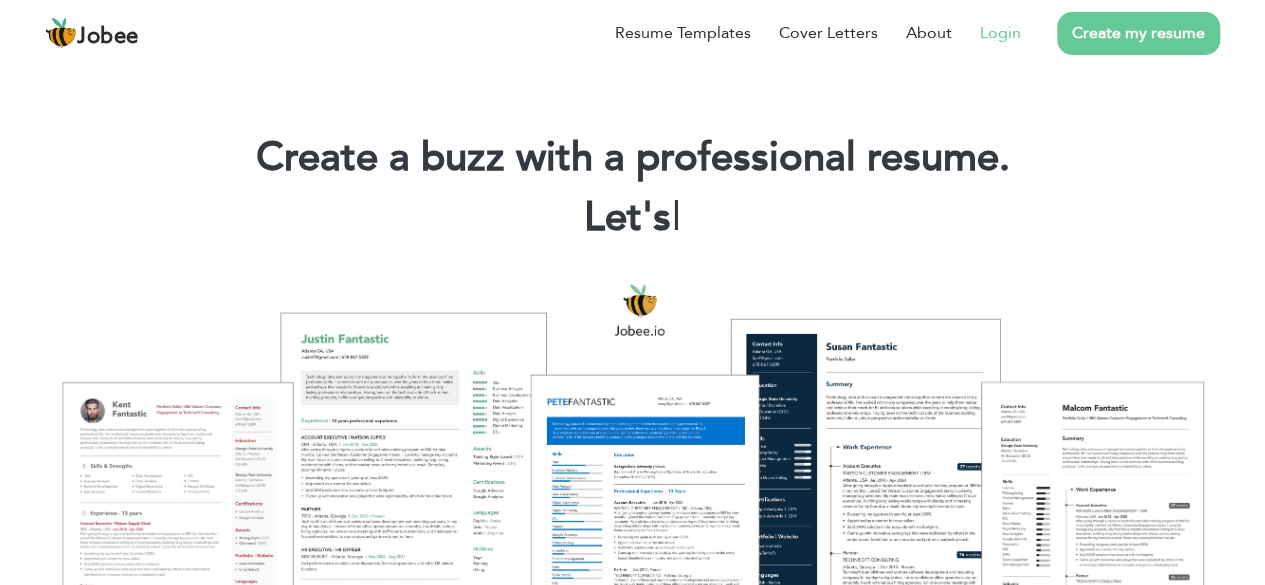 click on "Login" at bounding box center [986, 33] 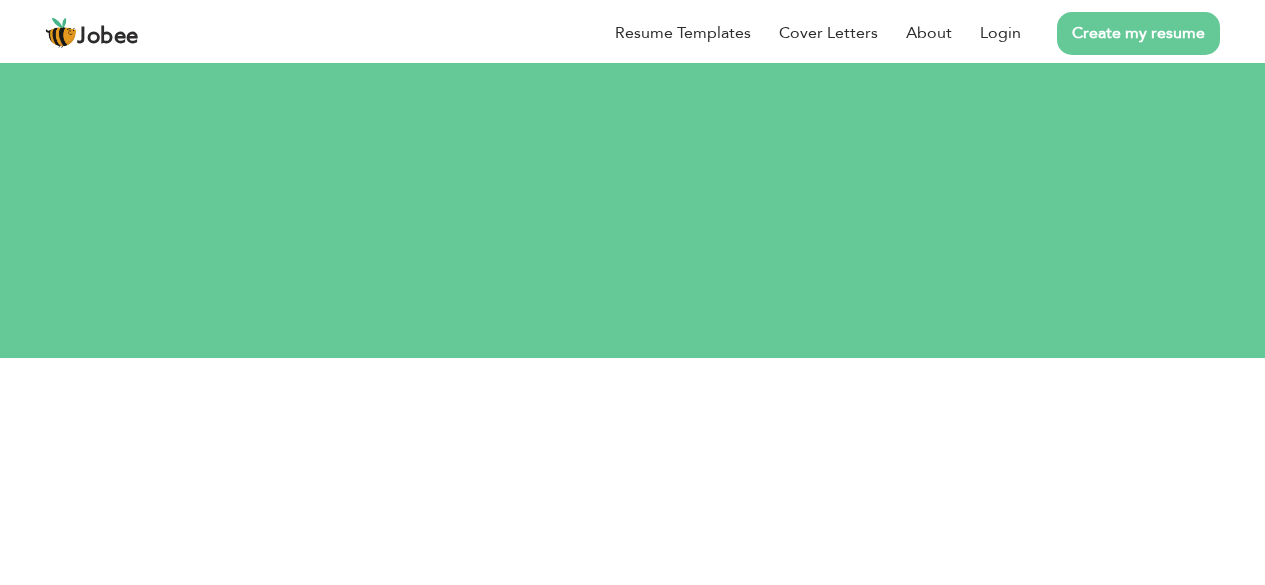 scroll, scrollTop: 0, scrollLeft: 0, axis: both 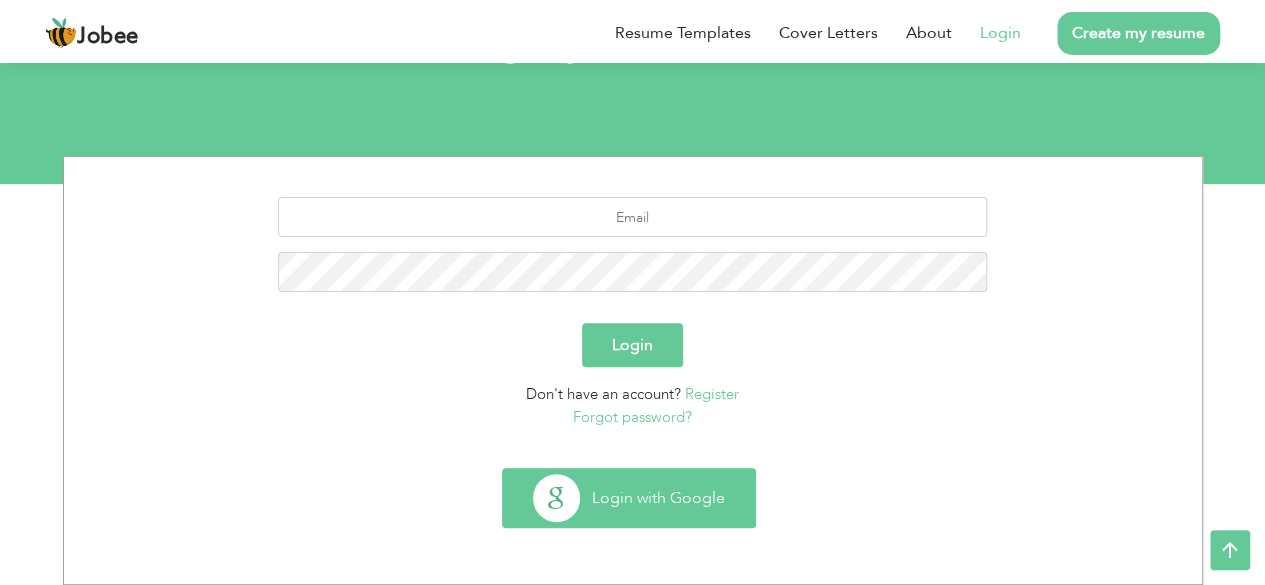 click on "Login with Google" at bounding box center (629, 498) 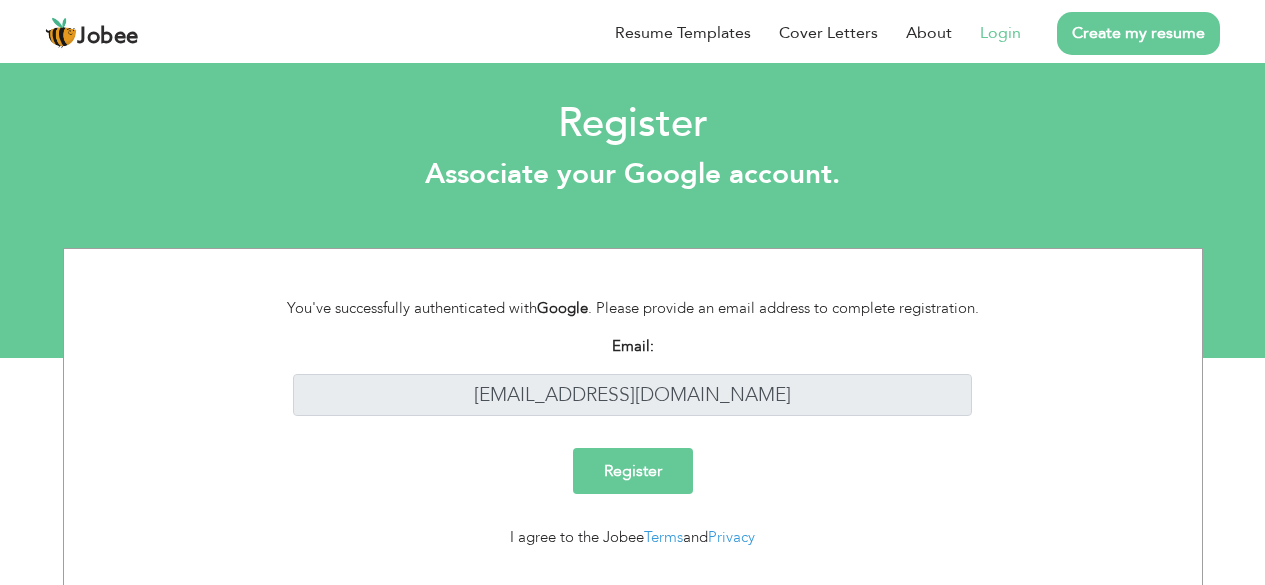 scroll, scrollTop: 0, scrollLeft: 0, axis: both 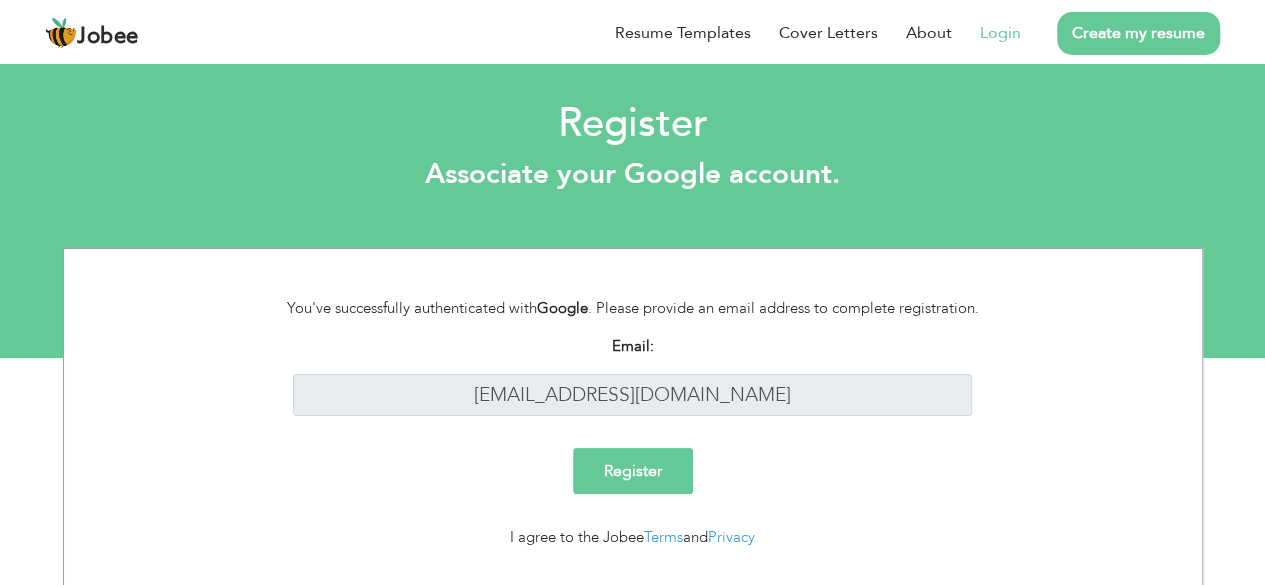 click on "Register" at bounding box center (633, 471) 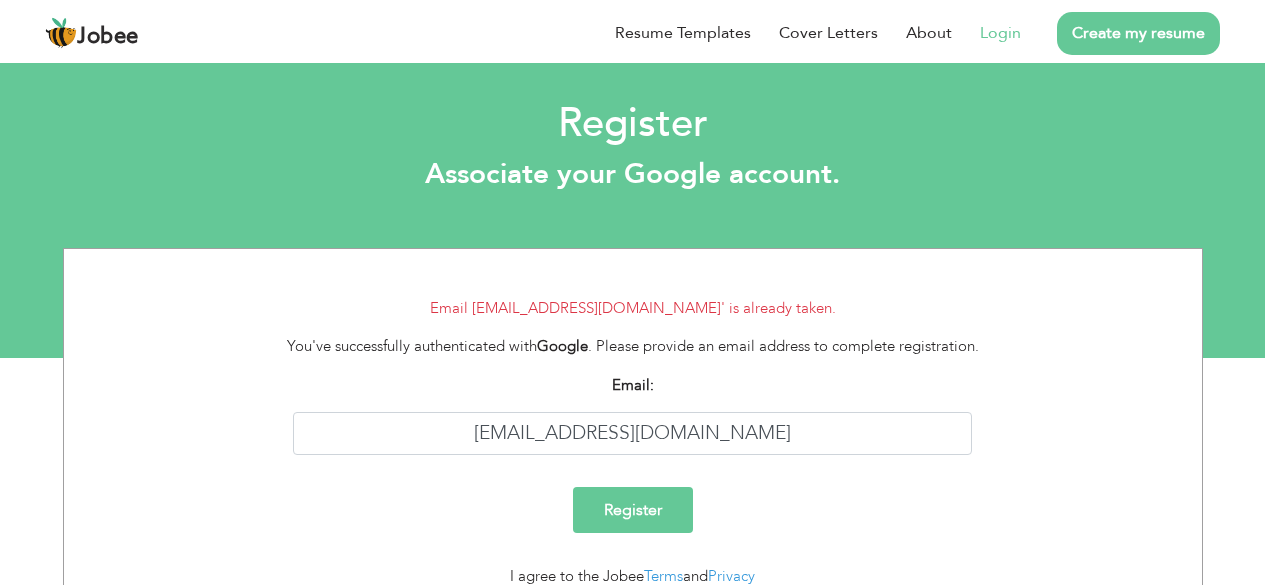 scroll, scrollTop: 0, scrollLeft: 0, axis: both 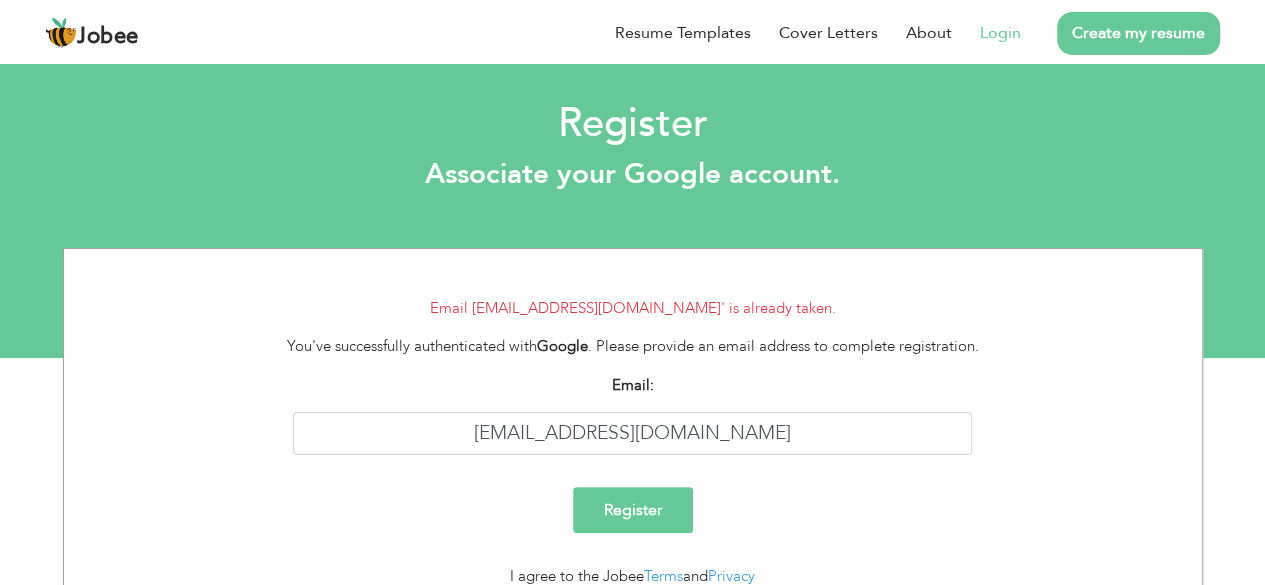click on "Register" at bounding box center [633, 510] 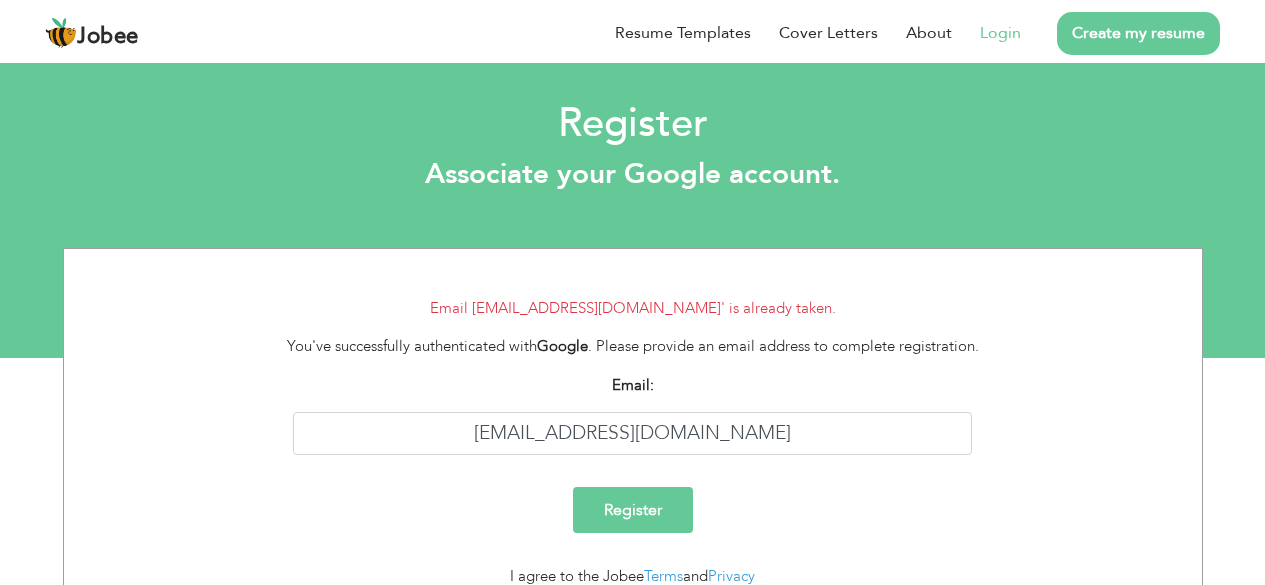 scroll, scrollTop: 0, scrollLeft: 0, axis: both 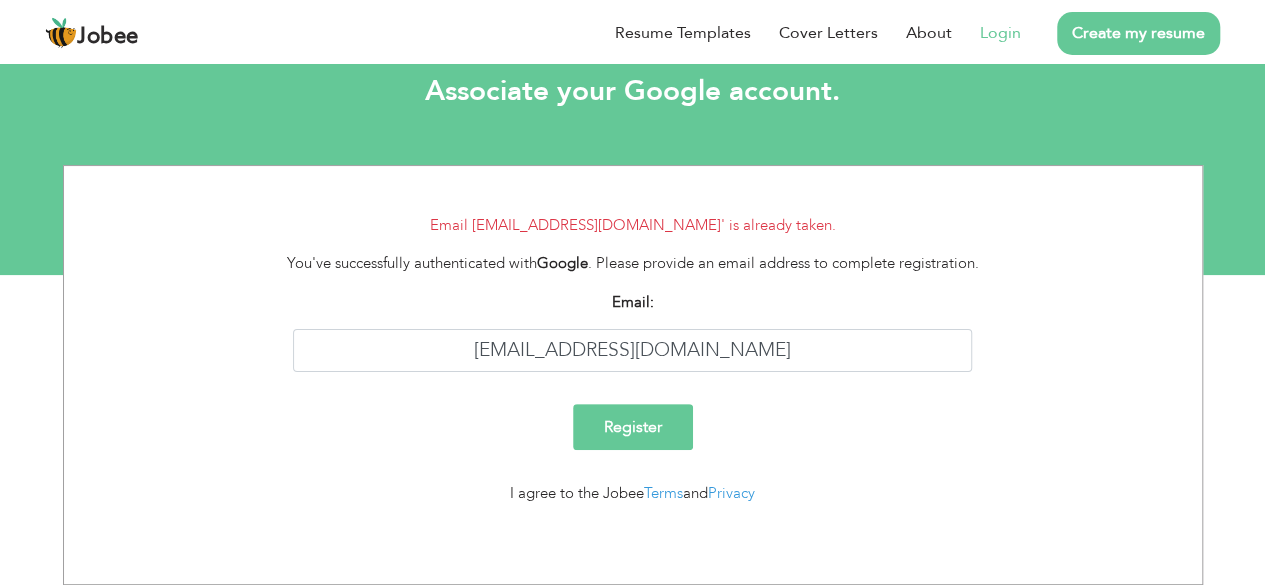 click on "Register" at bounding box center [633, 427] 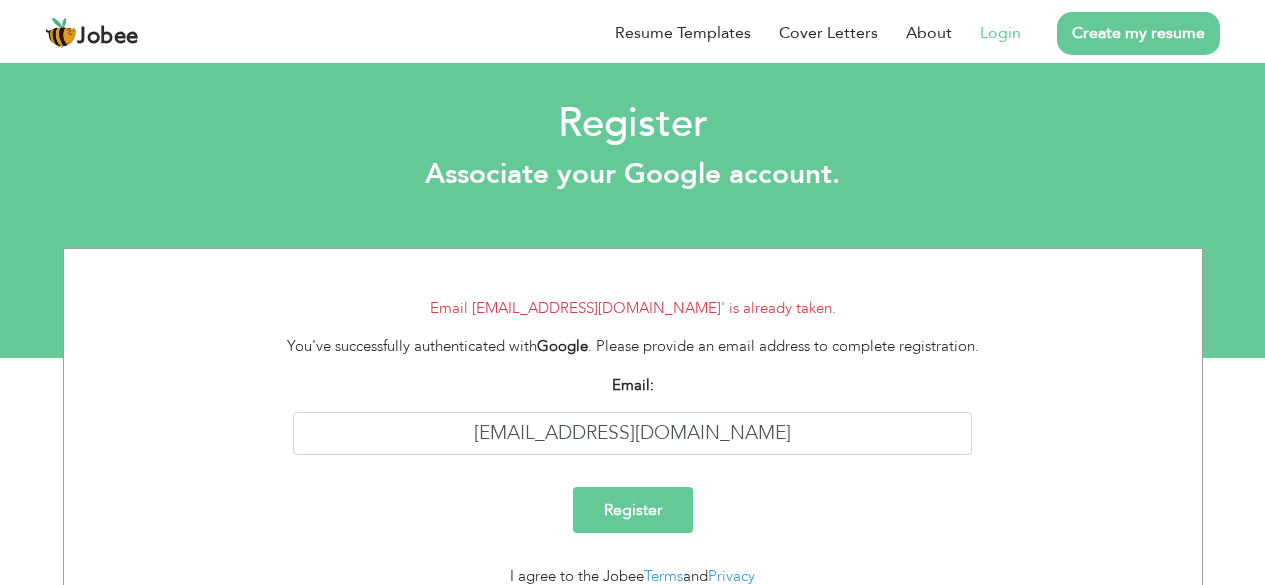 scroll, scrollTop: 0, scrollLeft: 0, axis: both 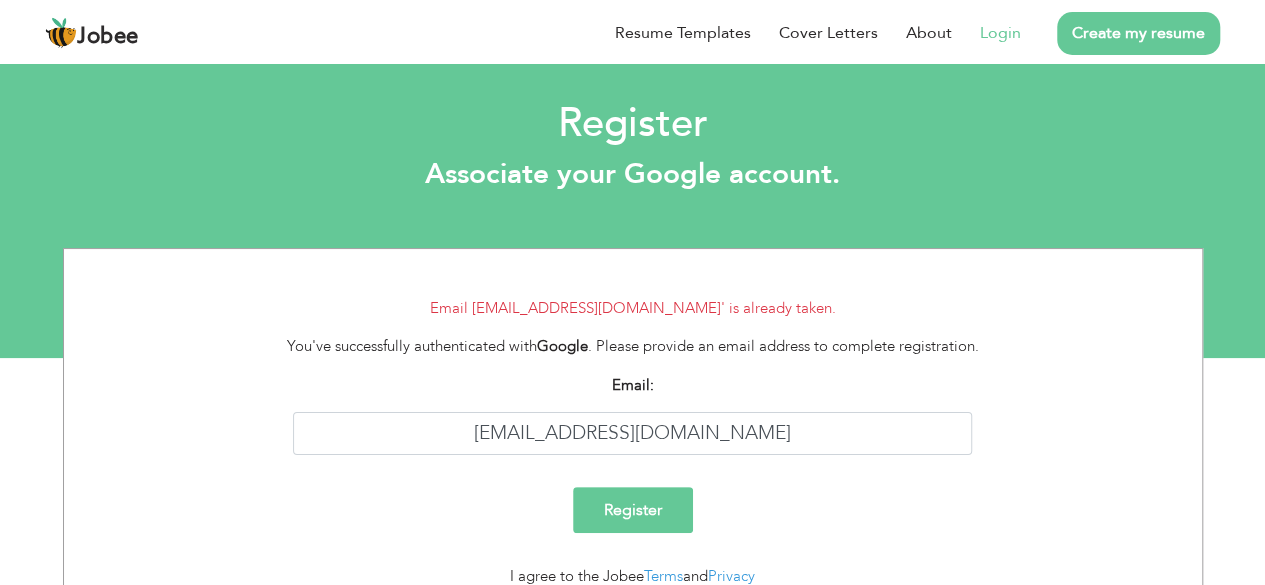 click on "Login" at bounding box center [1000, 33] 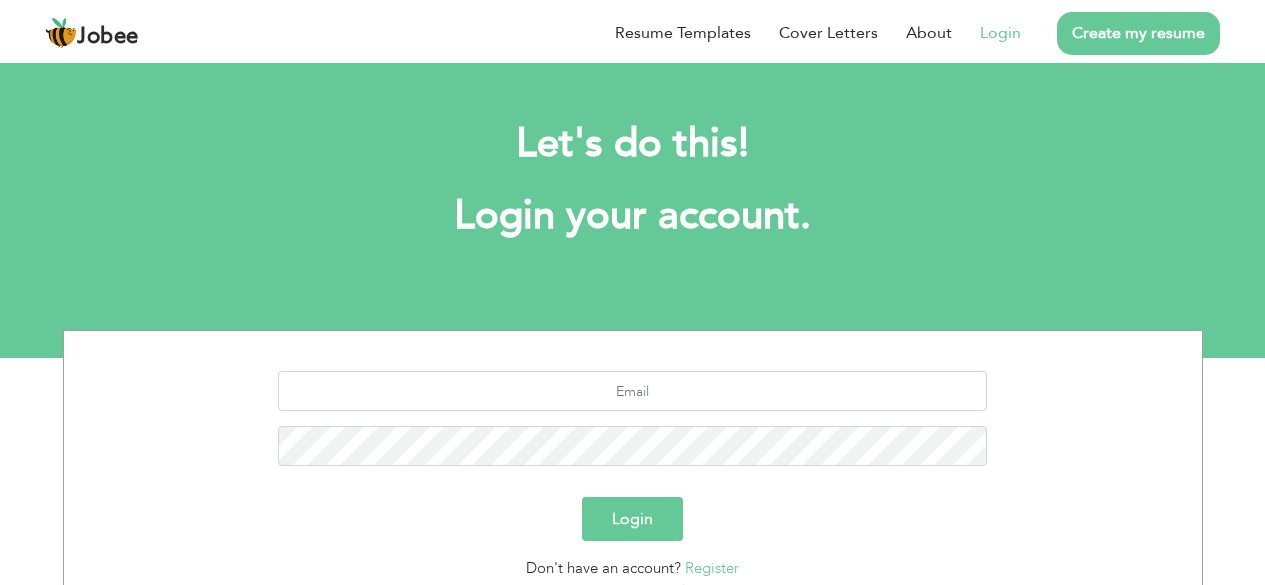 scroll, scrollTop: 0, scrollLeft: 0, axis: both 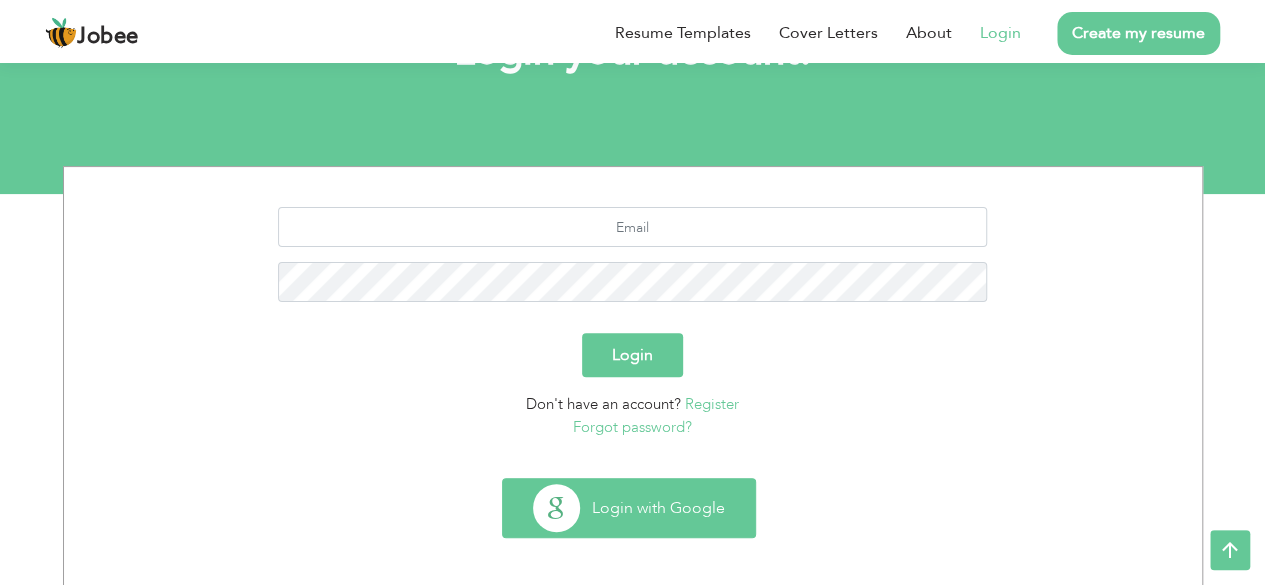 click on "Login with Google" at bounding box center [629, 508] 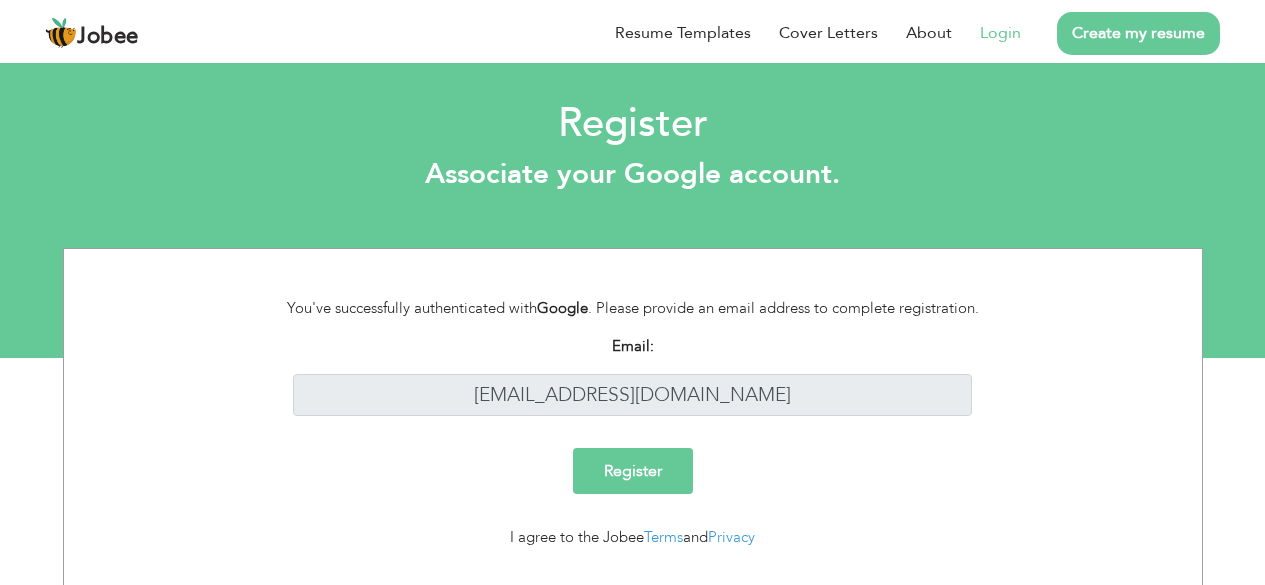 scroll, scrollTop: 0, scrollLeft: 0, axis: both 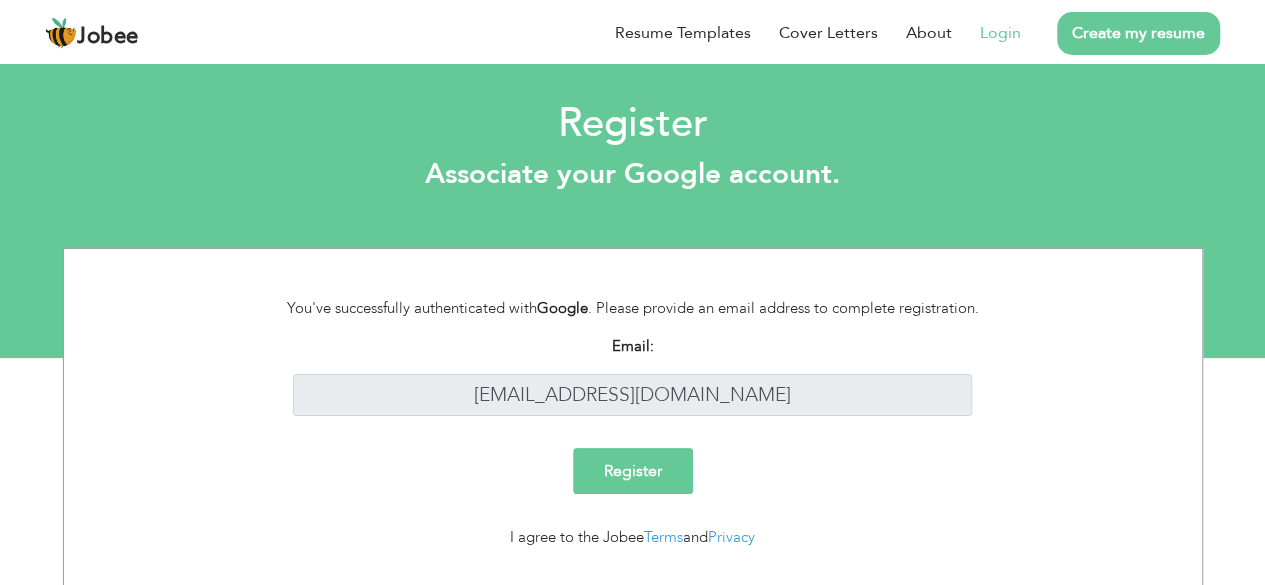 click on "Register" at bounding box center (633, 471) 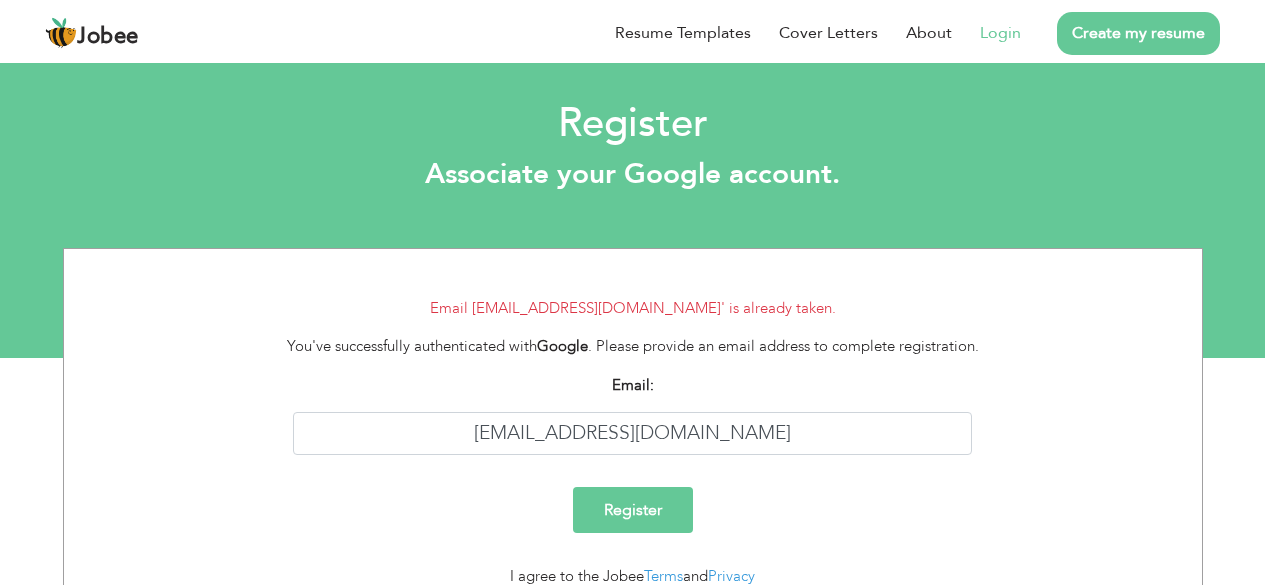 scroll, scrollTop: 0, scrollLeft: 0, axis: both 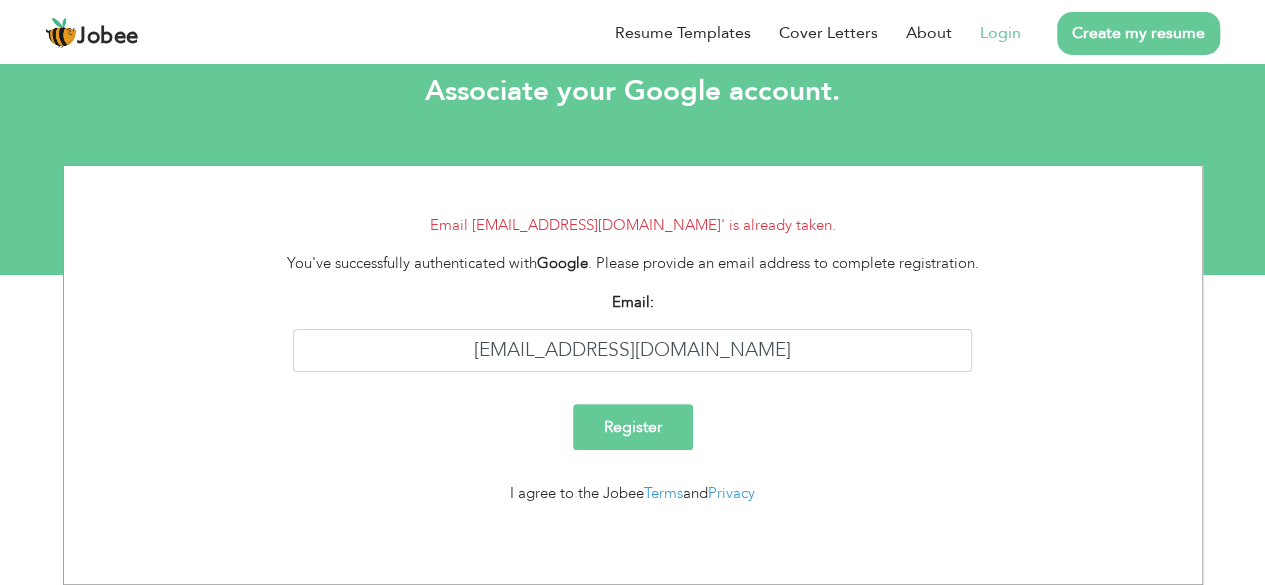 click on "I agree to the Jobee  Terms  and  Privacy" at bounding box center (632, 493) 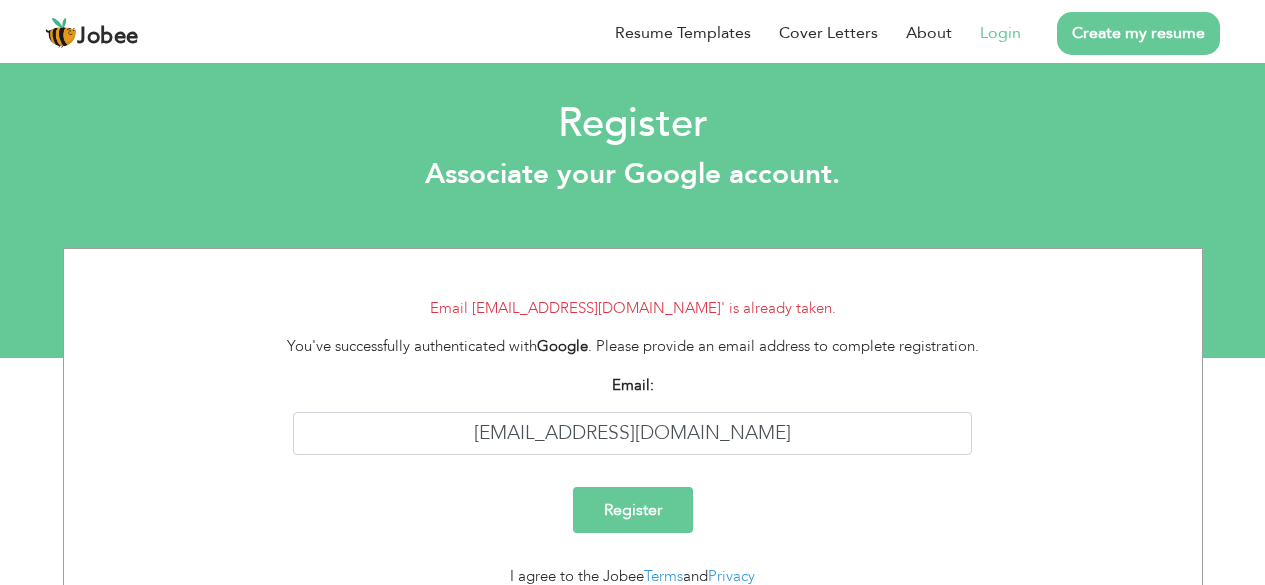 scroll, scrollTop: 0, scrollLeft: 0, axis: both 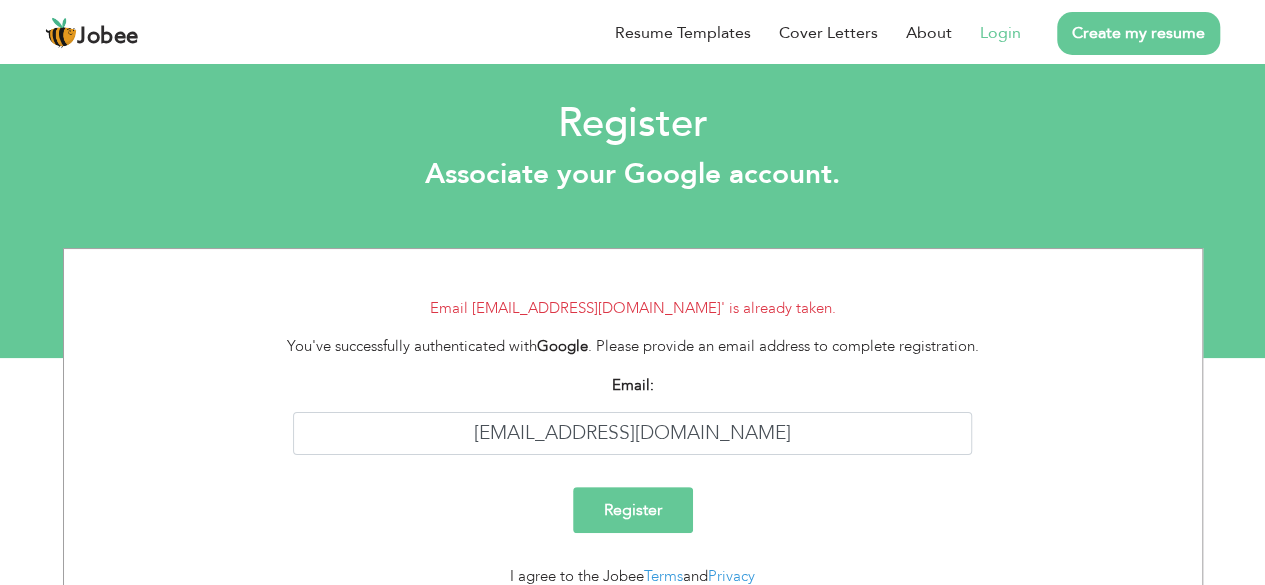 click on "Login" at bounding box center [1000, 33] 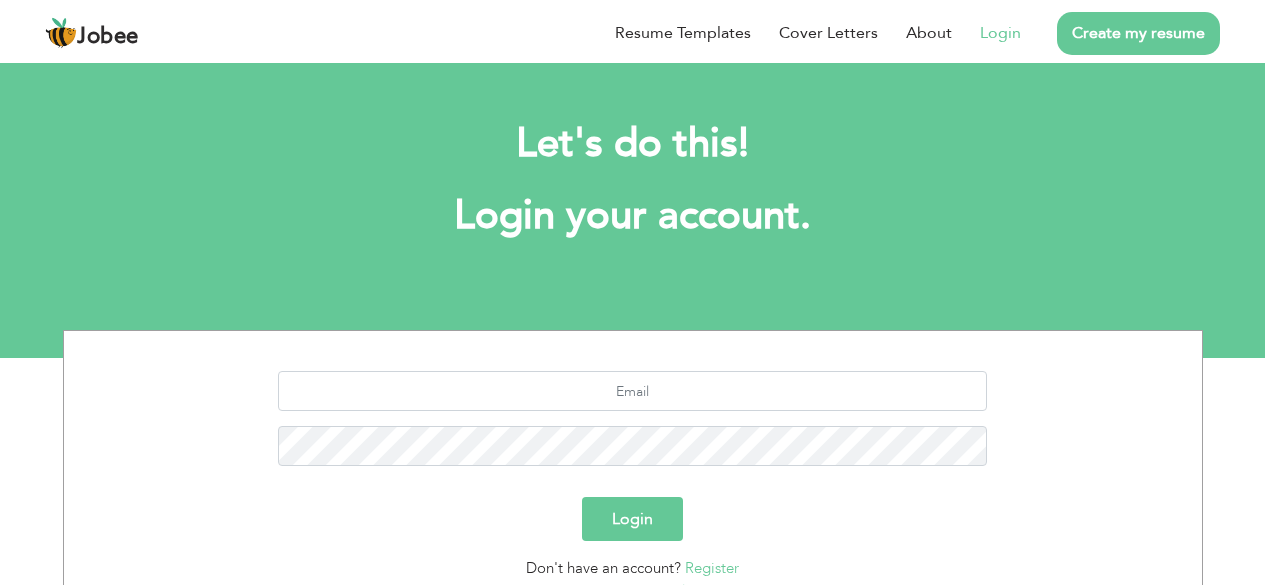 scroll, scrollTop: 0, scrollLeft: 0, axis: both 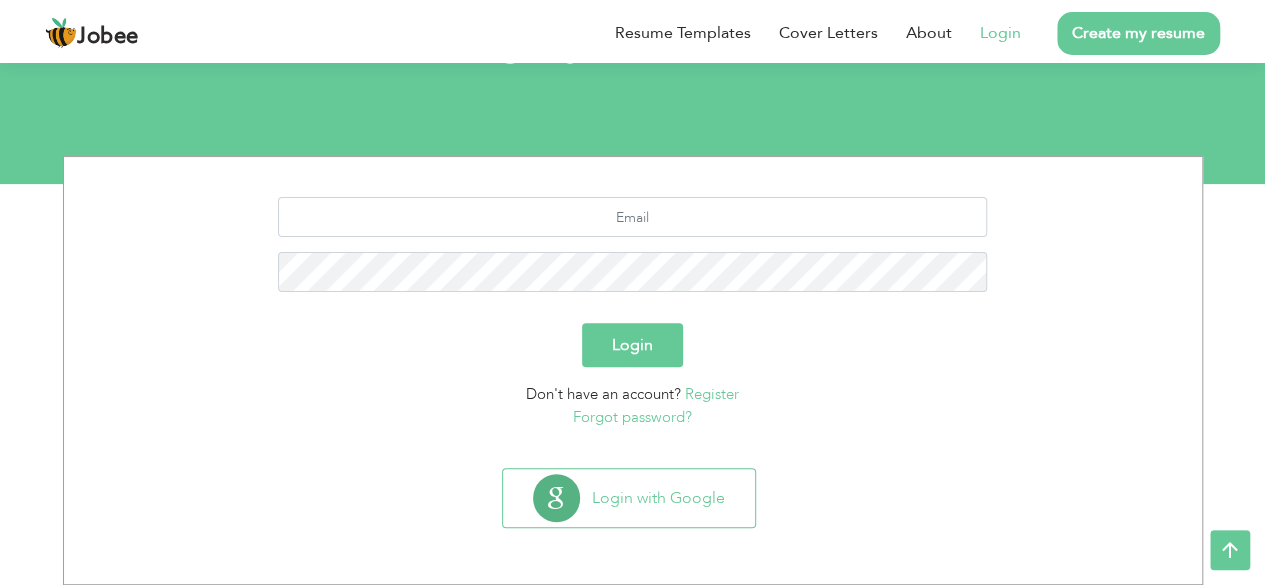 click on "Forgot password?" at bounding box center (632, 417) 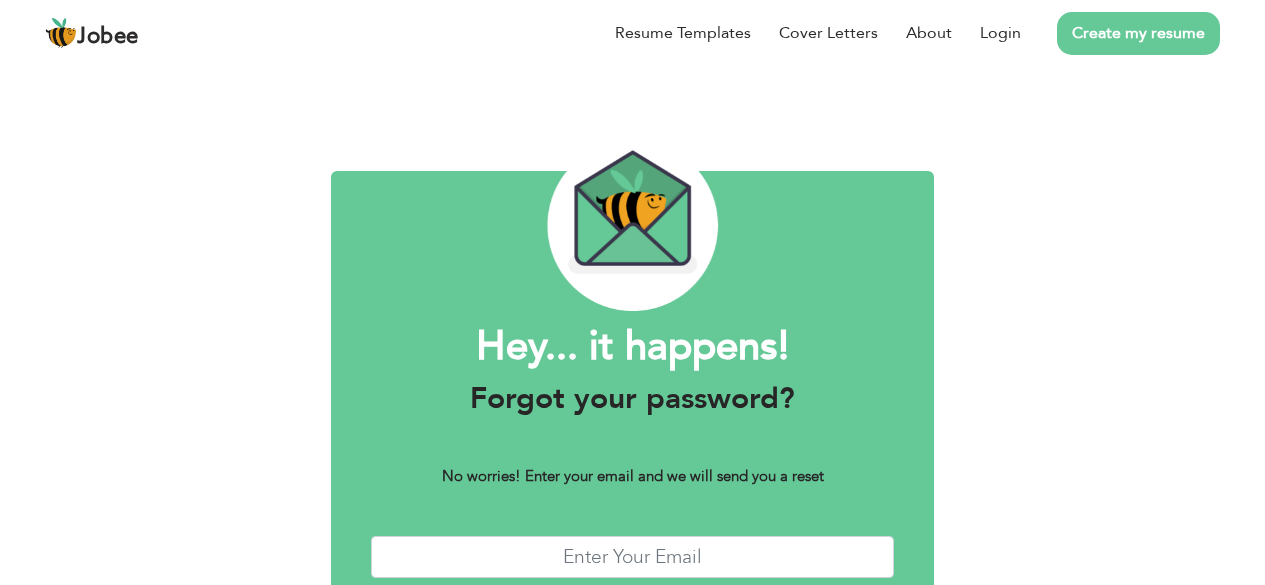 scroll, scrollTop: 0, scrollLeft: 0, axis: both 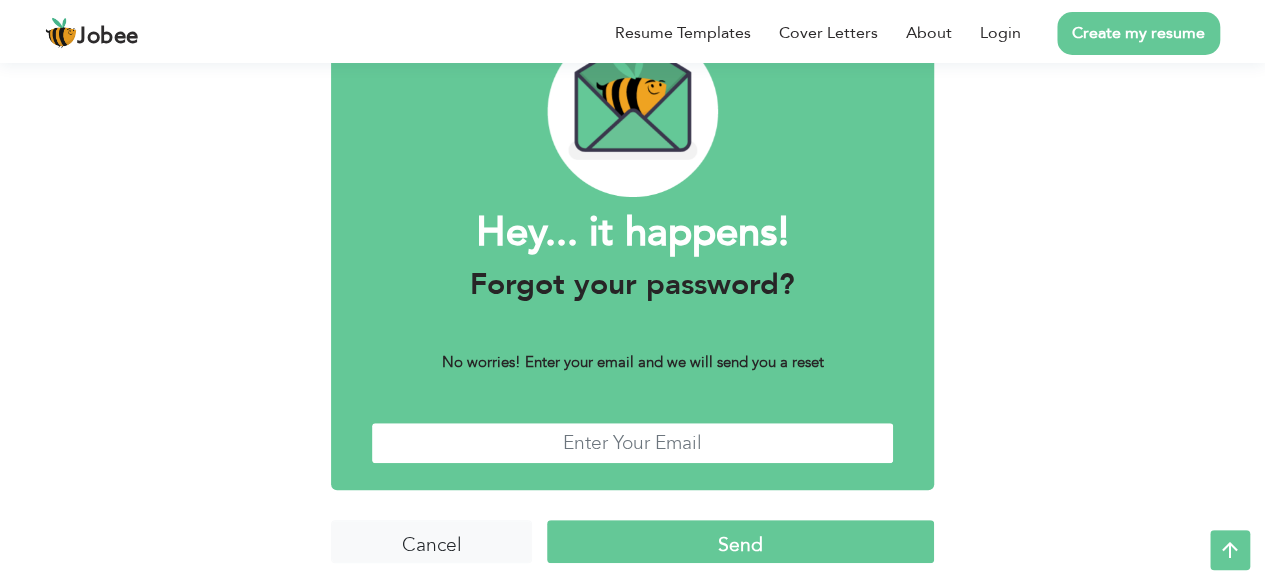 click at bounding box center [632, 443] 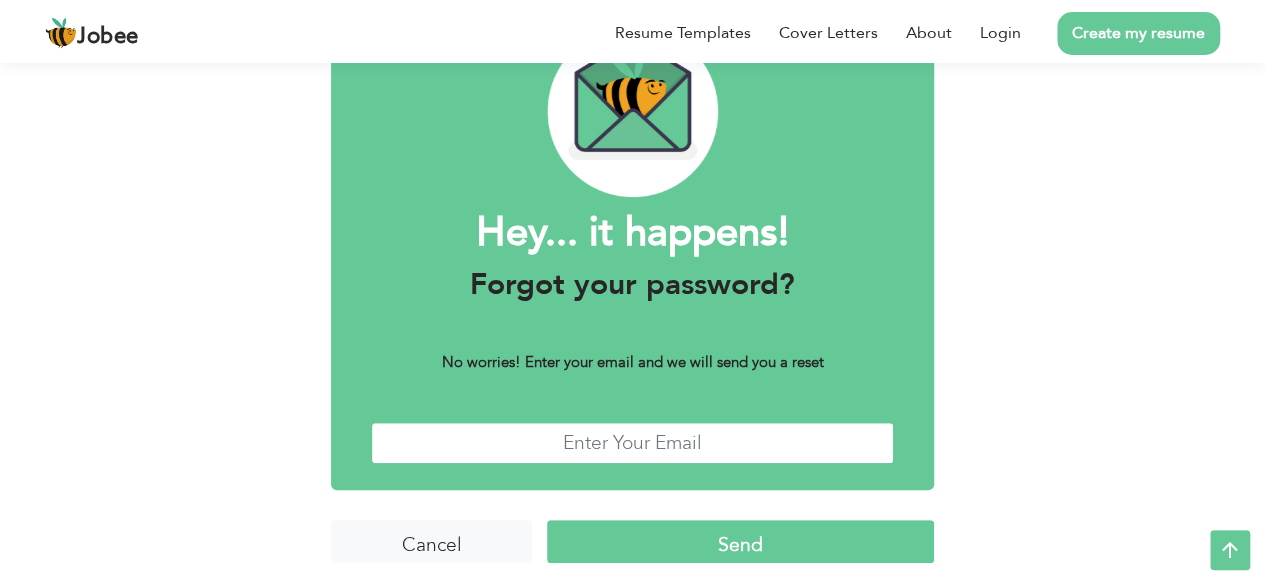 type on "[EMAIL_ADDRESS][DOMAIN_NAME]" 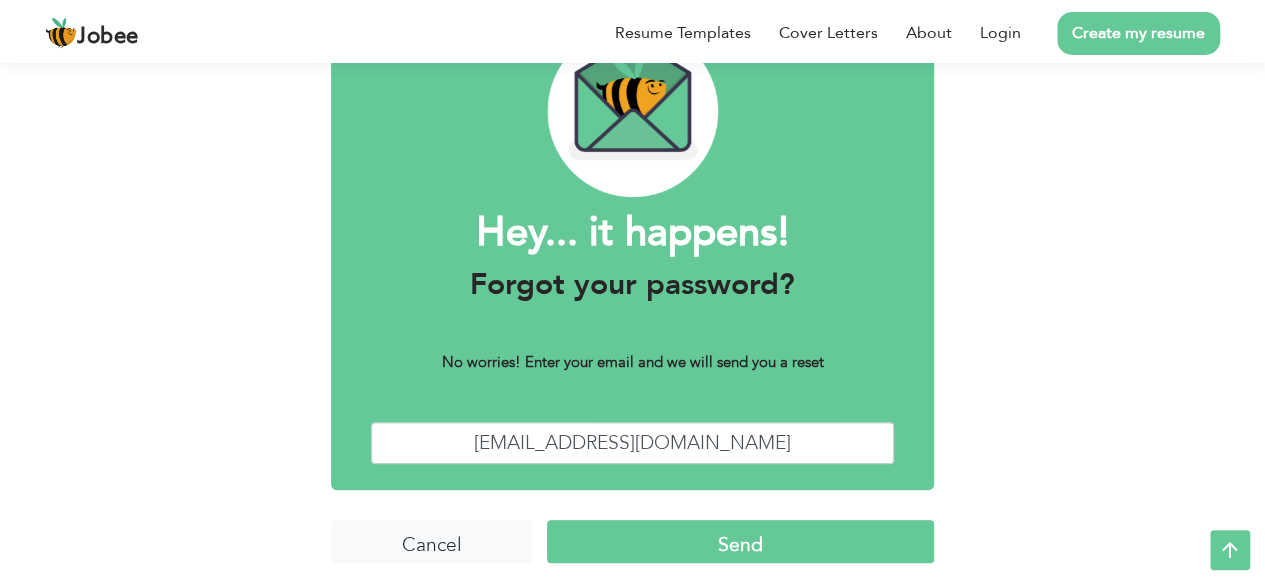 click on "Send" at bounding box center [740, 541] 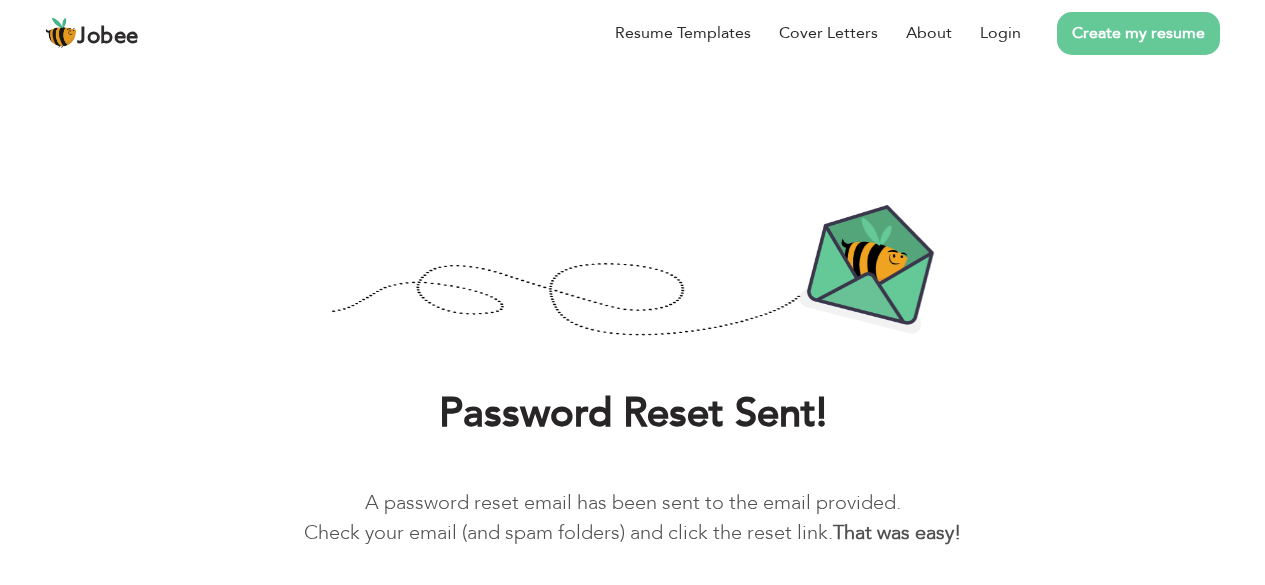 scroll, scrollTop: 0, scrollLeft: 0, axis: both 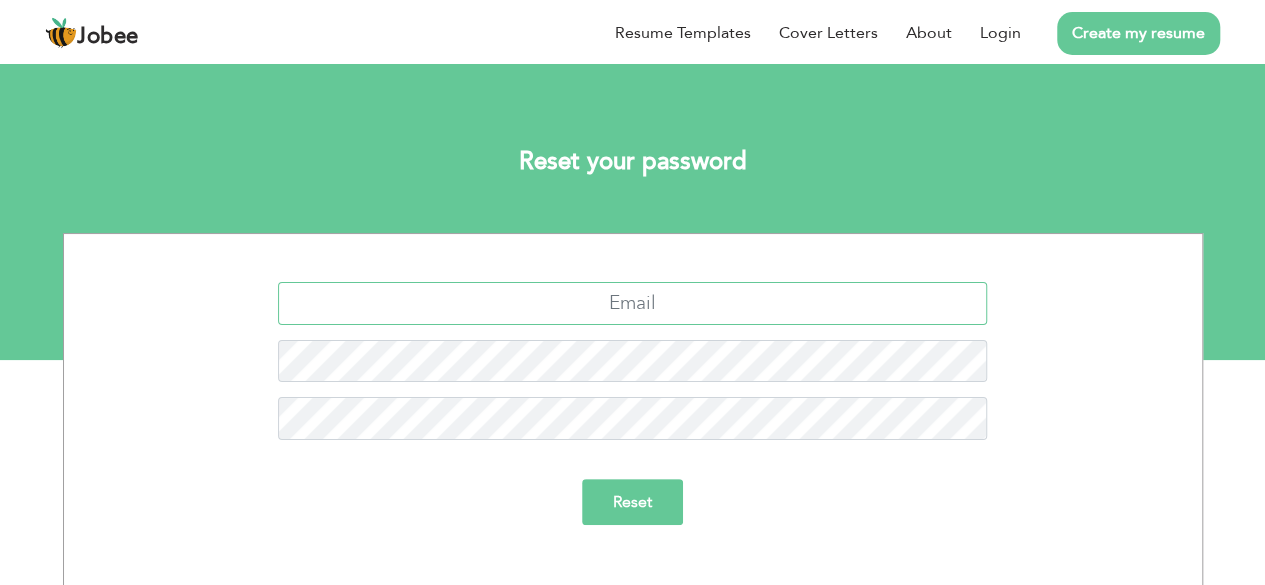 click at bounding box center (632, 303) 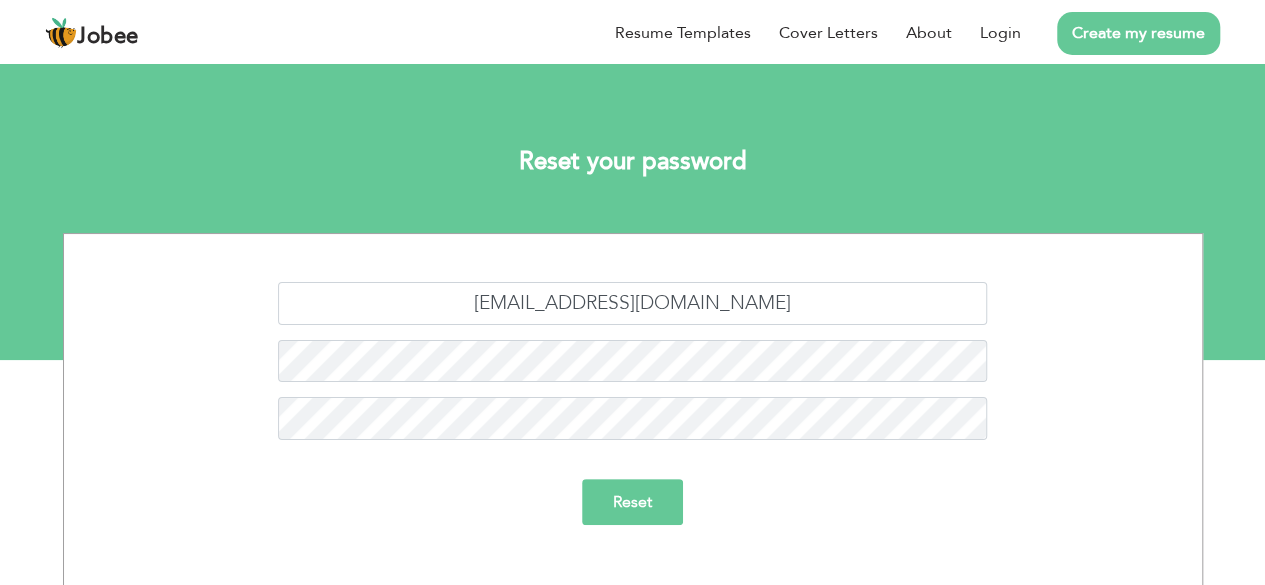 drag, startPoint x: 642, startPoint y: 527, endPoint x: 656, endPoint y: 519, distance: 16.124516 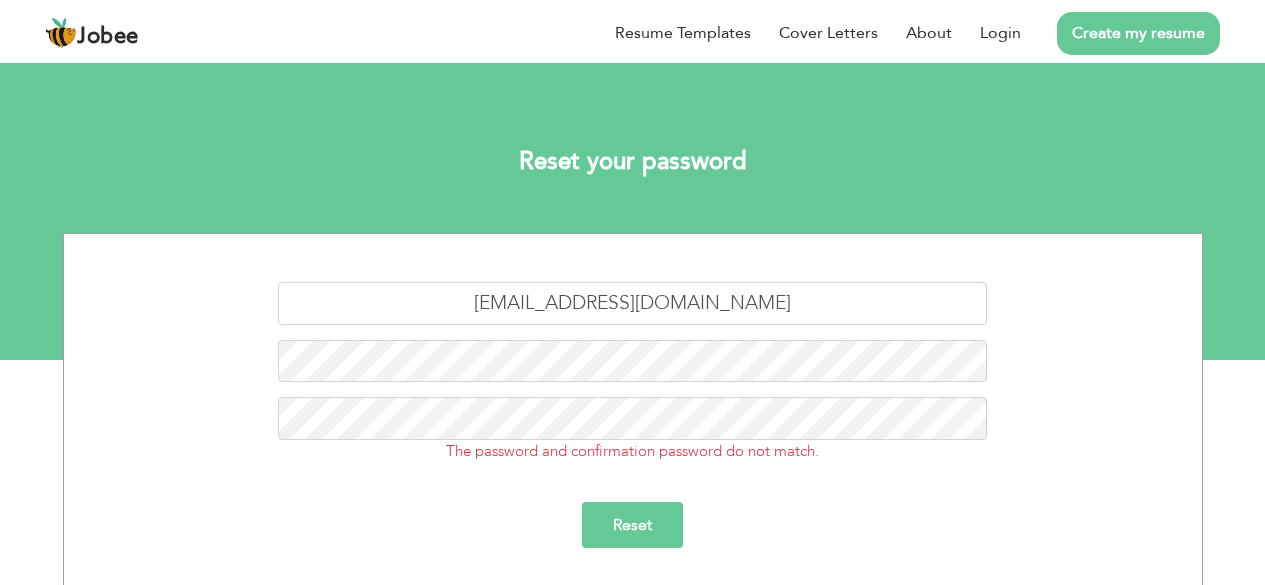 scroll, scrollTop: 0, scrollLeft: 0, axis: both 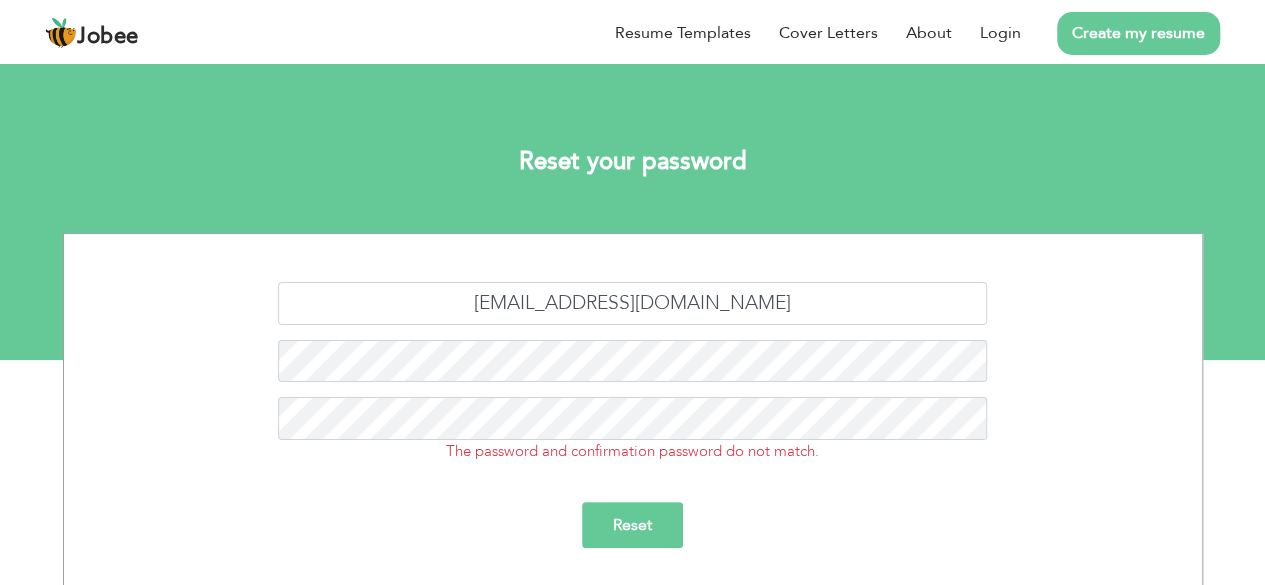click on "Reset" at bounding box center [632, 525] 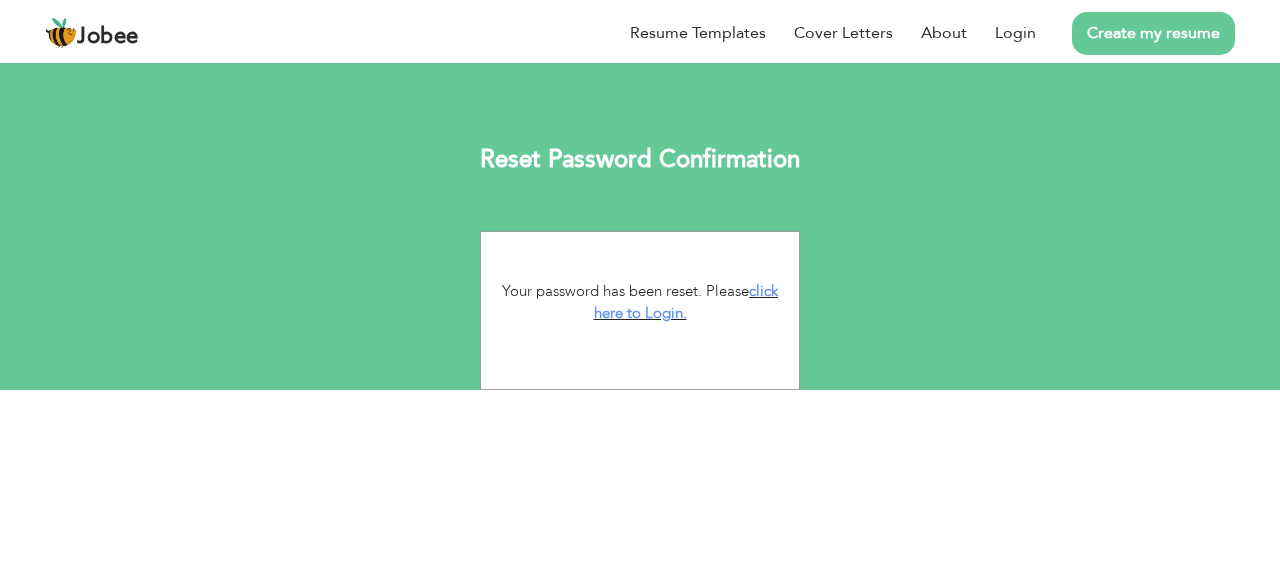 scroll, scrollTop: 0, scrollLeft: 0, axis: both 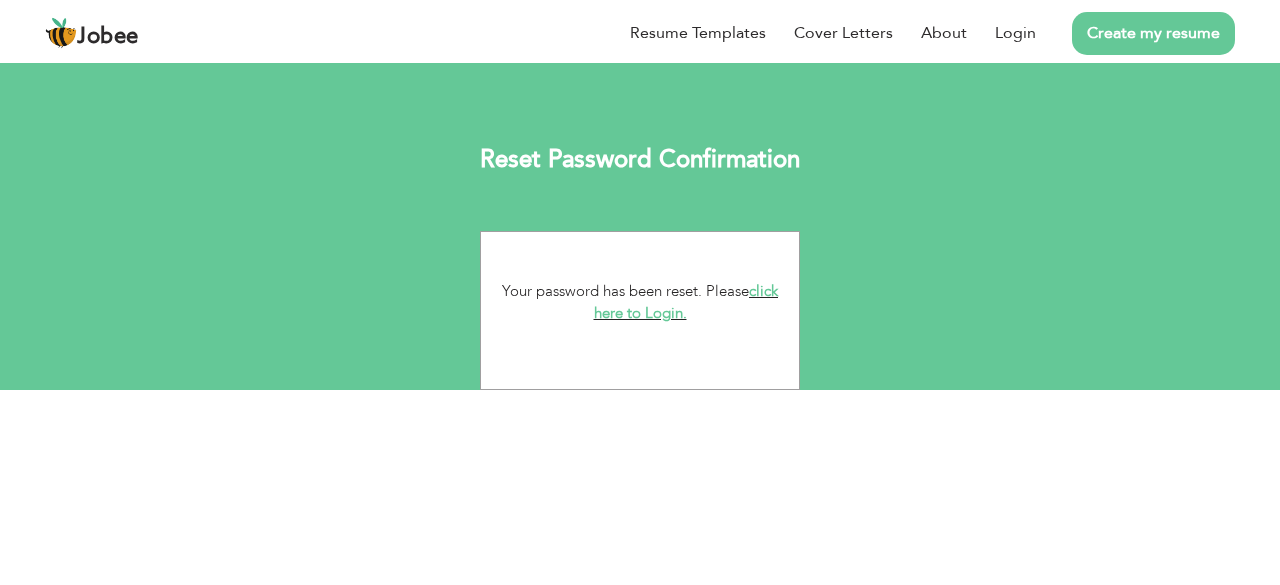click on "click here to Login." at bounding box center [686, 302] 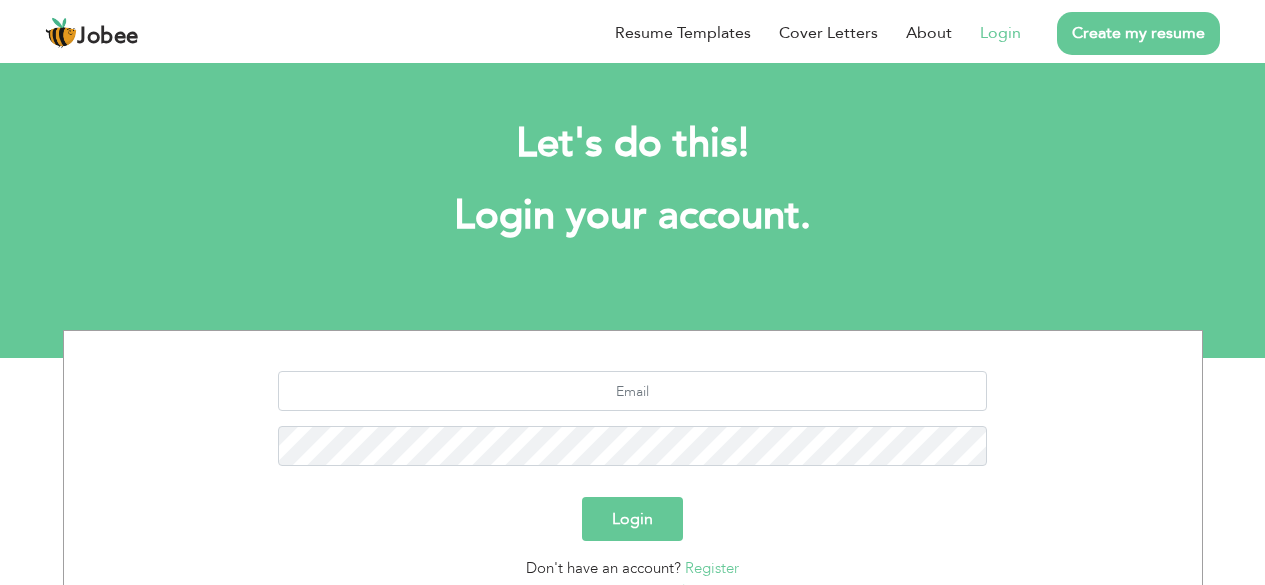 scroll, scrollTop: 0, scrollLeft: 0, axis: both 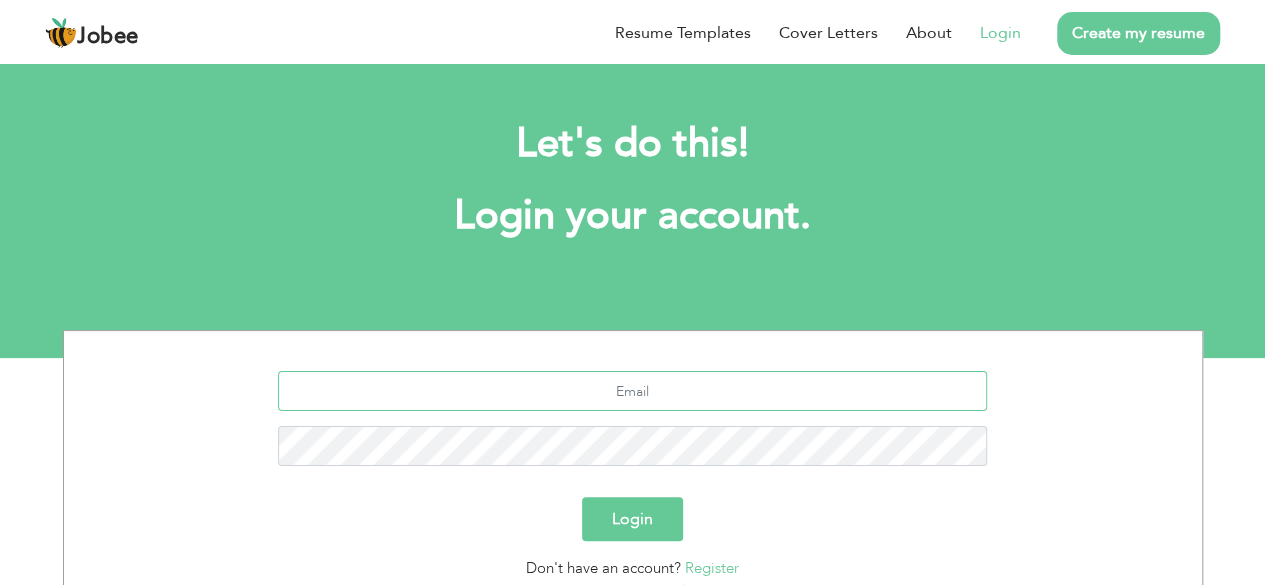 click at bounding box center (632, 391) 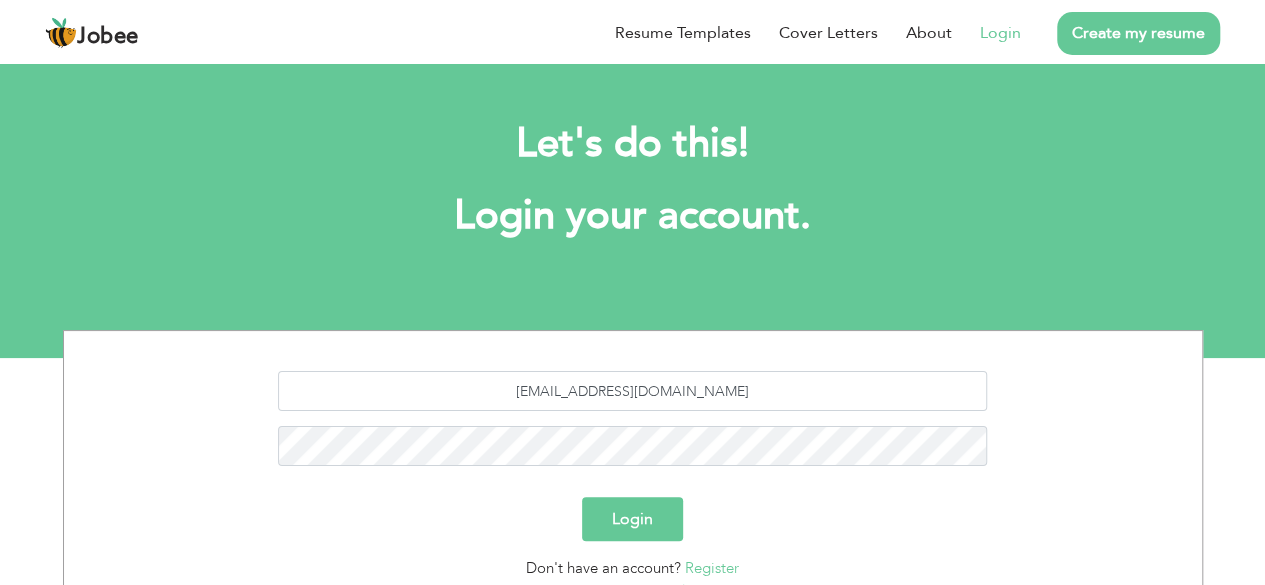 click on "Login" at bounding box center [632, 519] 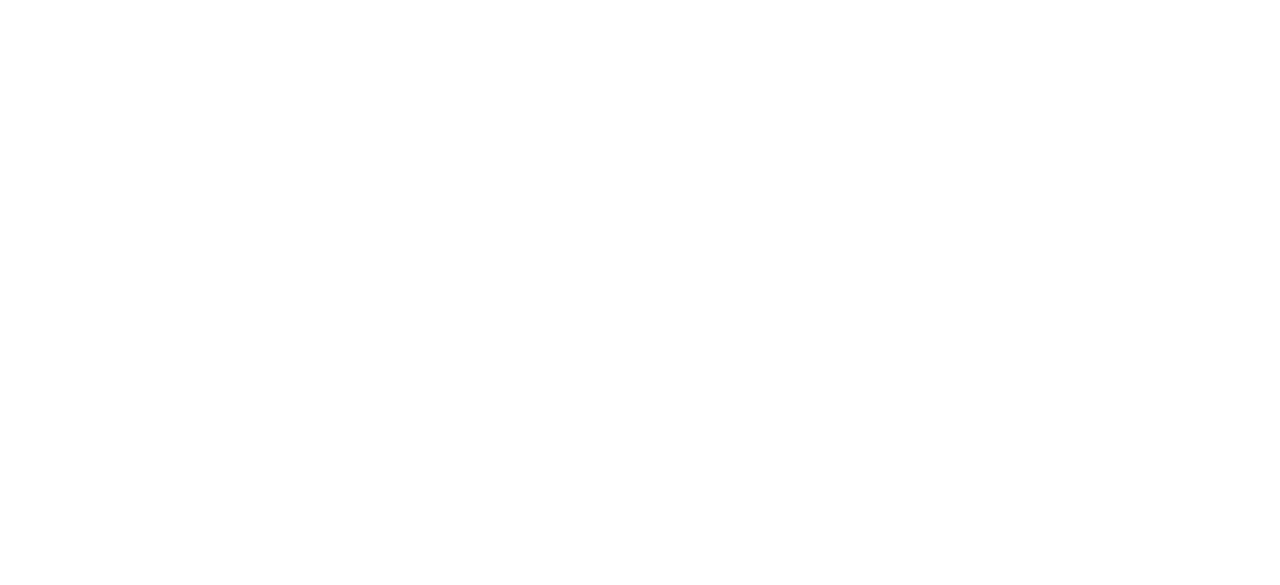 scroll, scrollTop: 0, scrollLeft: 0, axis: both 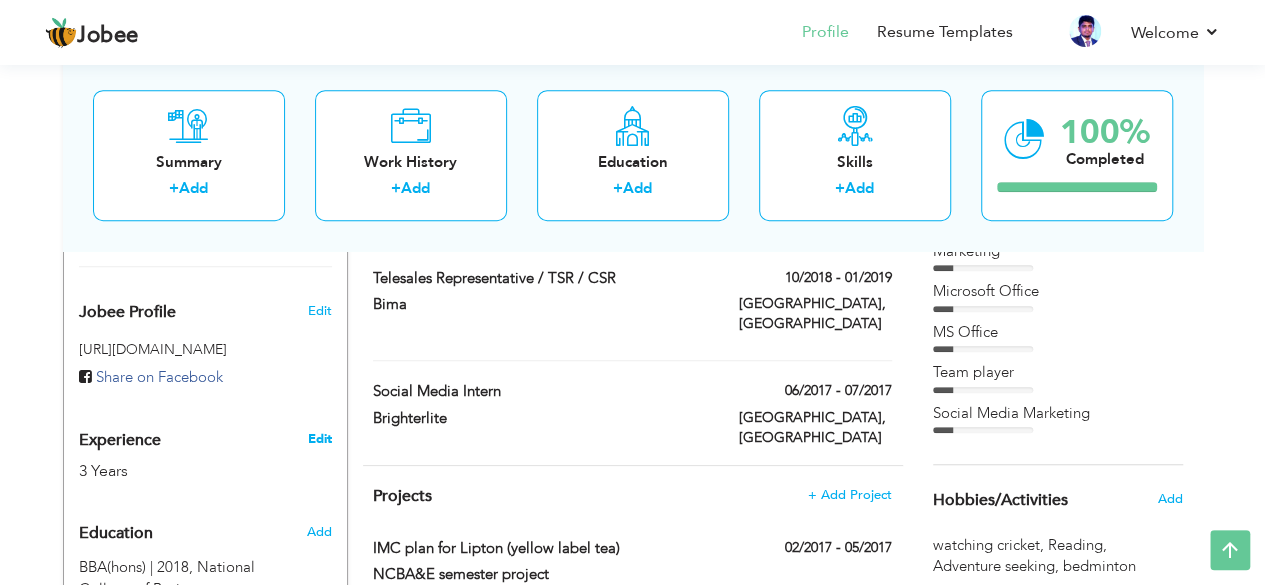 click on "Edit" at bounding box center (319, 439) 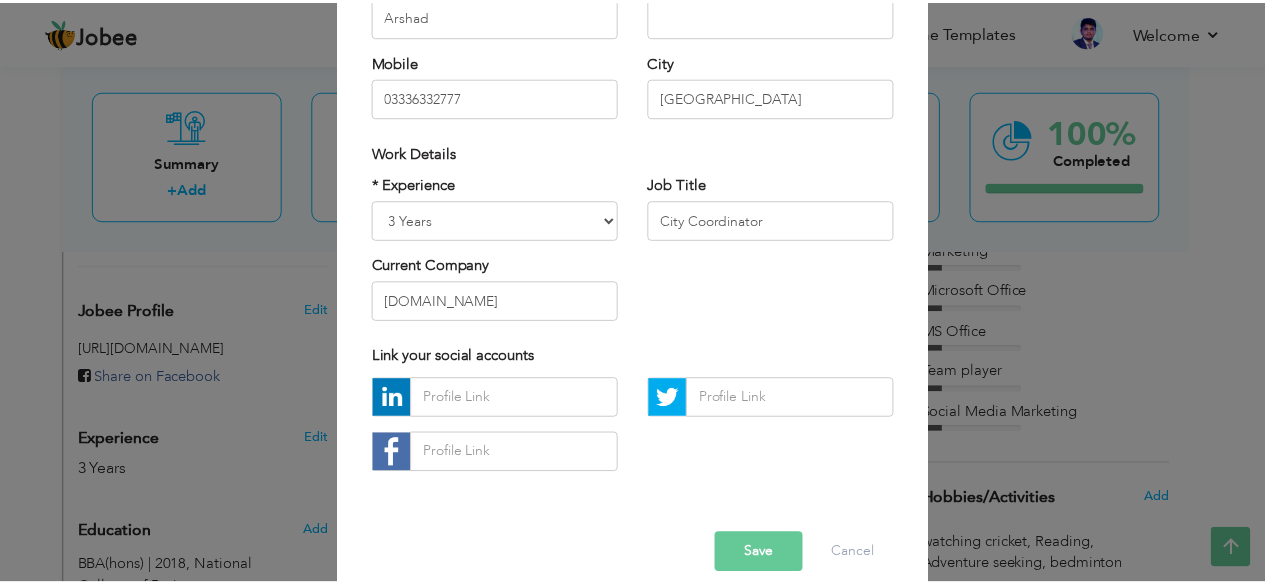 scroll, scrollTop: 291, scrollLeft: 0, axis: vertical 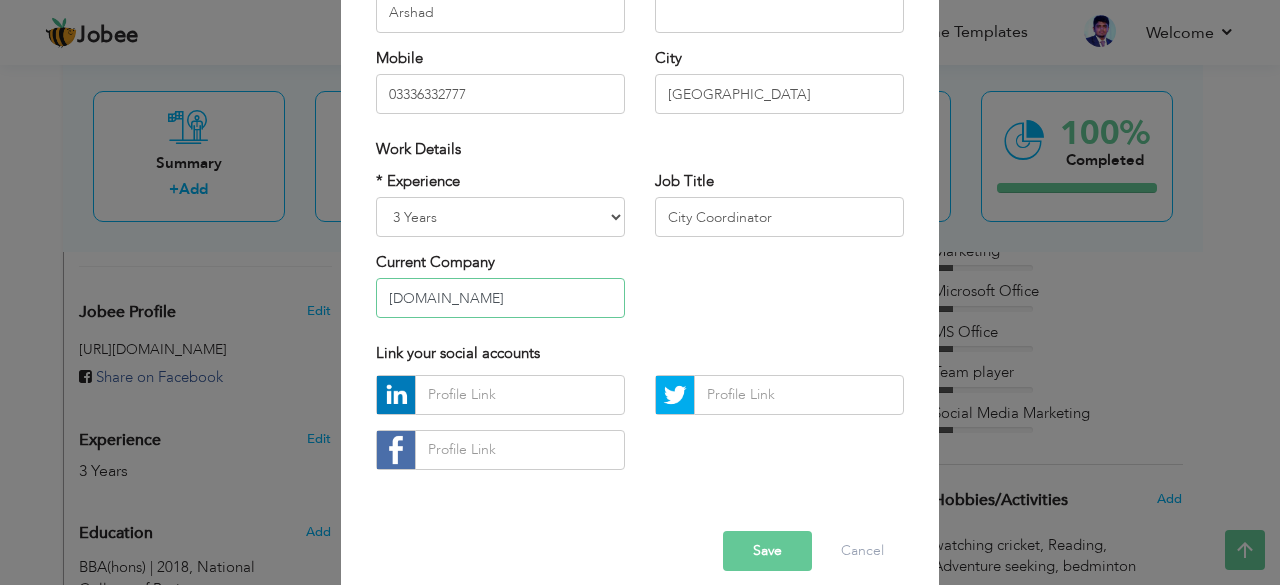 click on "[DOMAIN_NAME]" at bounding box center [500, 298] 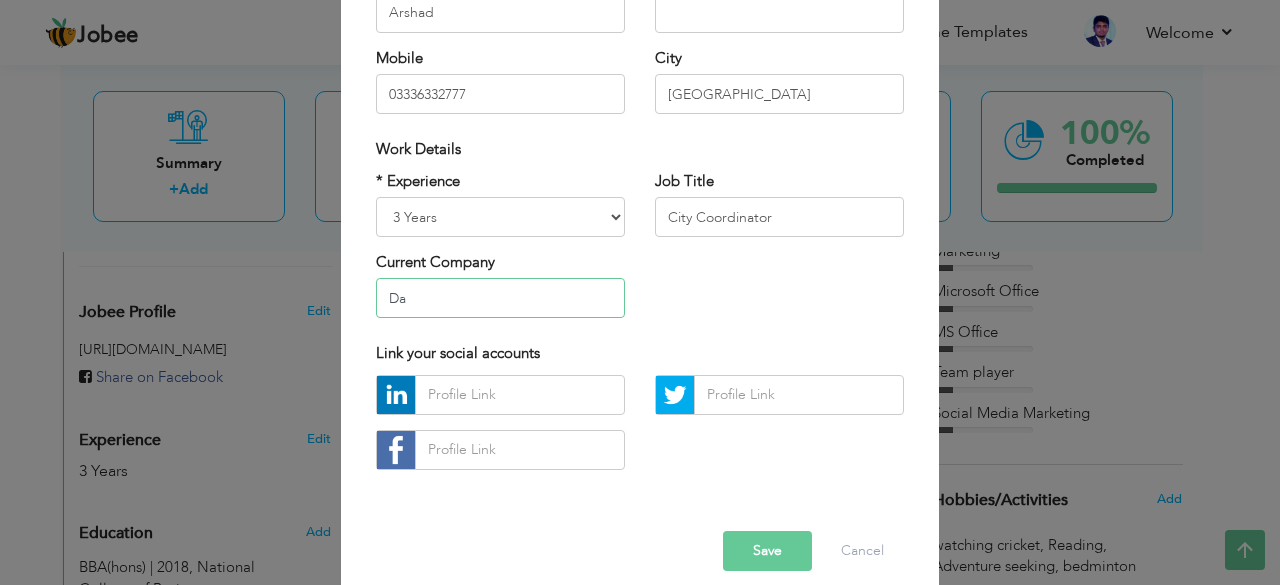 type on "D" 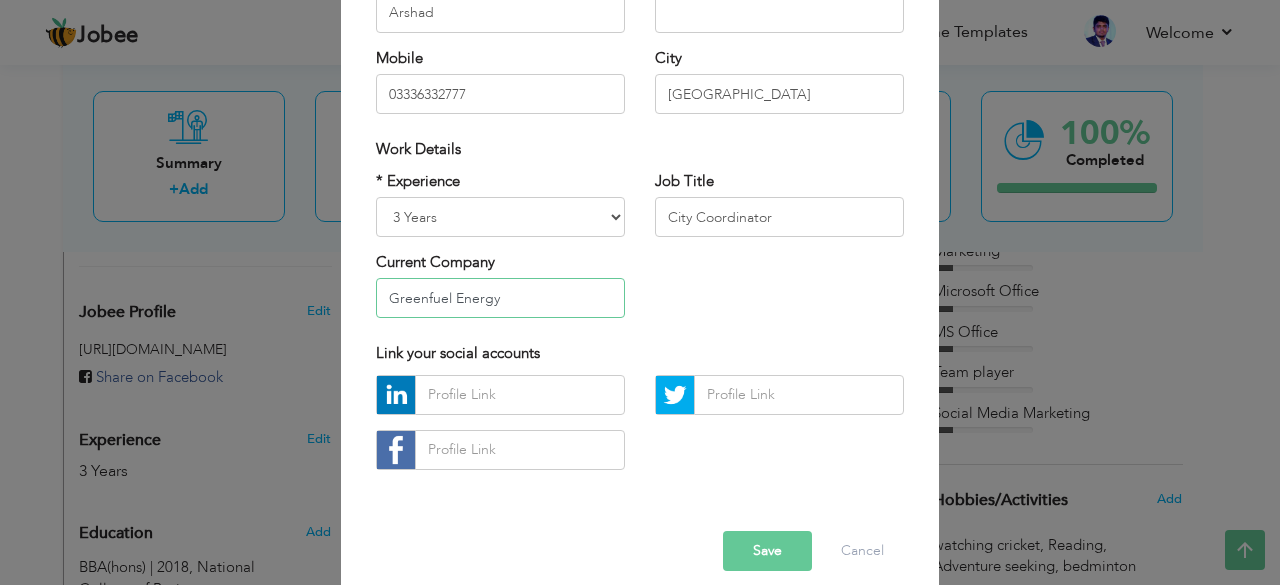type on "Greenfuel Energy" 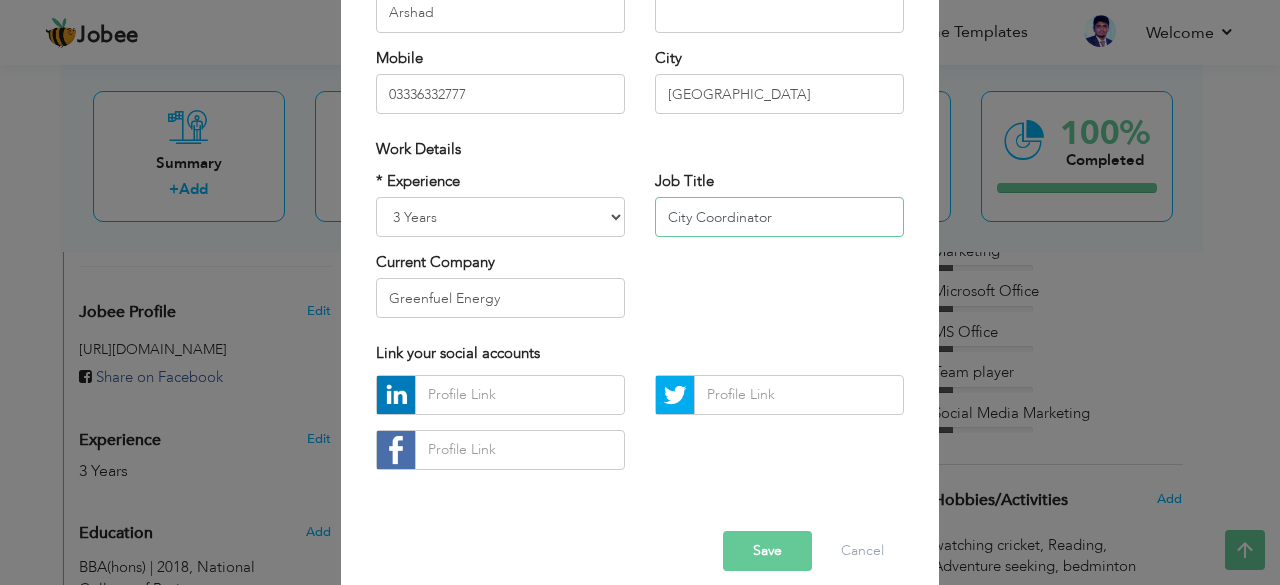 click on "City Coordinator" at bounding box center (779, 217) 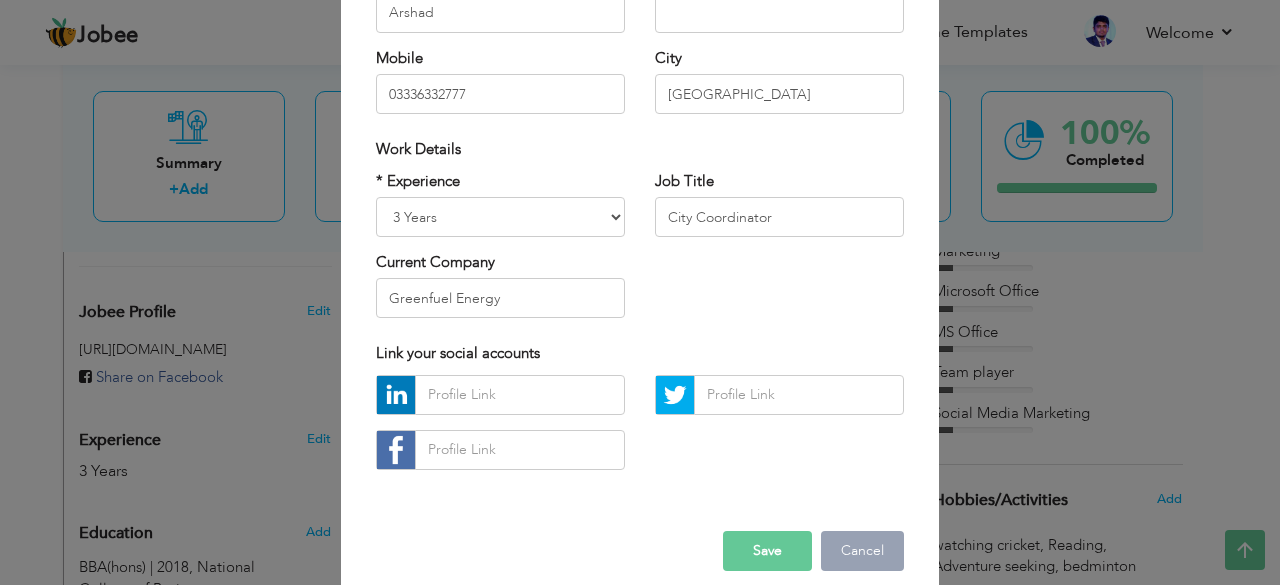 click on "Cancel" at bounding box center (862, 551) 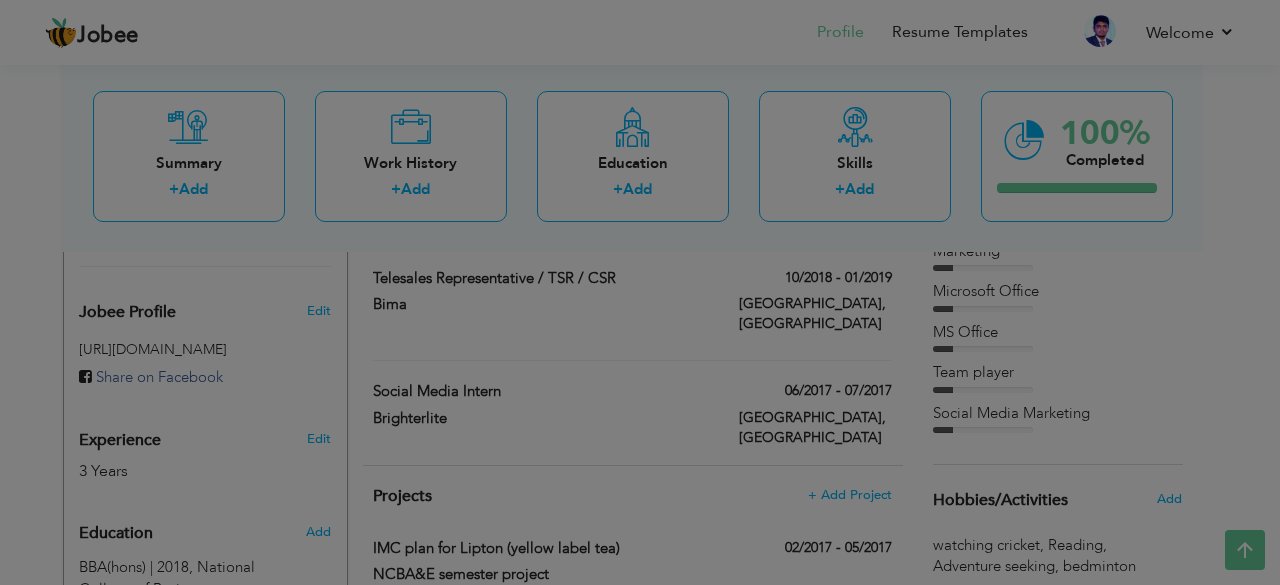 click on "Jobee
Profile
Resume Templates
Resume Templates
Cover Letters
About
My Resume
Welcome
Settings
Log off
Welcome" at bounding box center [640, 286] 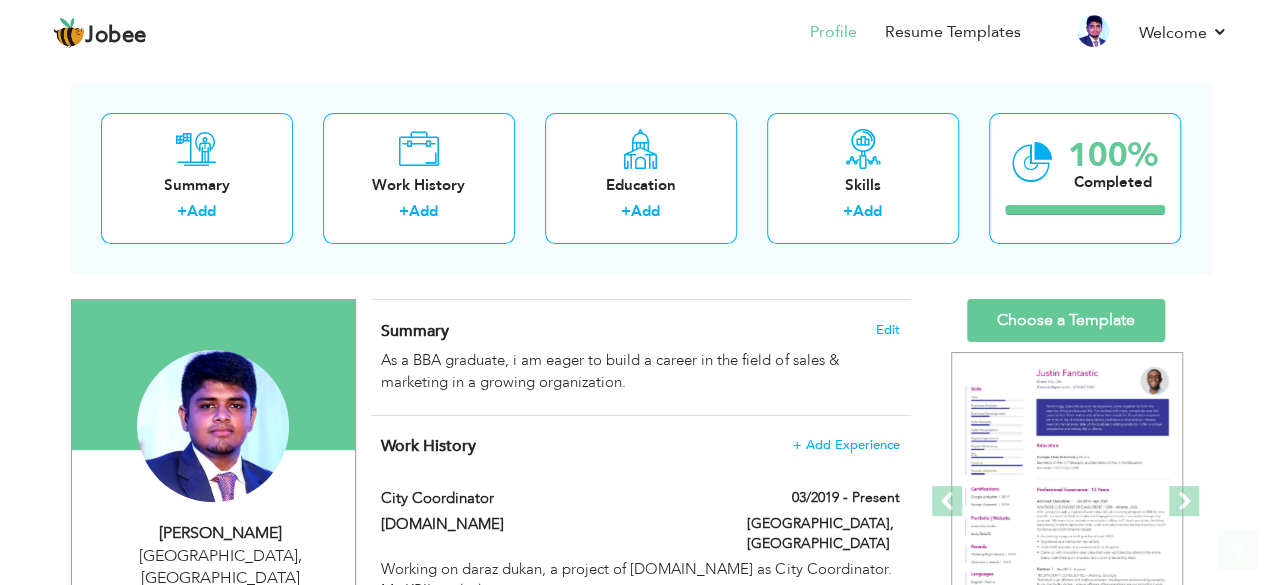 scroll, scrollTop: 0, scrollLeft: 0, axis: both 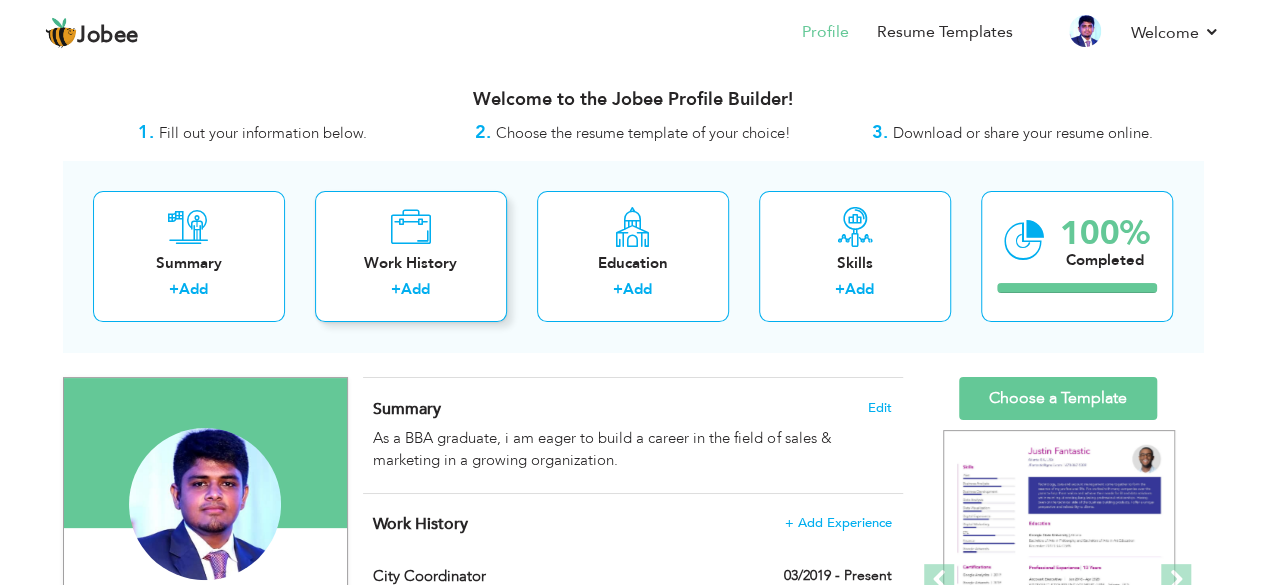 click on "Work History
+  Add" at bounding box center (411, 256) 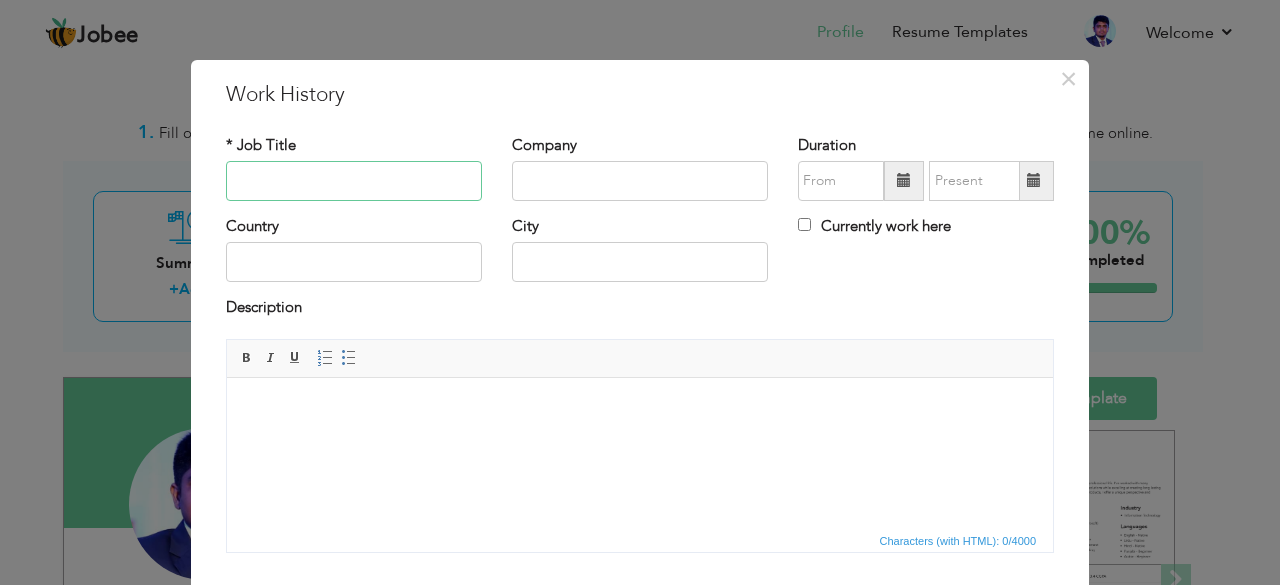 paste on "Sales Manager Sales Manager Greenfuel Energy" 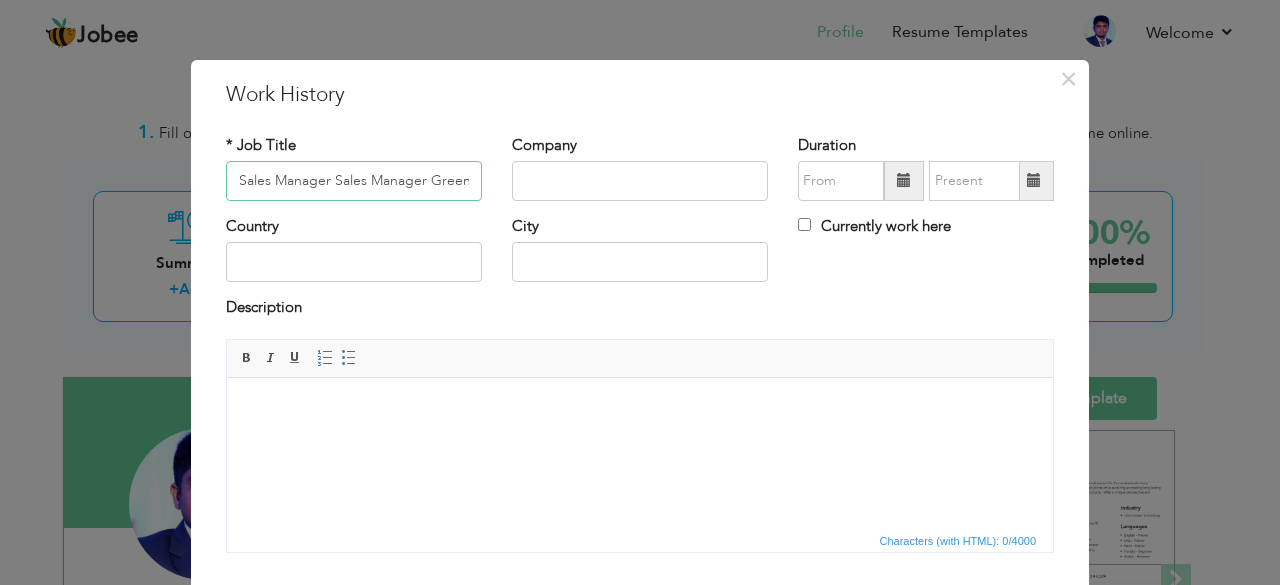 scroll, scrollTop: 0, scrollLeft: 76, axis: horizontal 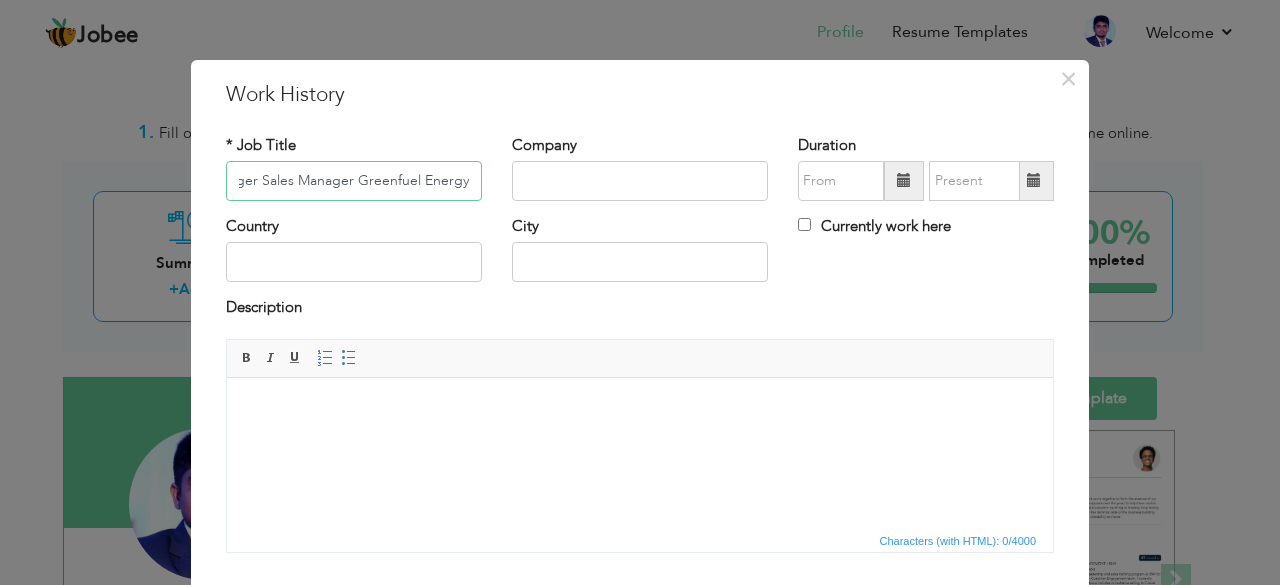 drag, startPoint x: 459, startPoint y: 177, endPoint x: 346, endPoint y: 171, distance: 113.15918 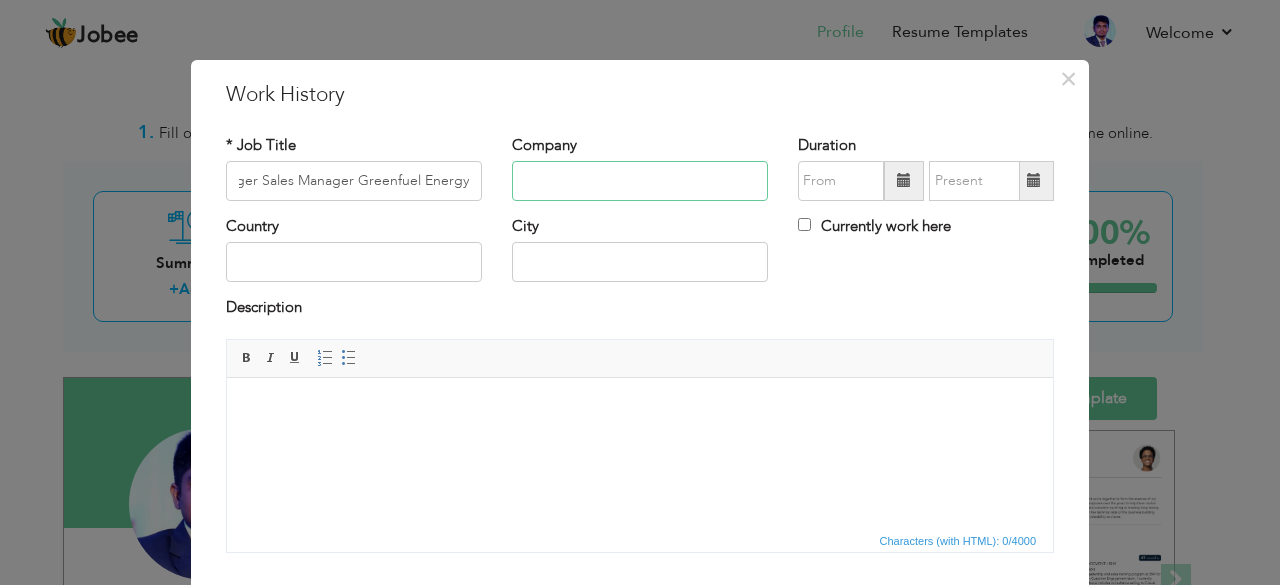 scroll, scrollTop: 0, scrollLeft: 0, axis: both 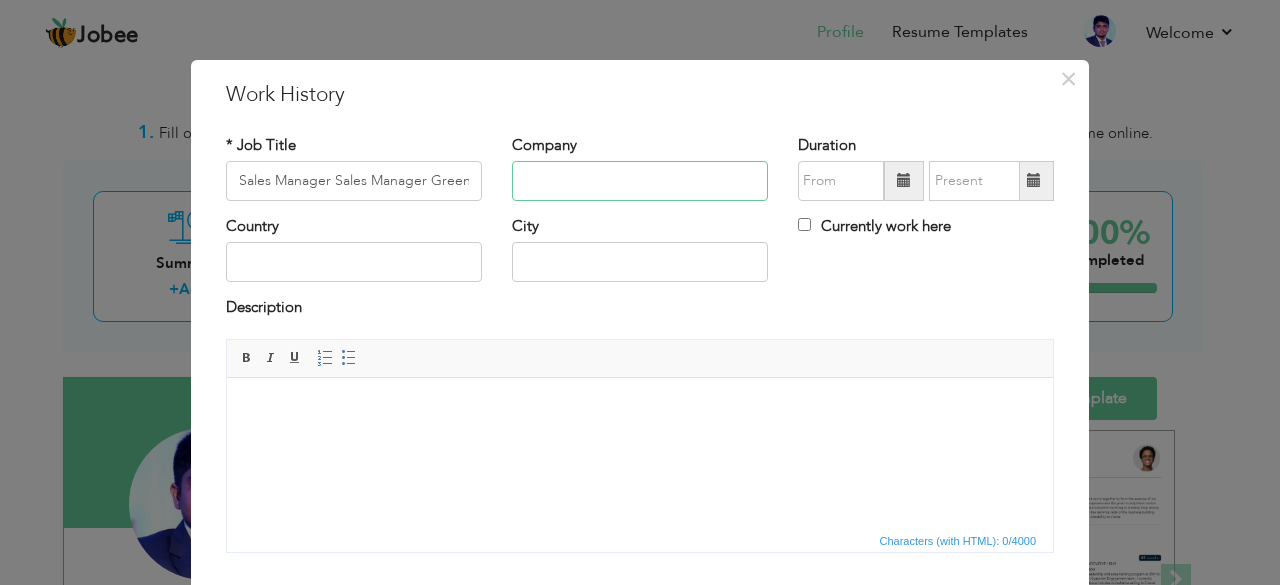click at bounding box center [640, 181] 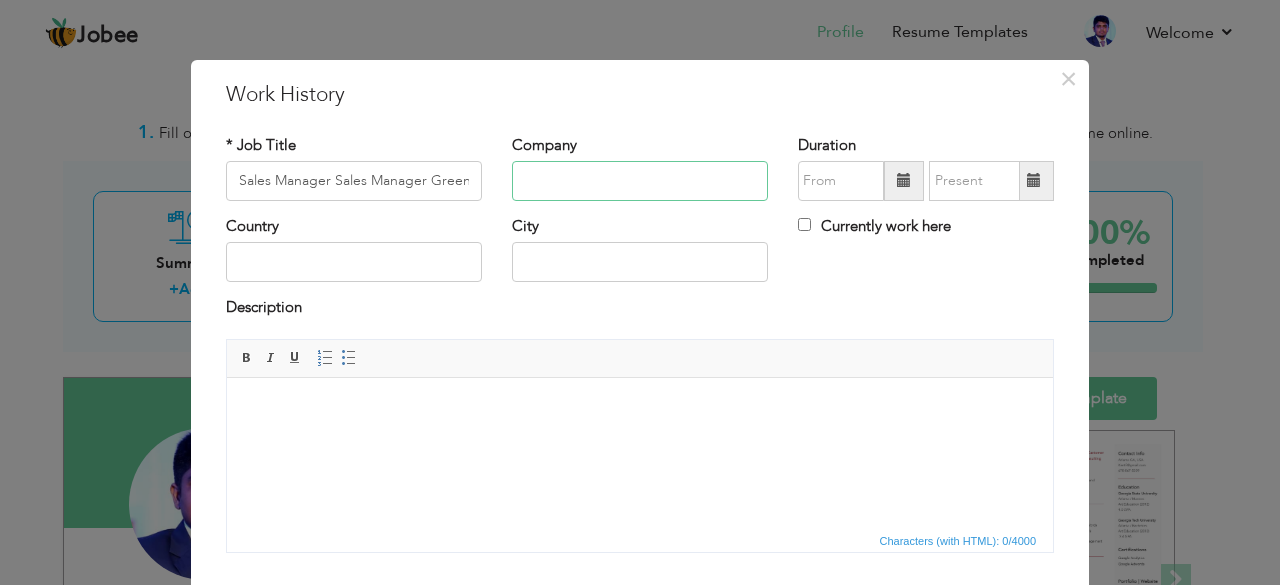 paste on "Greenfuel Energy" 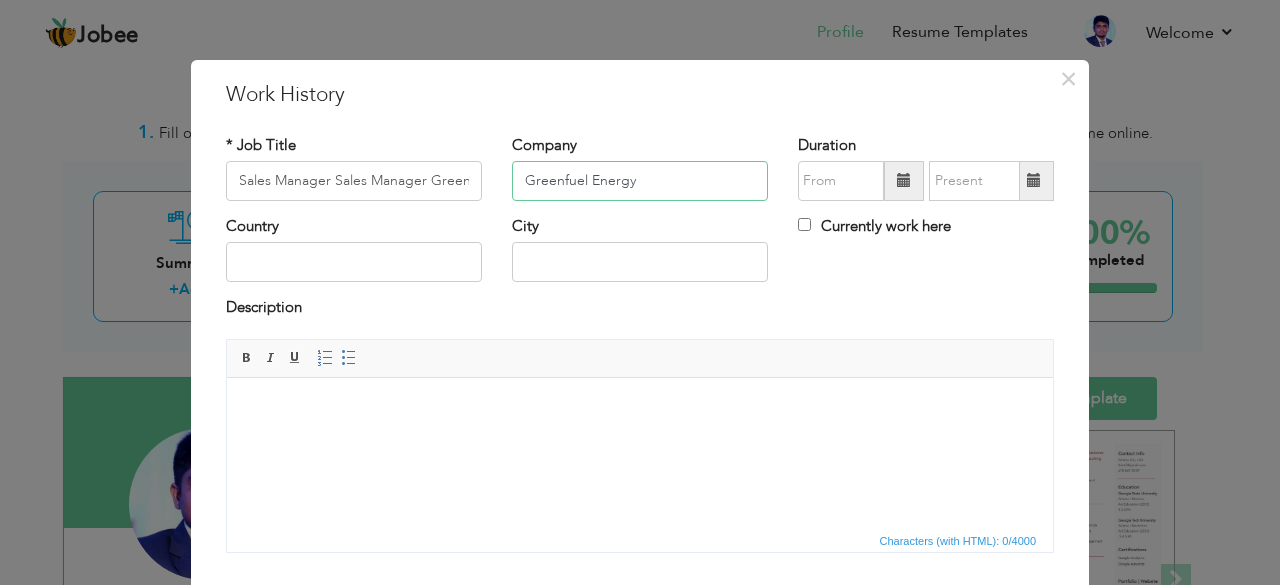 type on "Greenfuel Energy" 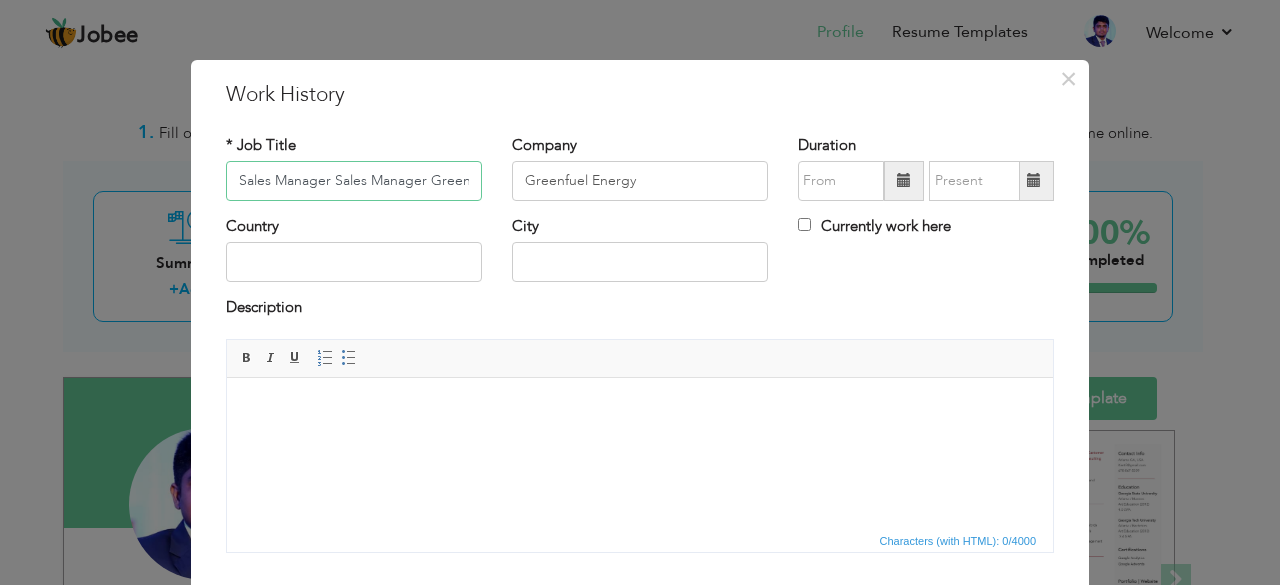 click on "Sales Manager Sales Manager Greenfuel Energy" at bounding box center [354, 181] 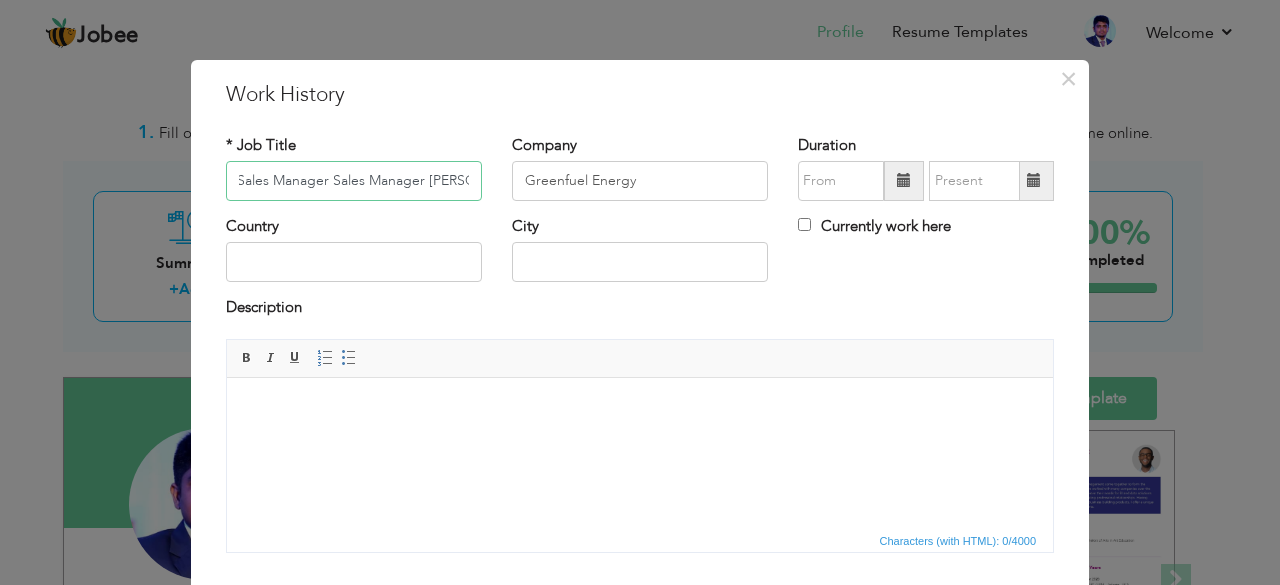 scroll, scrollTop: 0, scrollLeft: 0, axis: both 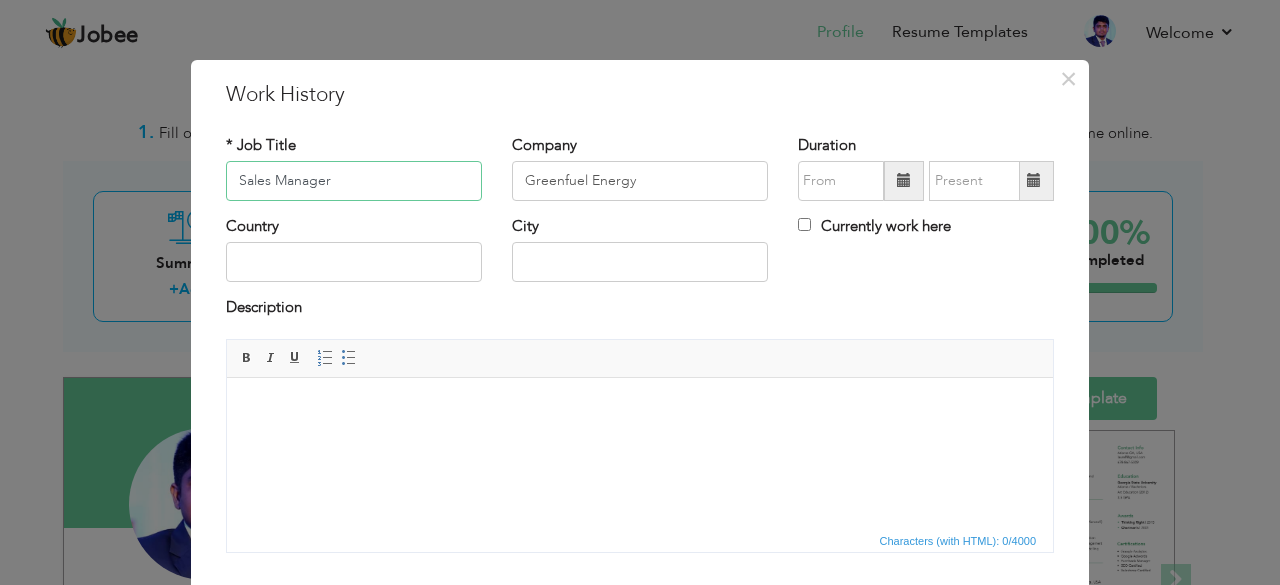 type on "Sales Manager" 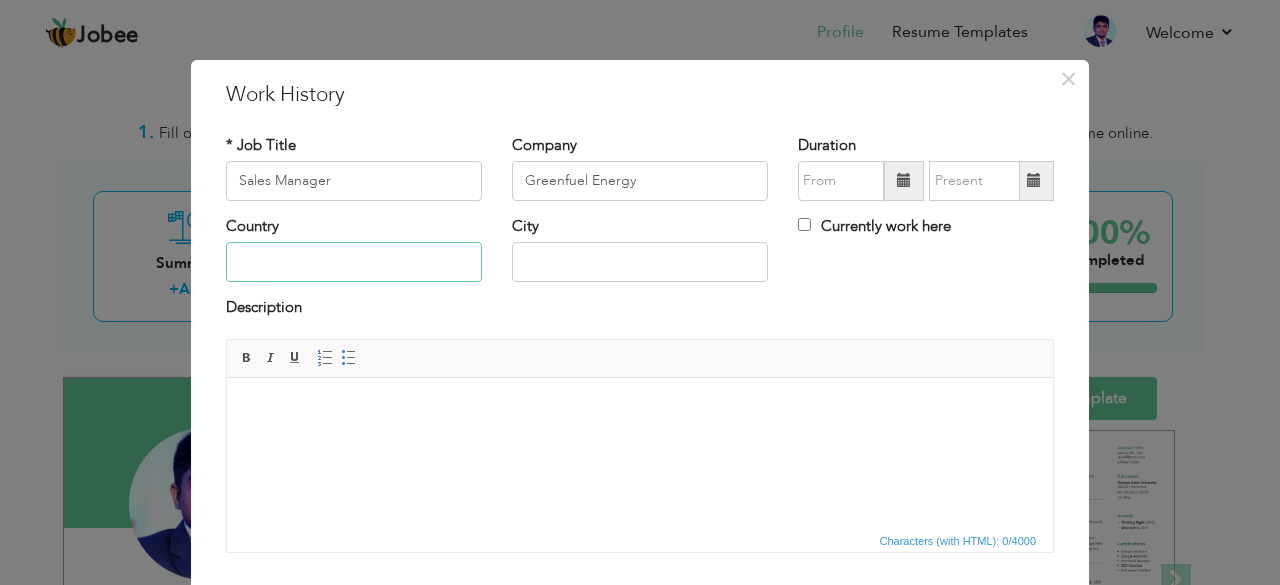click at bounding box center [354, 262] 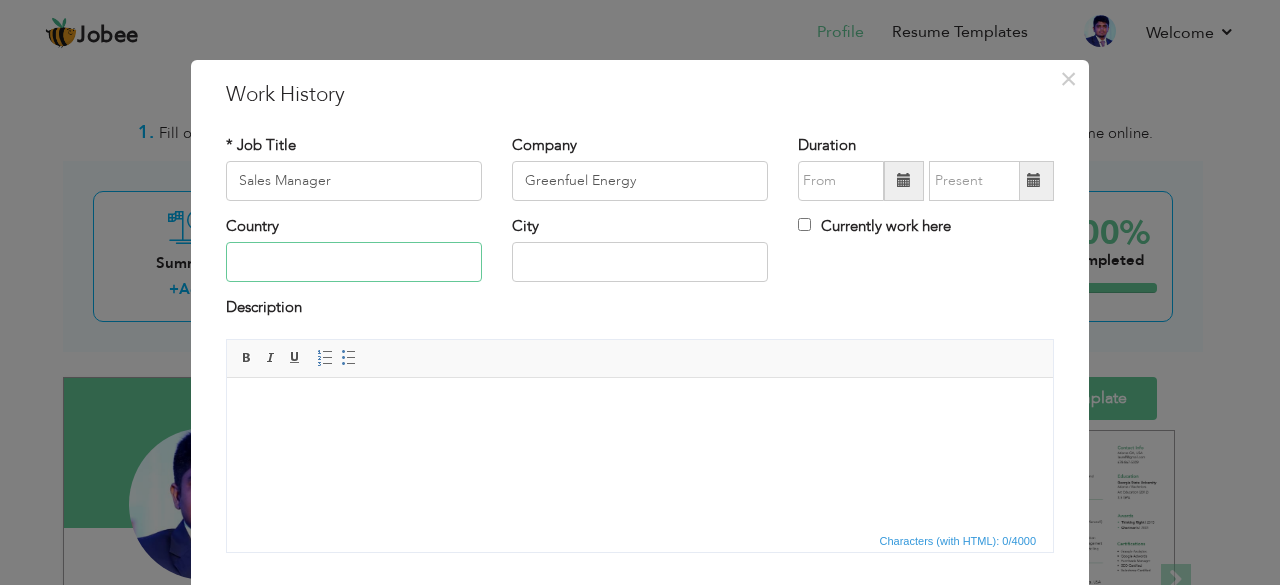 type on "[GEOGRAPHIC_DATA]" 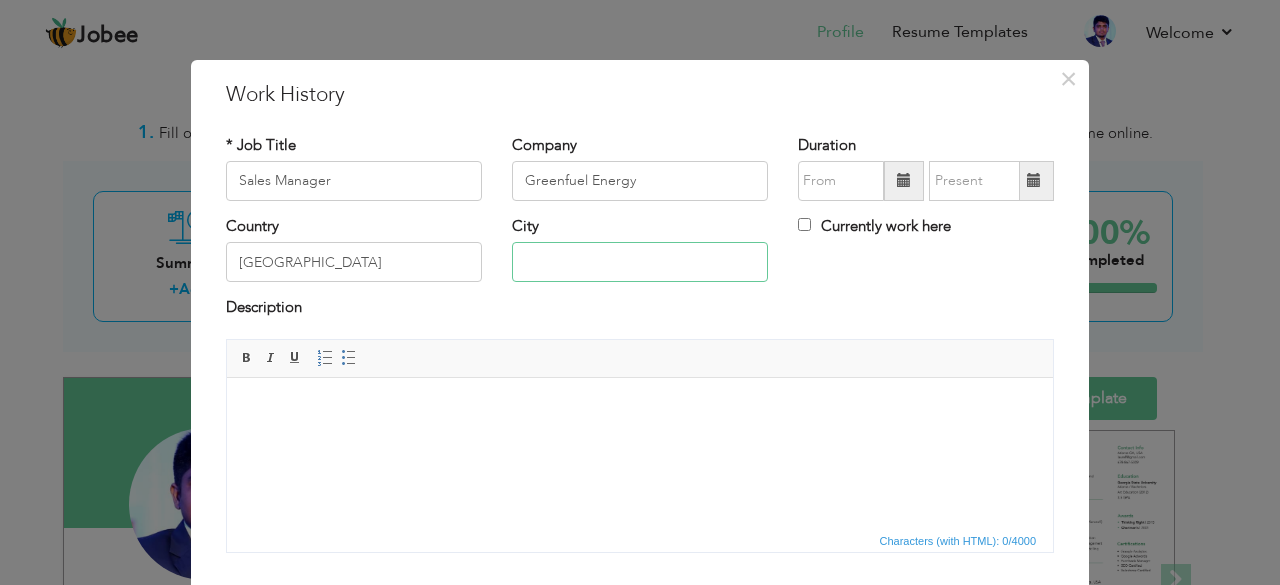 type on "[GEOGRAPHIC_DATA]" 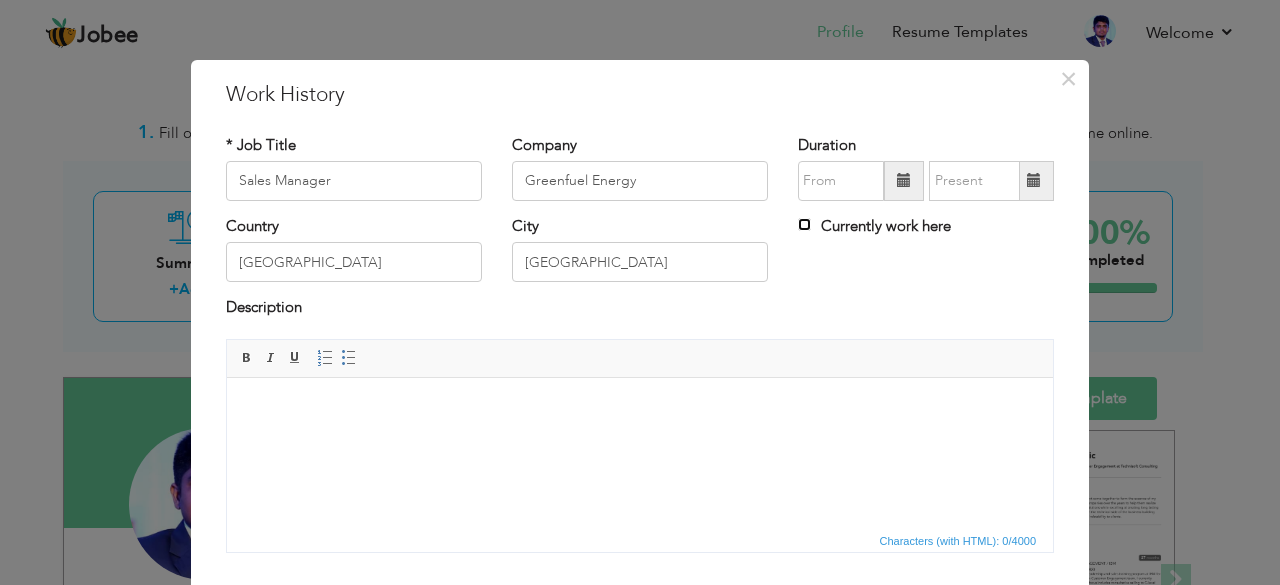click on "Currently work here" at bounding box center [804, 224] 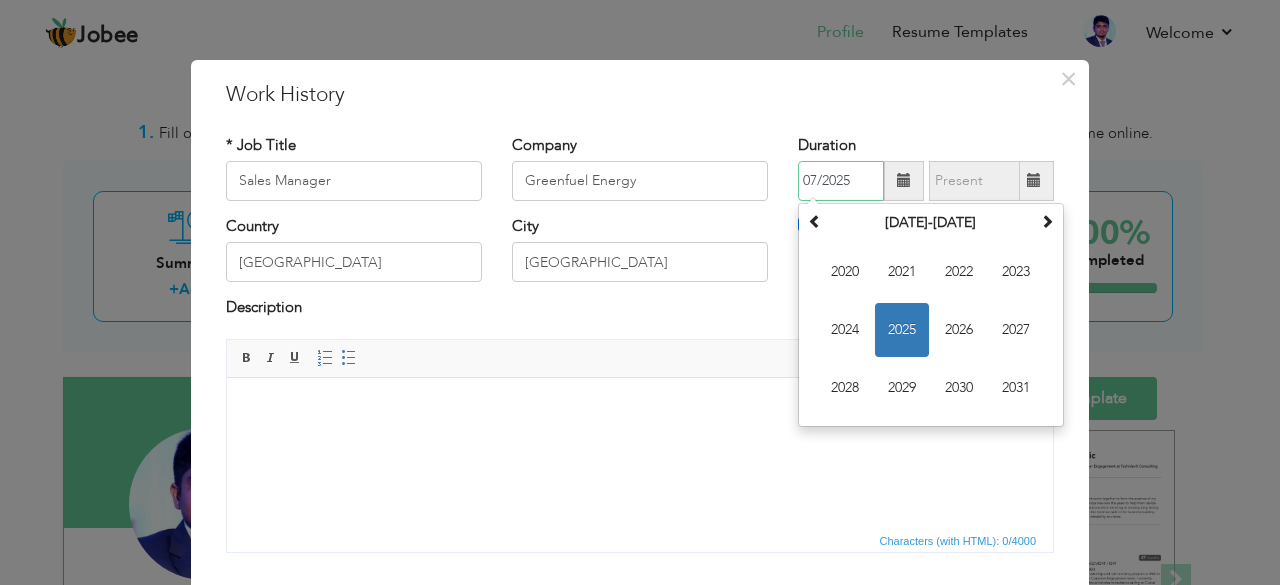 click on "07/2025" at bounding box center [841, 181] 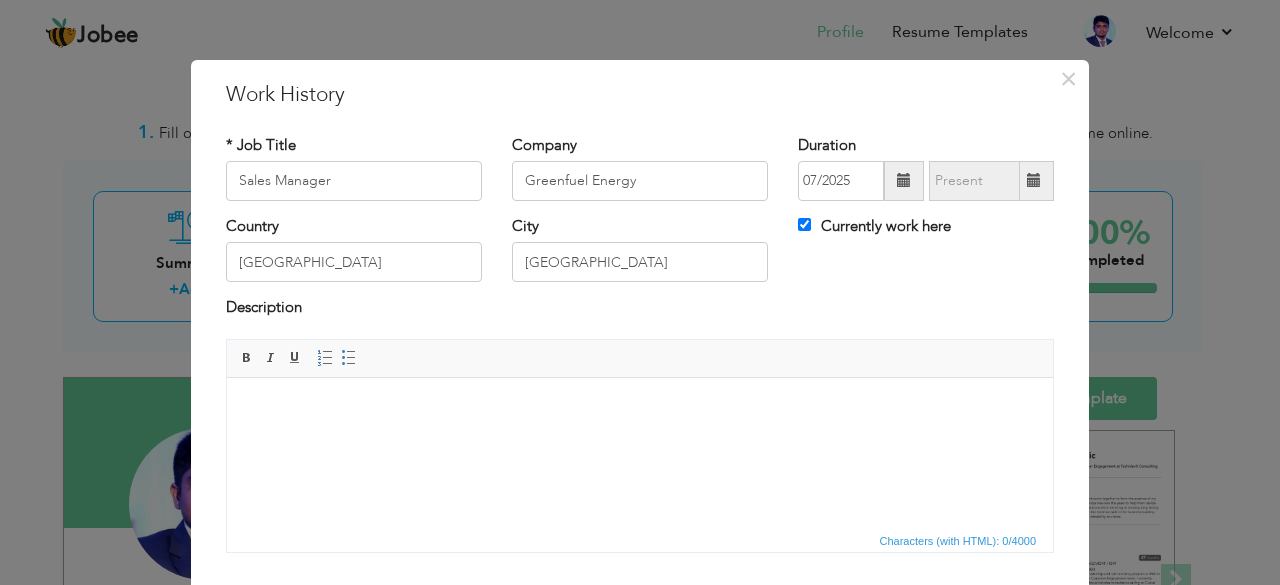 click at bounding box center [904, 180] 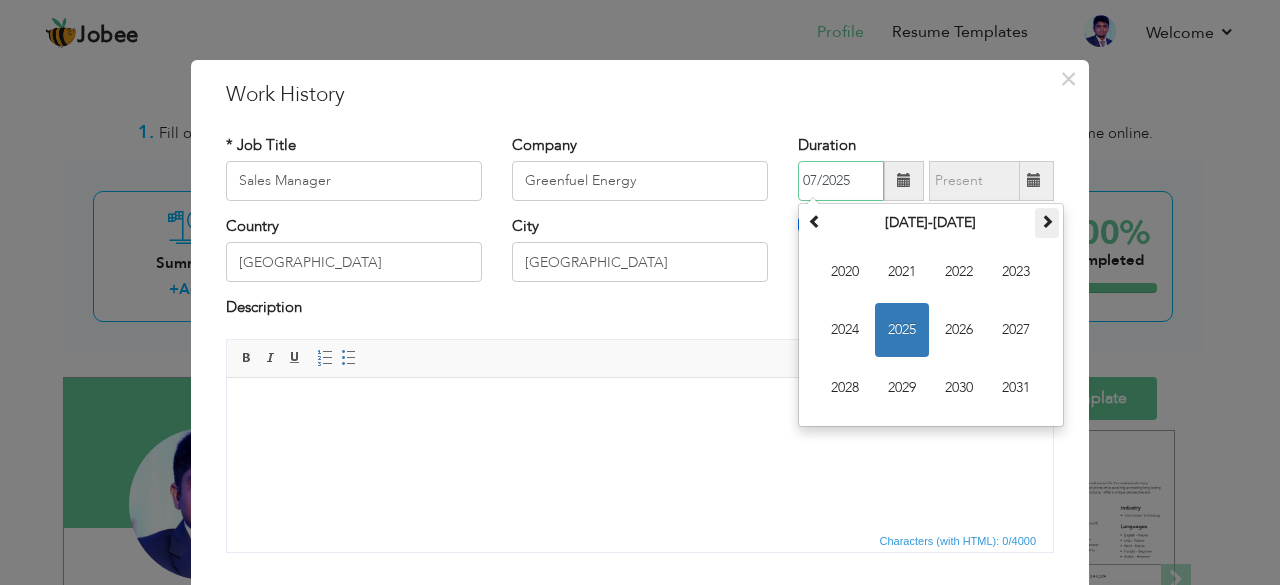 click at bounding box center [1047, 221] 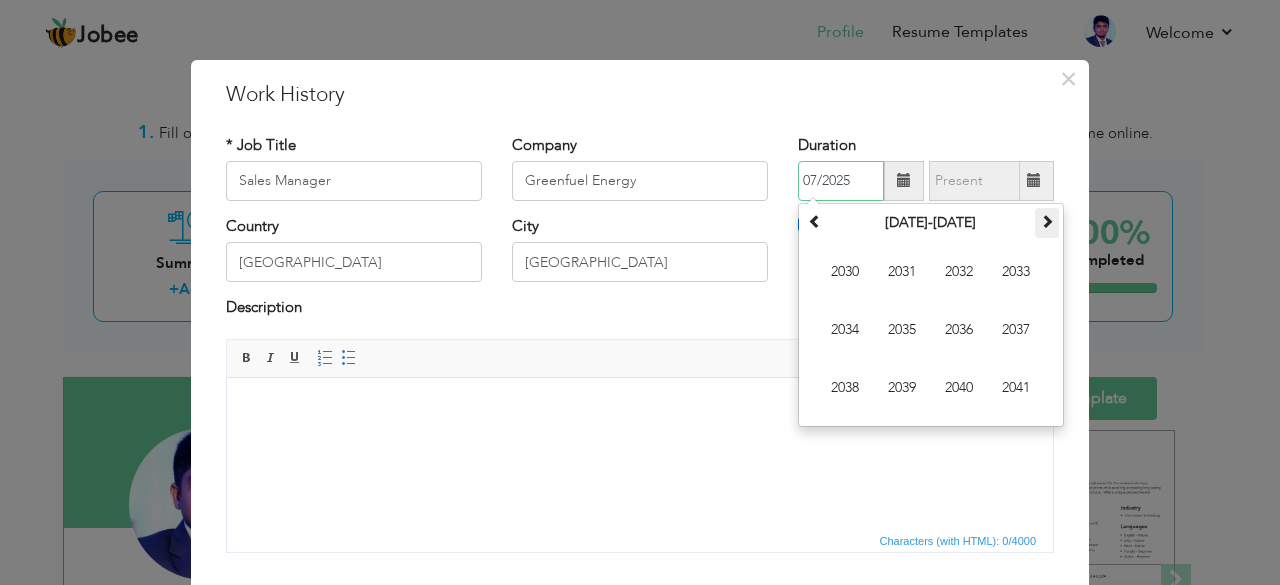 click at bounding box center [1047, 221] 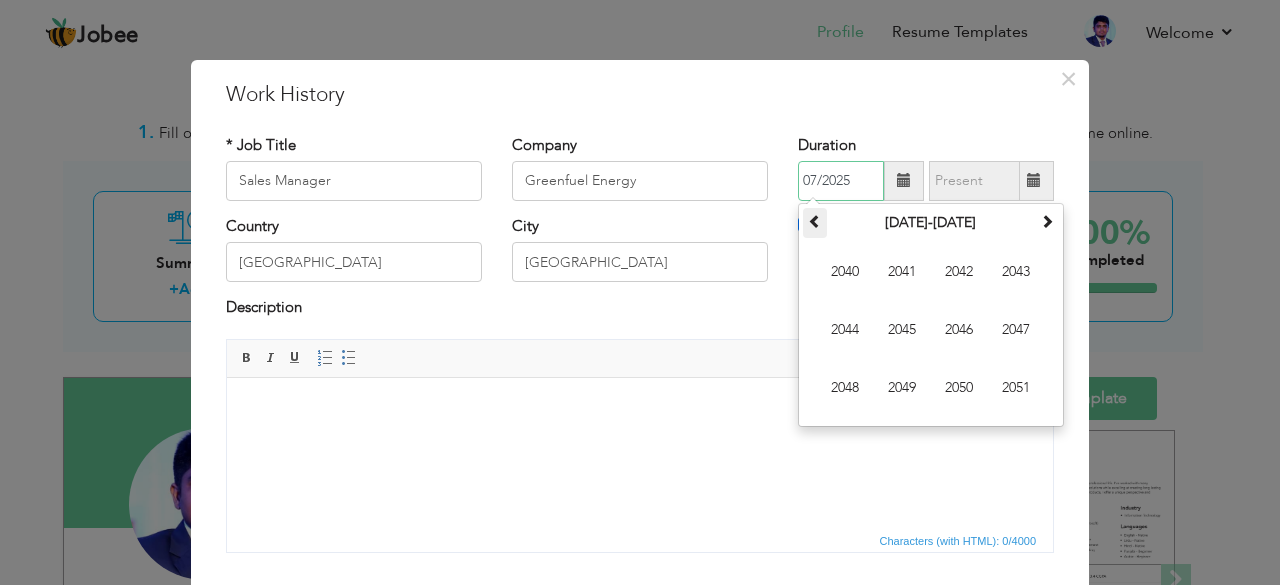 click at bounding box center (815, 223) 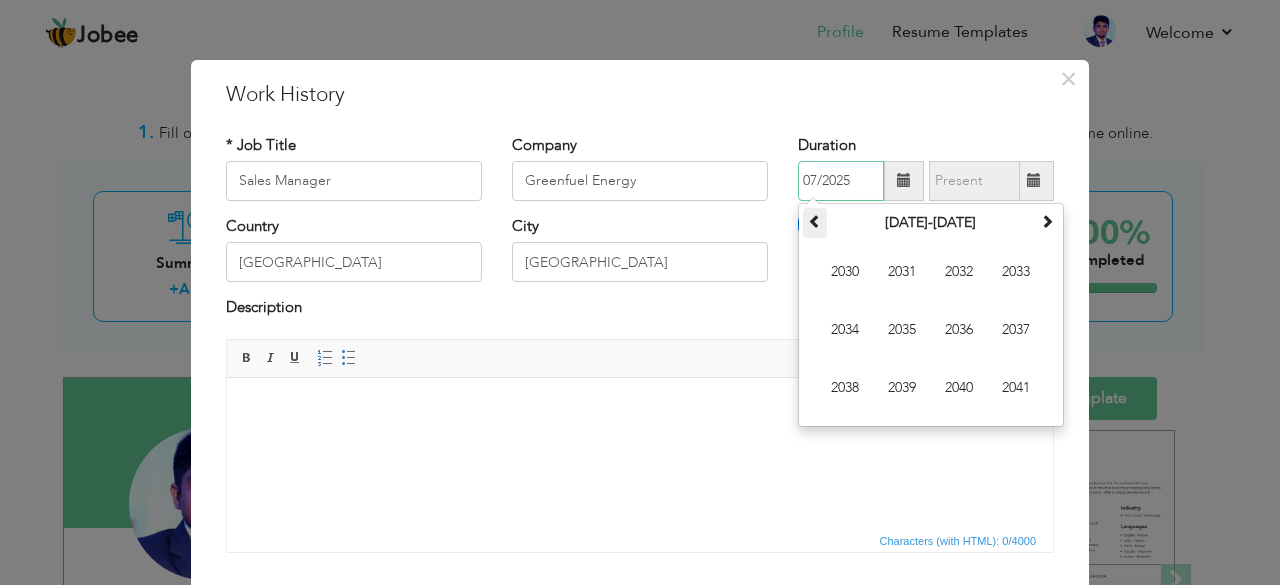 click at bounding box center [815, 223] 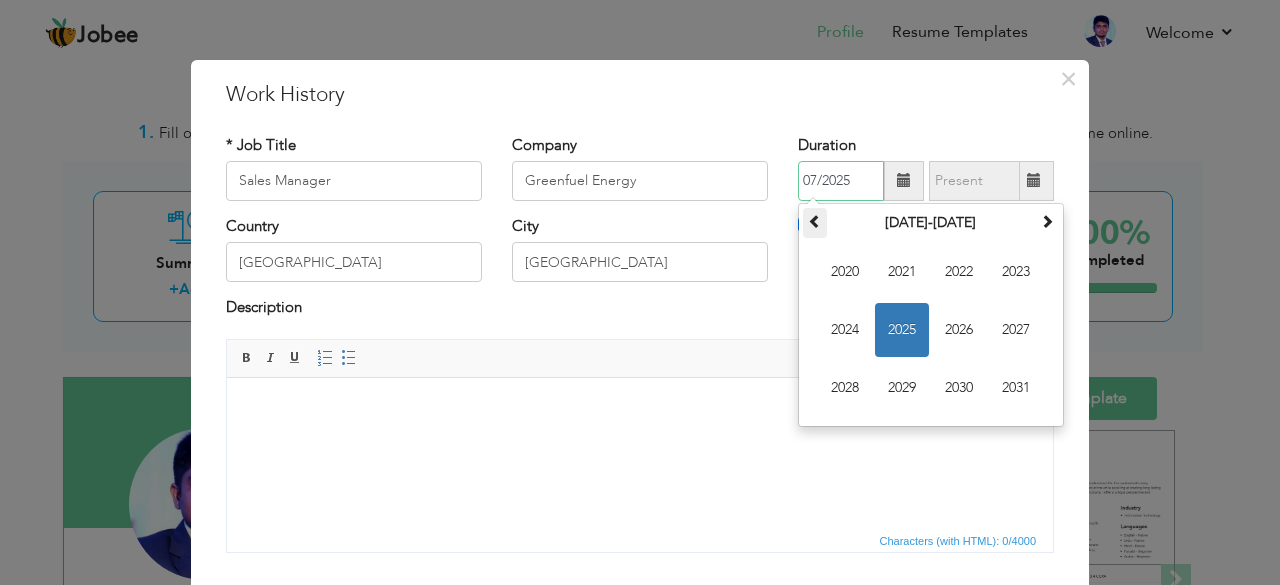 click at bounding box center [815, 223] 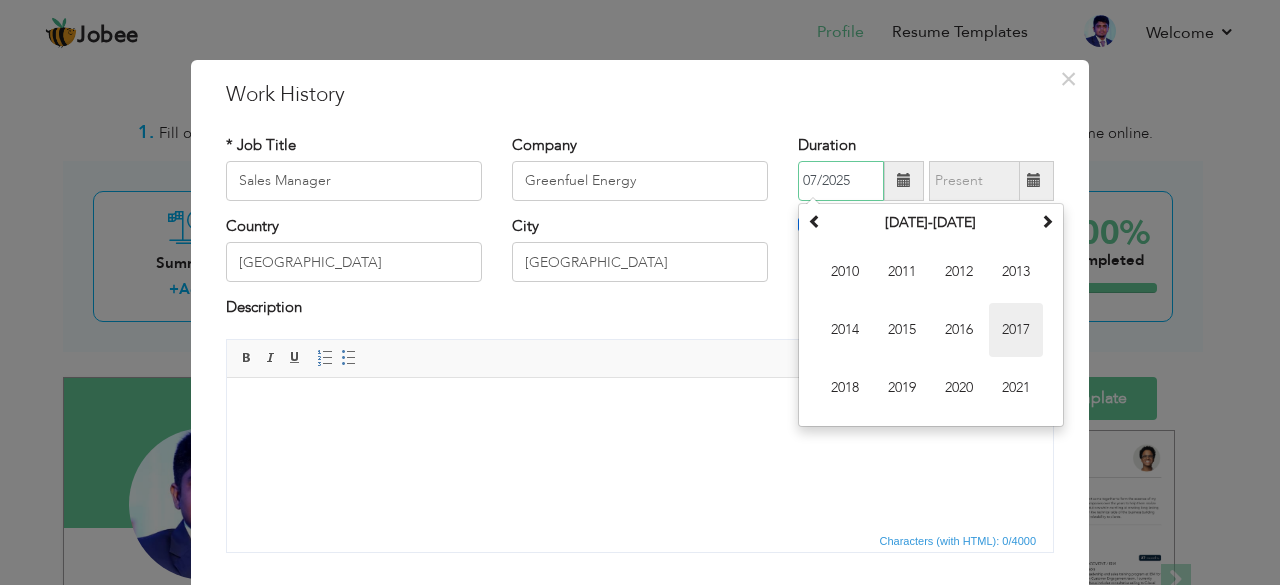 click on "2017" at bounding box center [1016, 330] 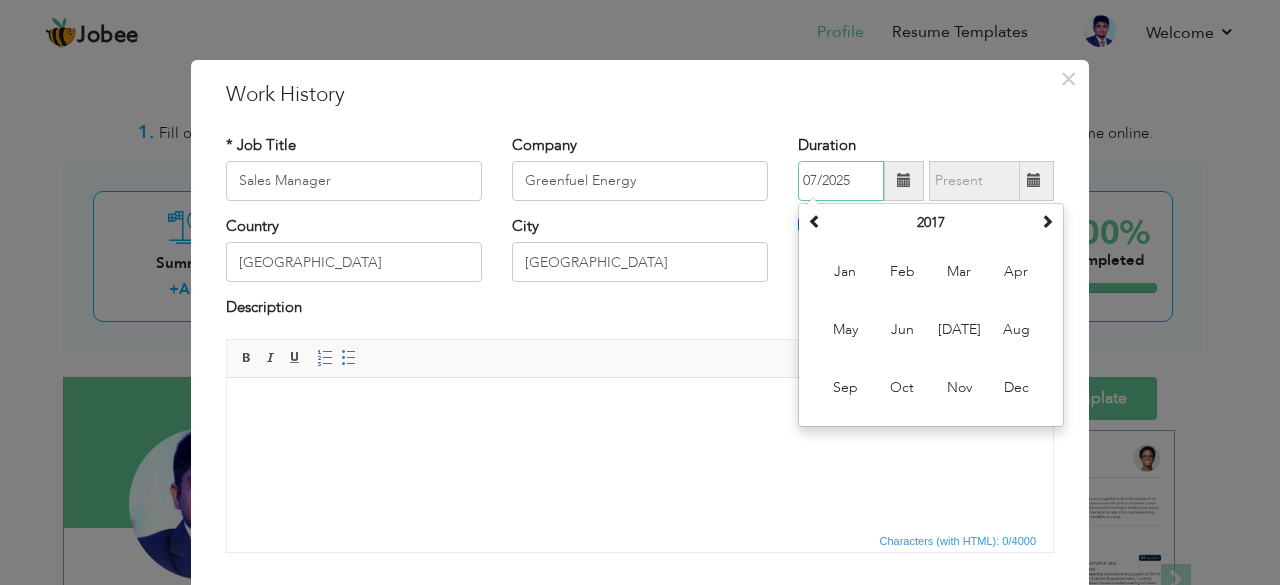 click on "07/2025" at bounding box center [841, 181] 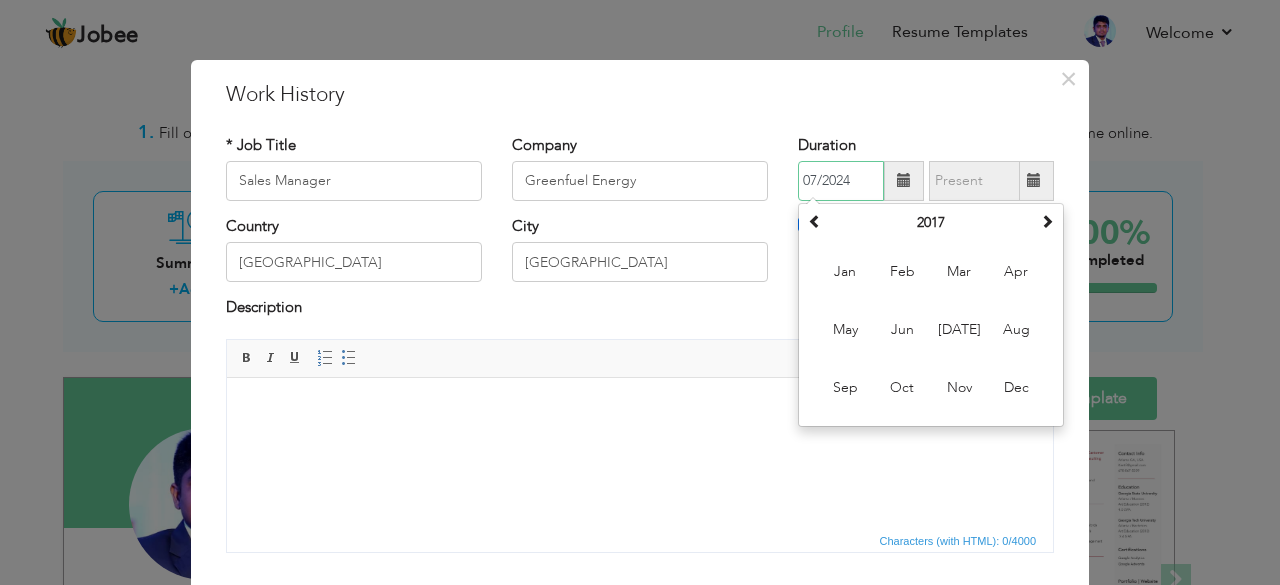click on "07/2024" at bounding box center [841, 181] 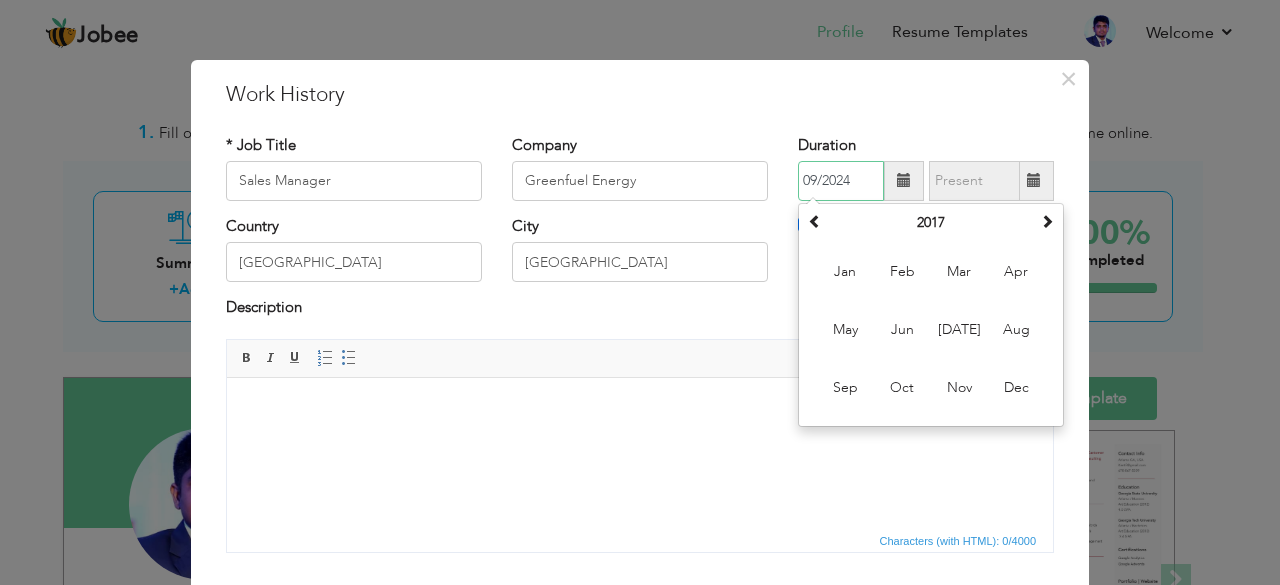 type on "09/2024" 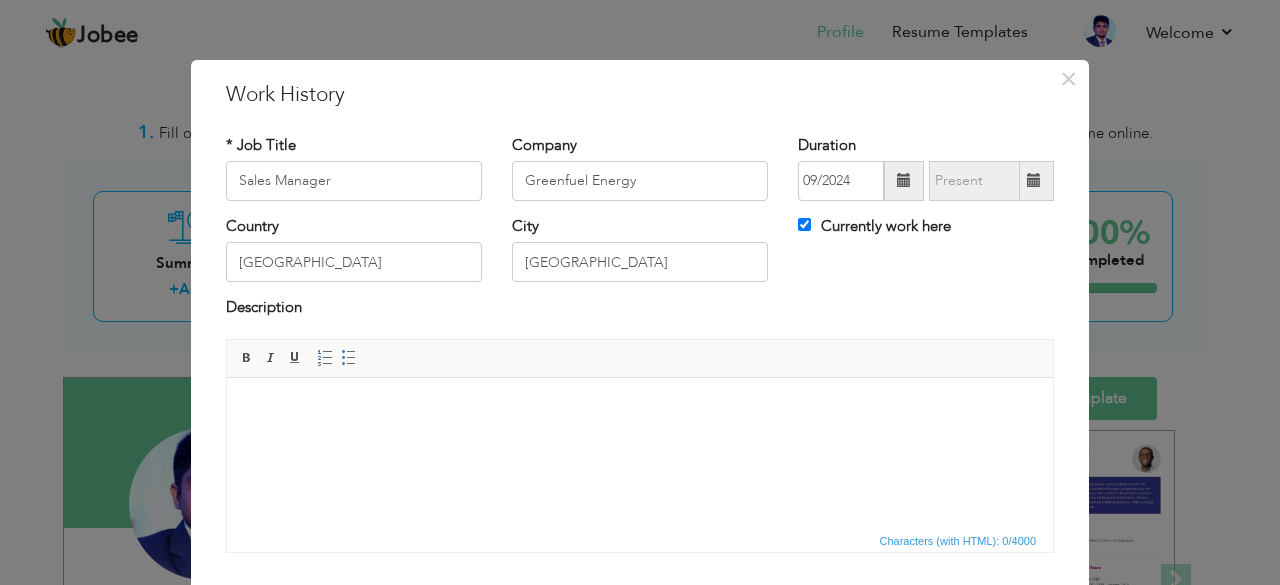 scroll, scrollTop: 128, scrollLeft: 0, axis: vertical 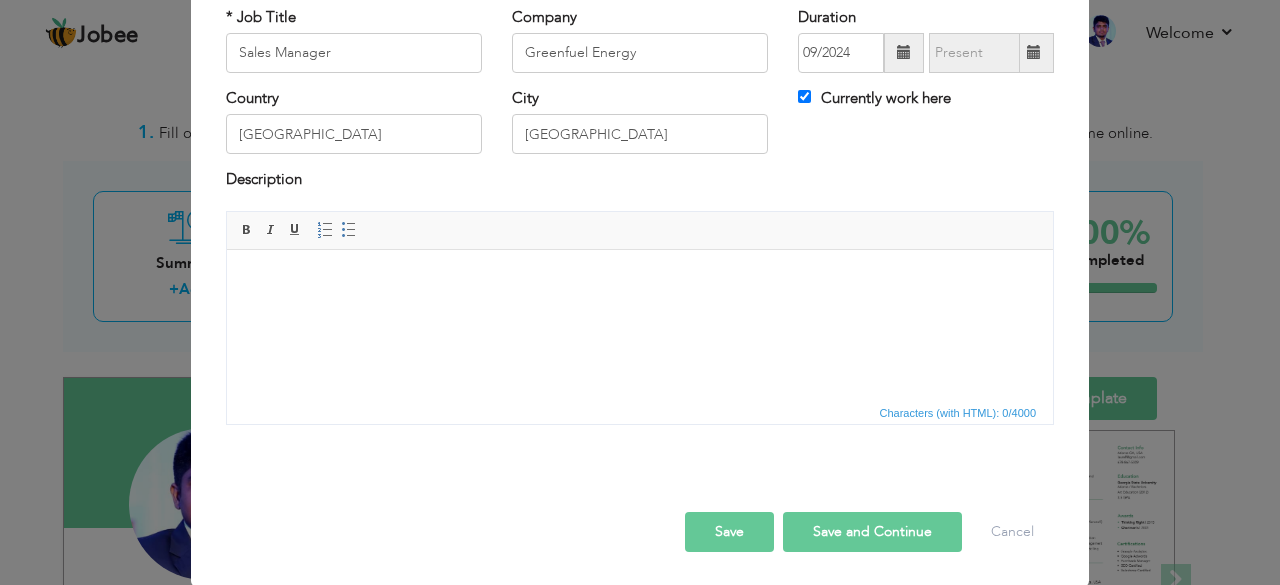 click at bounding box center (640, 279) 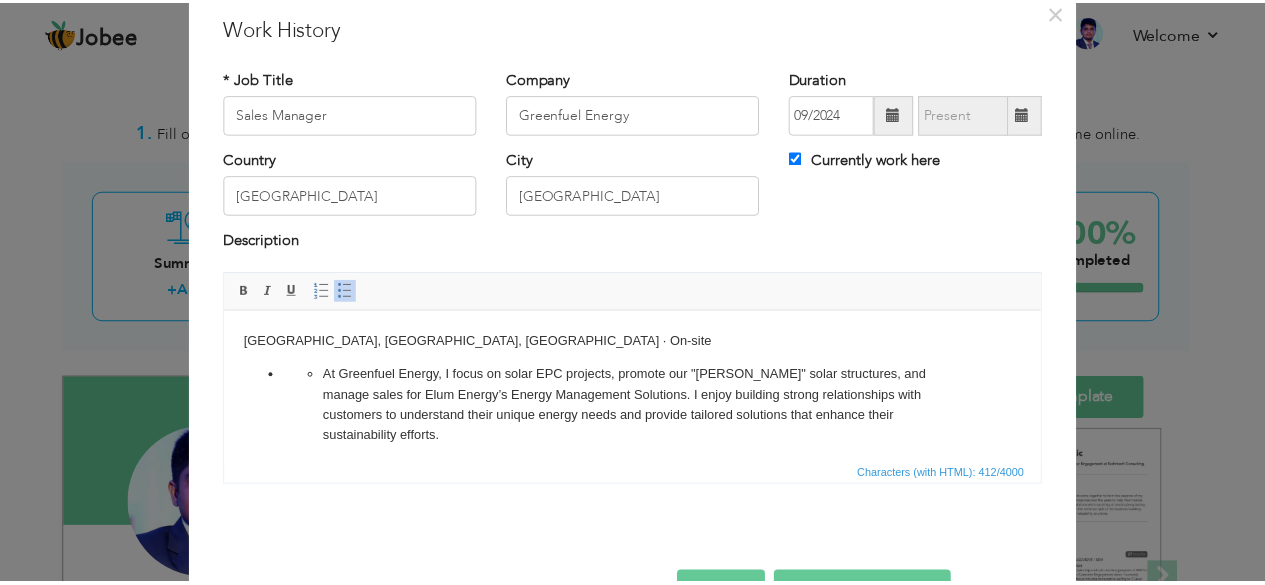 scroll, scrollTop: 128, scrollLeft: 0, axis: vertical 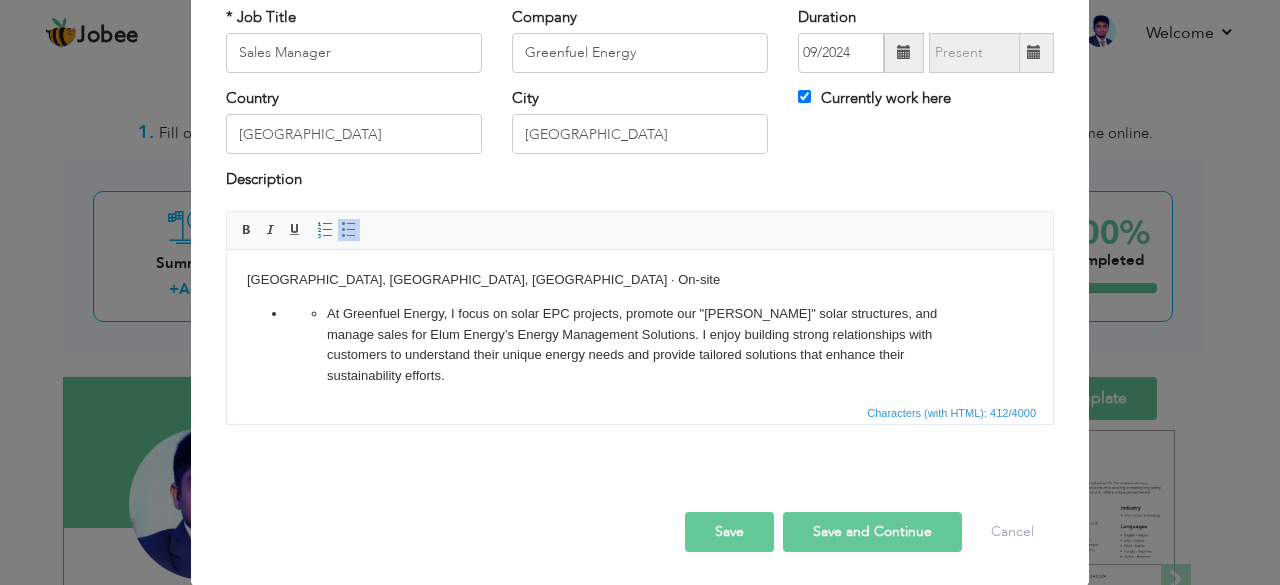 click on "At Greenfuel Energy, I focus on solar EPC projects, promote our "[PERSON_NAME]" solar structures, and manage sales for Elum Energy’s Energy Management Solutions. I enjoy building strong relationships with customers to understand their unique energy needs and provide tailored solutions that enhance their sustainability efforts." at bounding box center (640, 344) 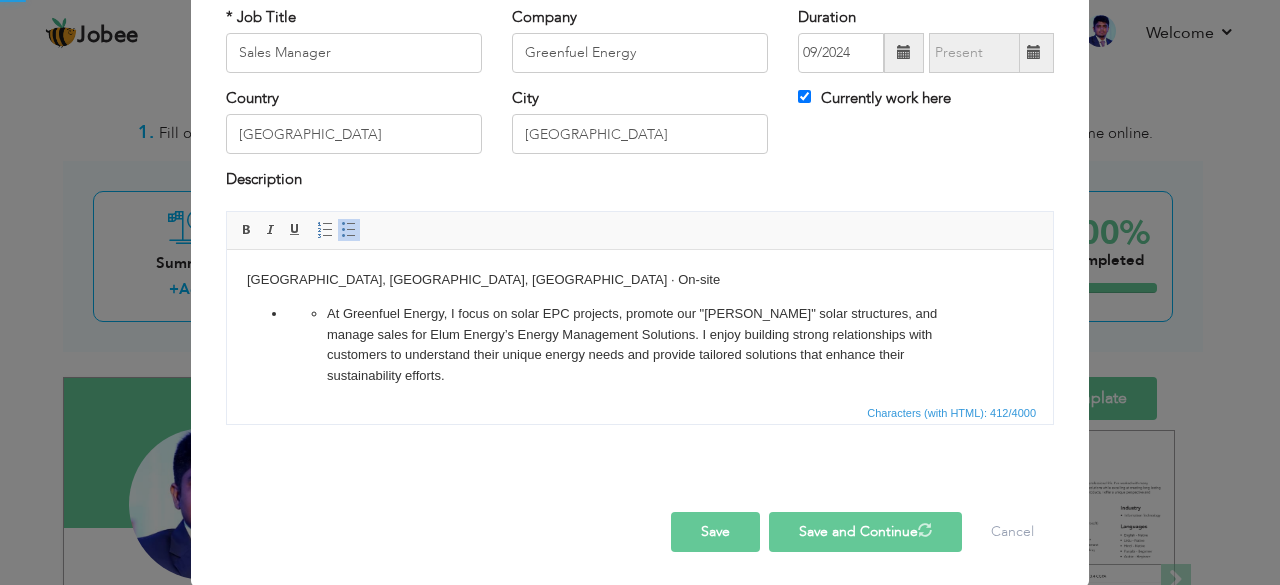 type 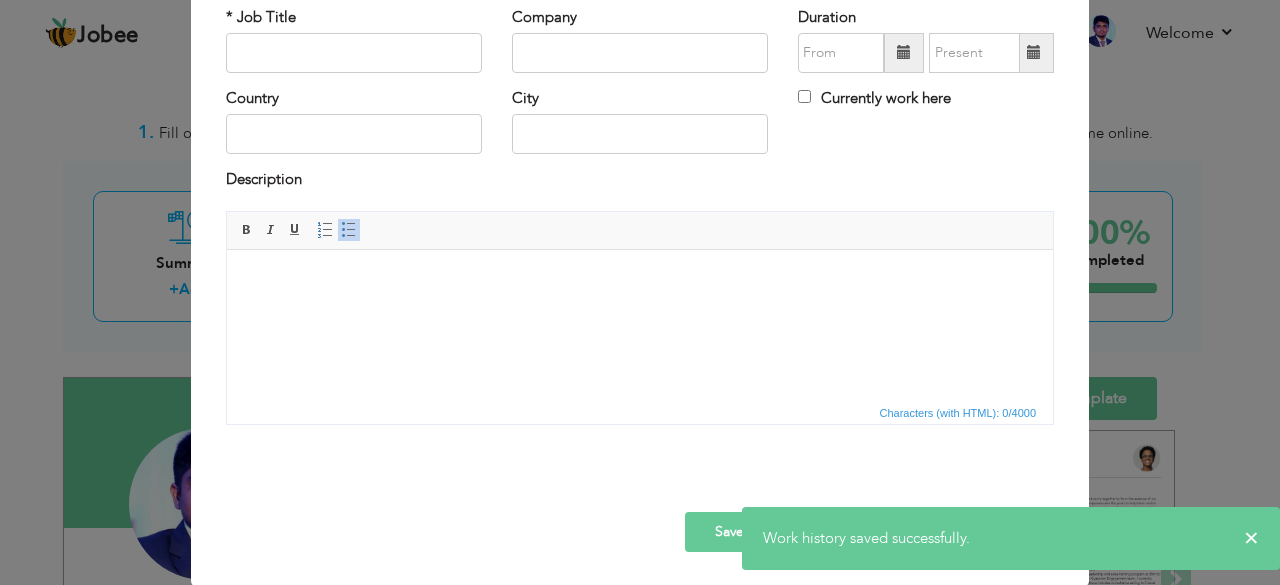 click on "×
Work History
* Job Title
Company
Duration Currently work here Country" at bounding box center (640, 292) 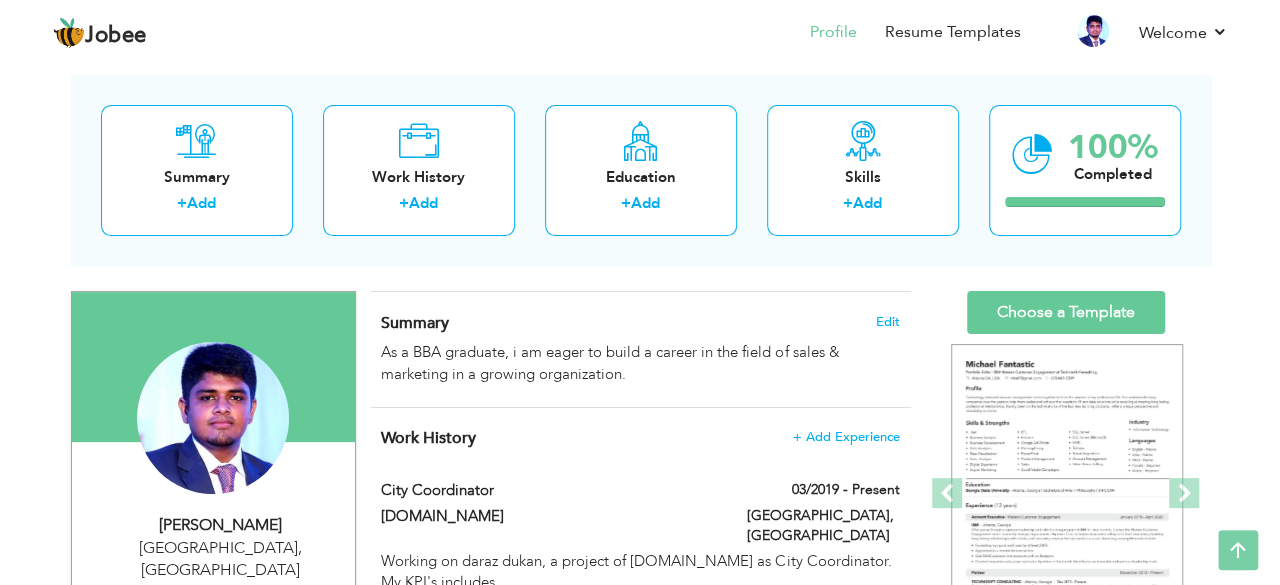 scroll, scrollTop: 71, scrollLeft: 0, axis: vertical 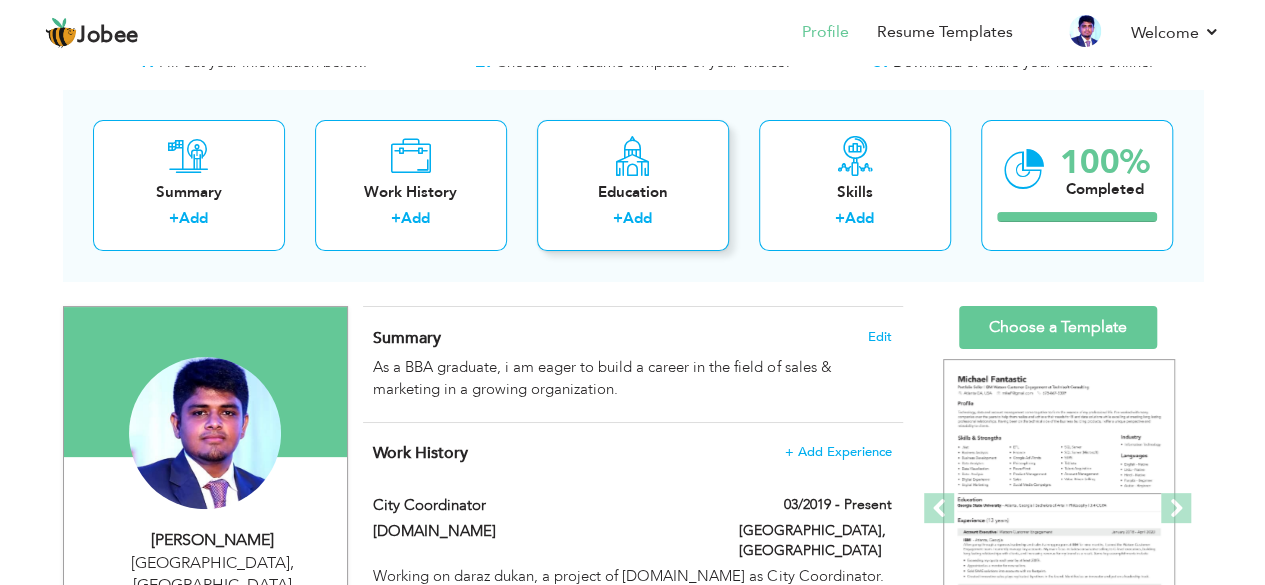 click at bounding box center (632, 156) 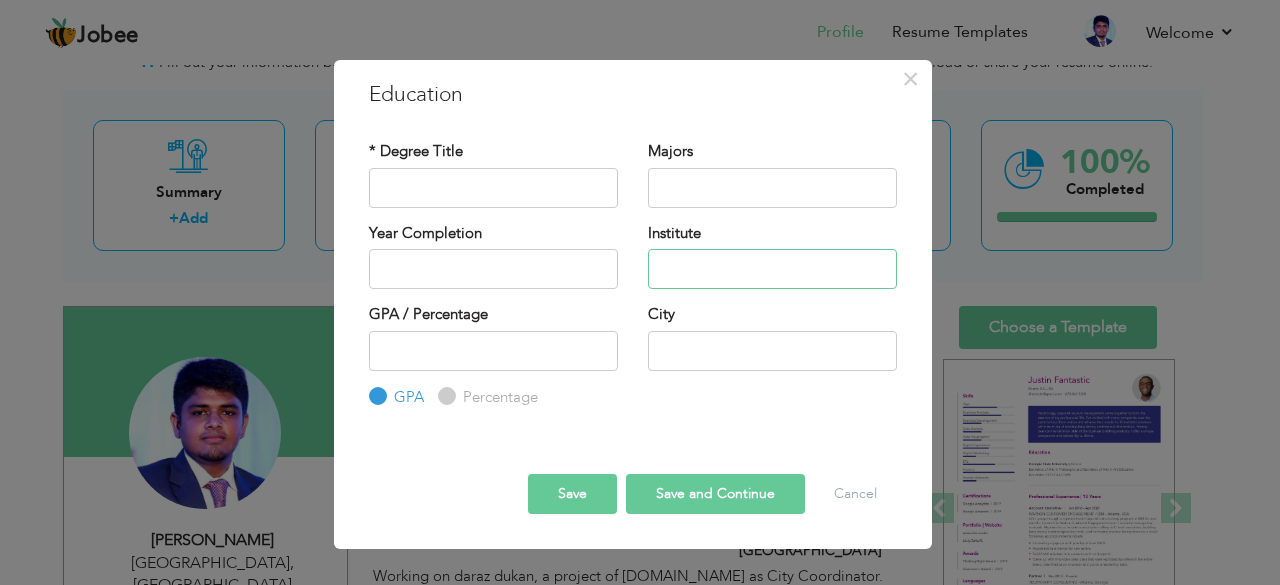 click at bounding box center (772, 269) 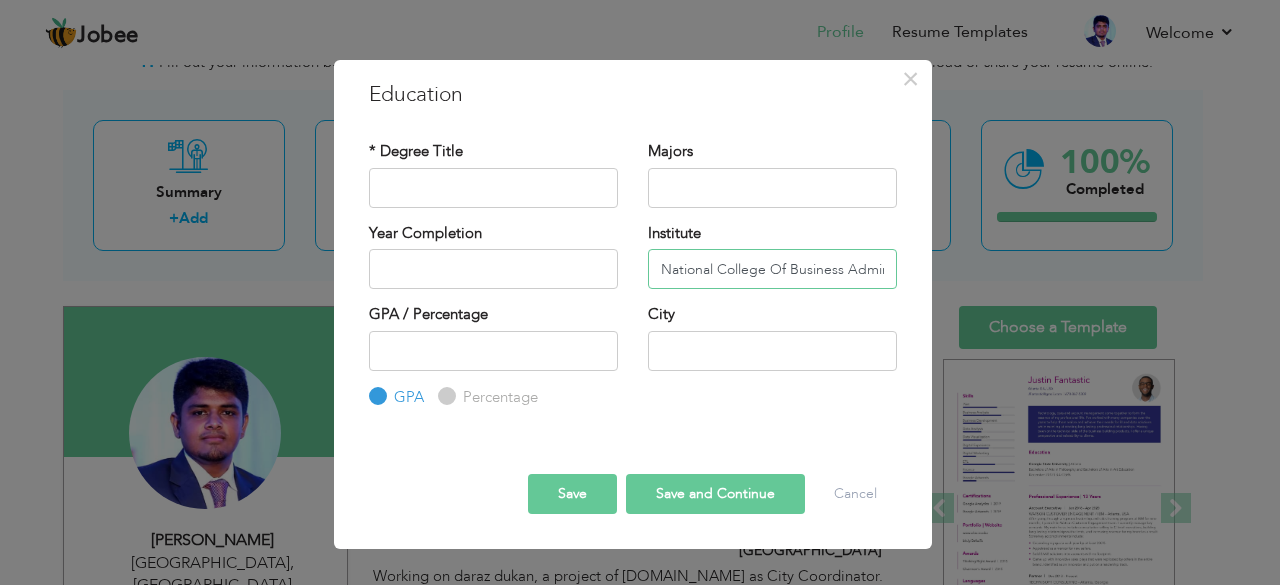 scroll, scrollTop: 0, scrollLeft: 137, axis: horizontal 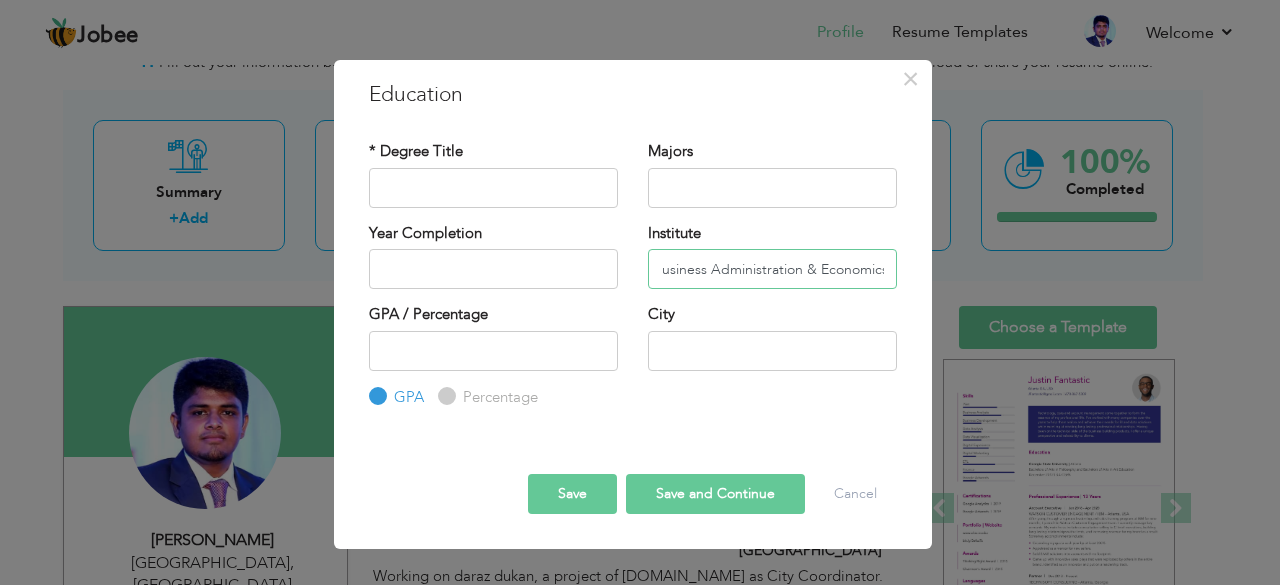 type on "National College Of Business Administration & Economics" 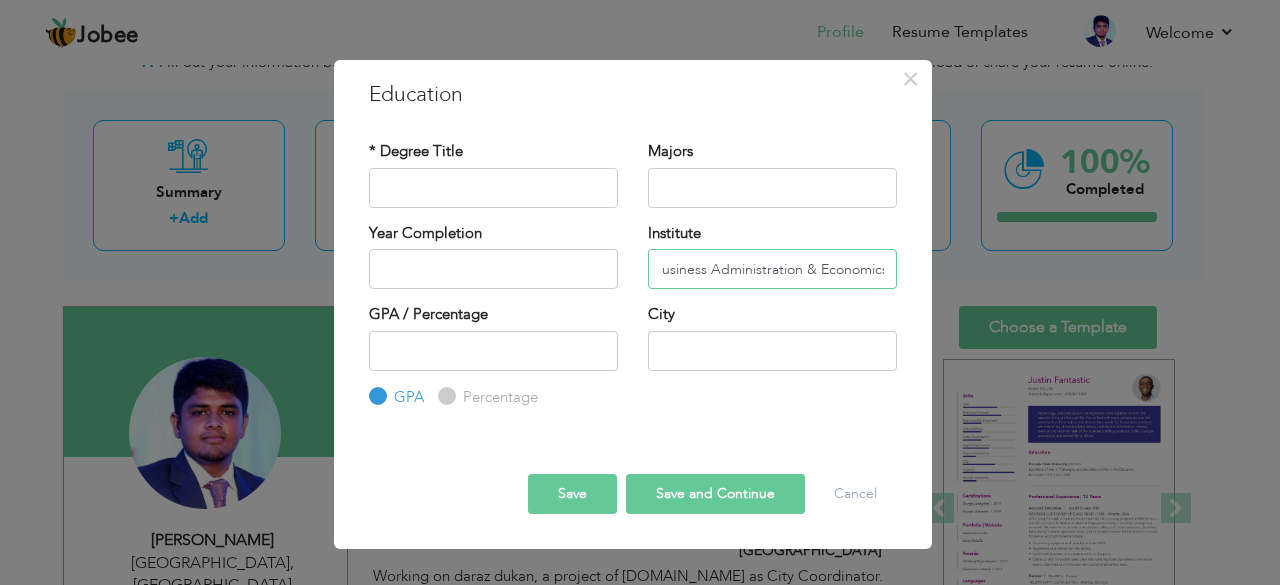 scroll, scrollTop: 0, scrollLeft: 0, axis: both 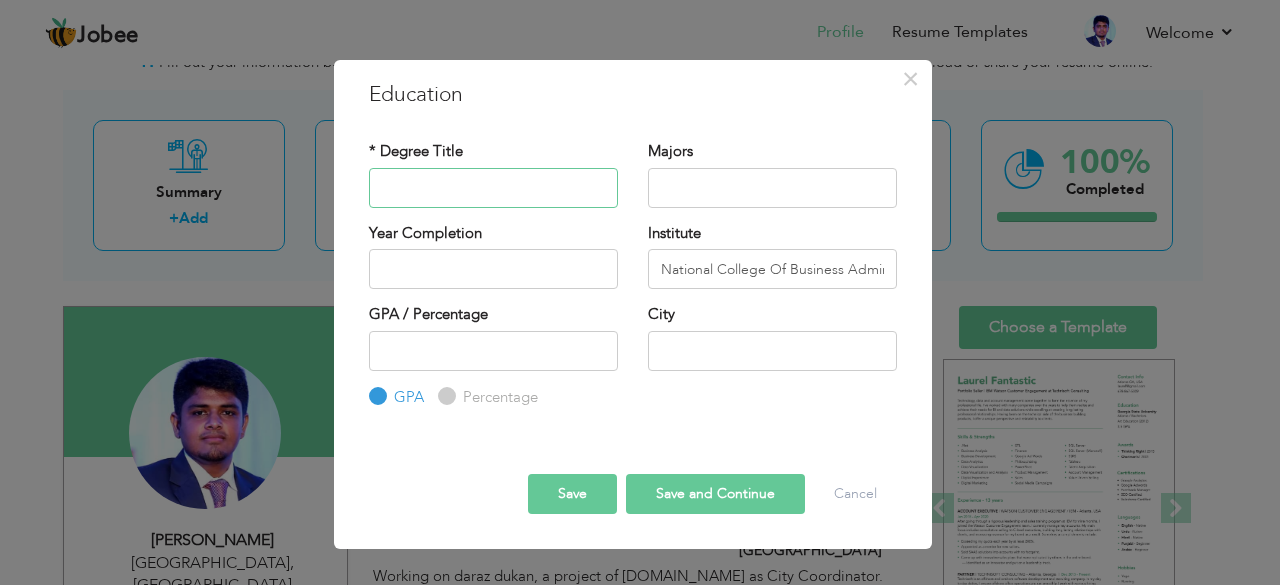 click at bounding box center [493, 188] 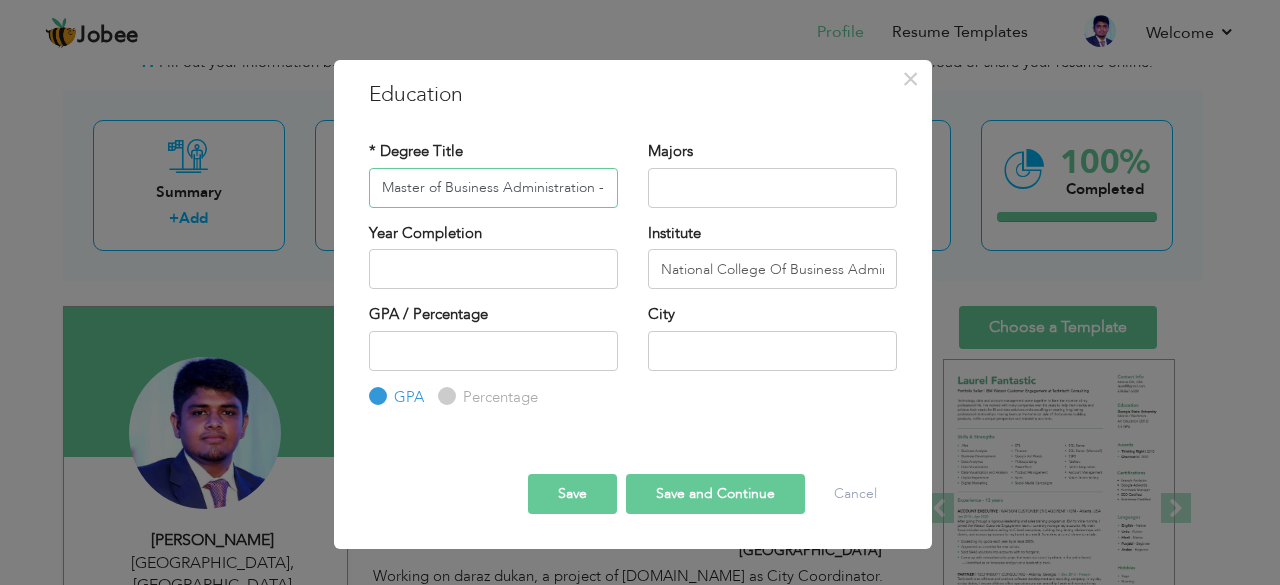 scroll, scrollTop: 0, scrollLeft: 29, axis: horizontal 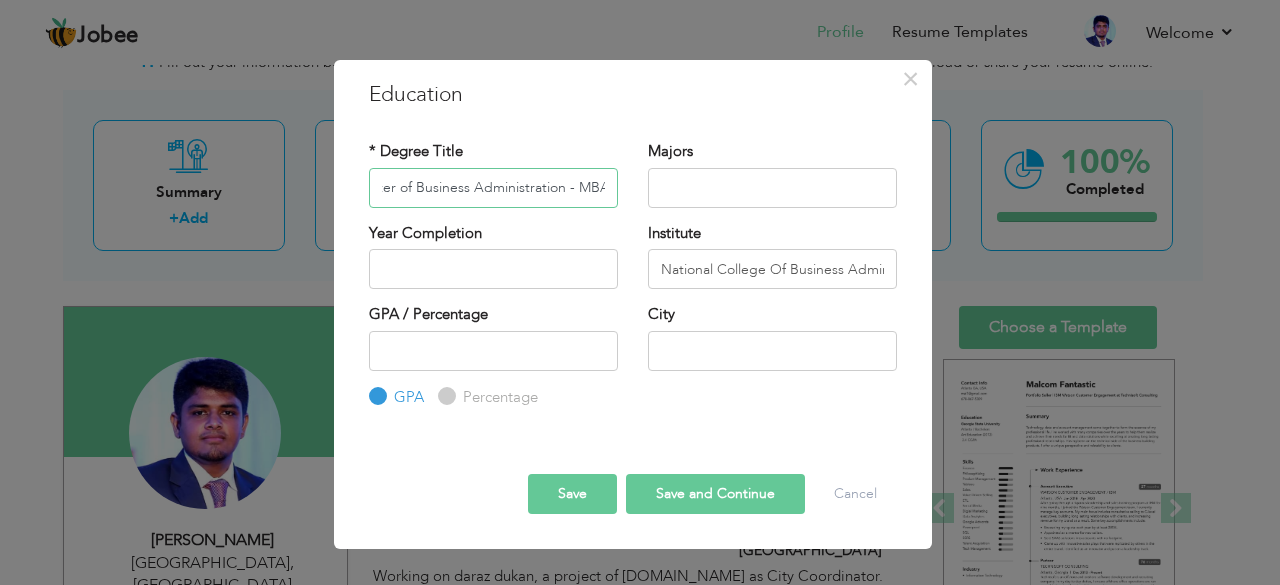 type on "Master of Business Administration - MBA" 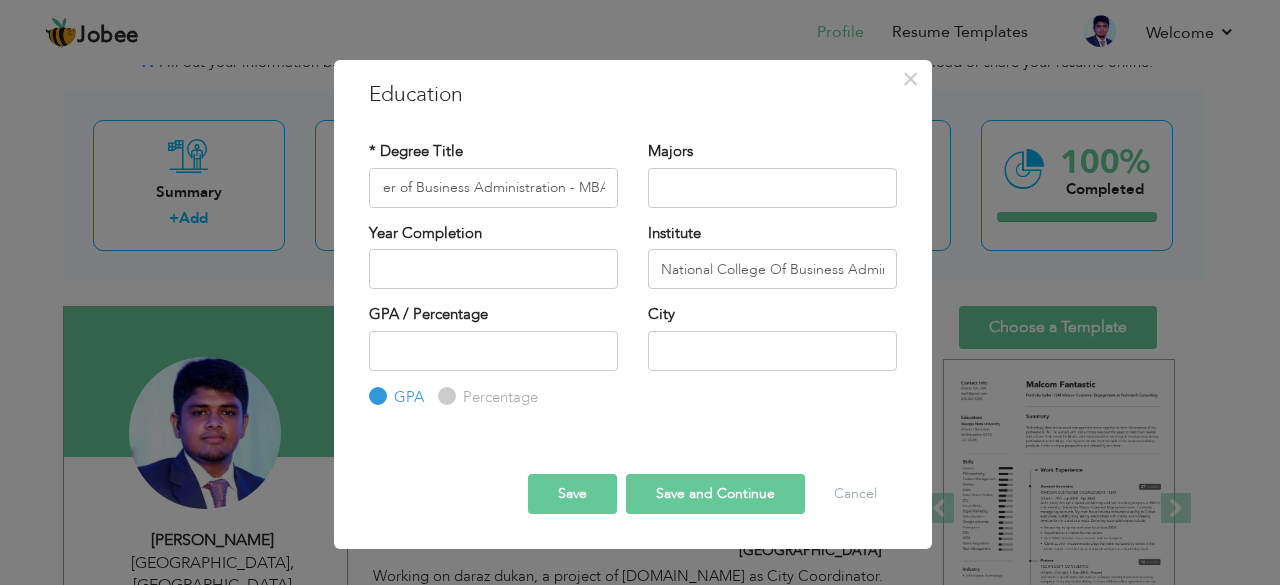 scroll, scrollTop: 0, scrollLeft: 0, axis: both 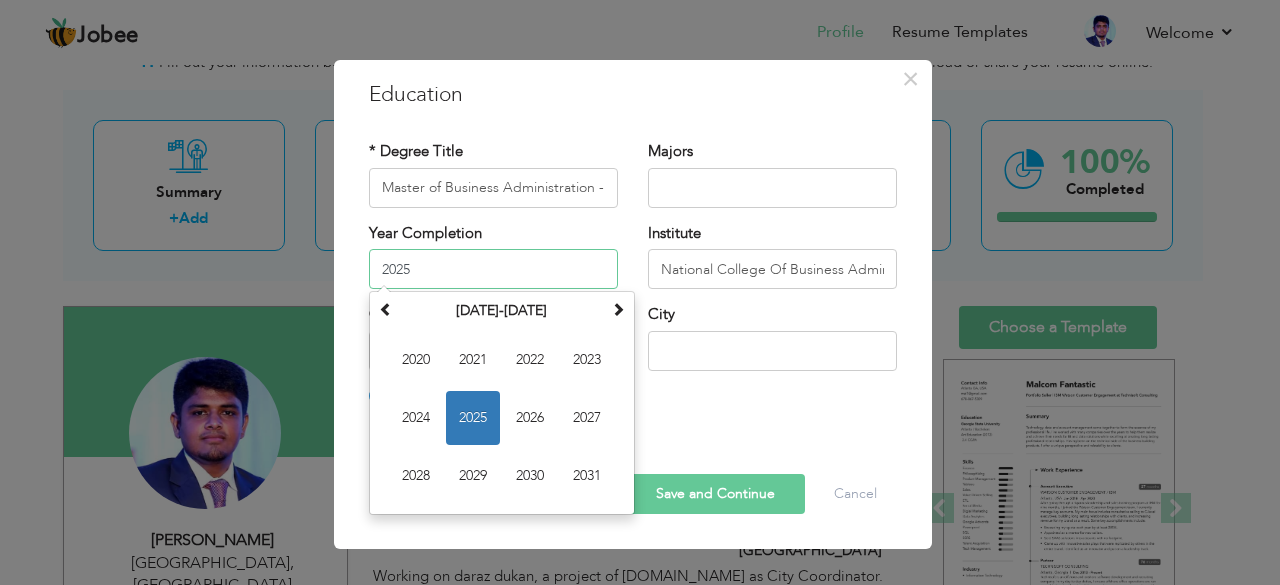 click on "2025" at bounding box center [493, 269] 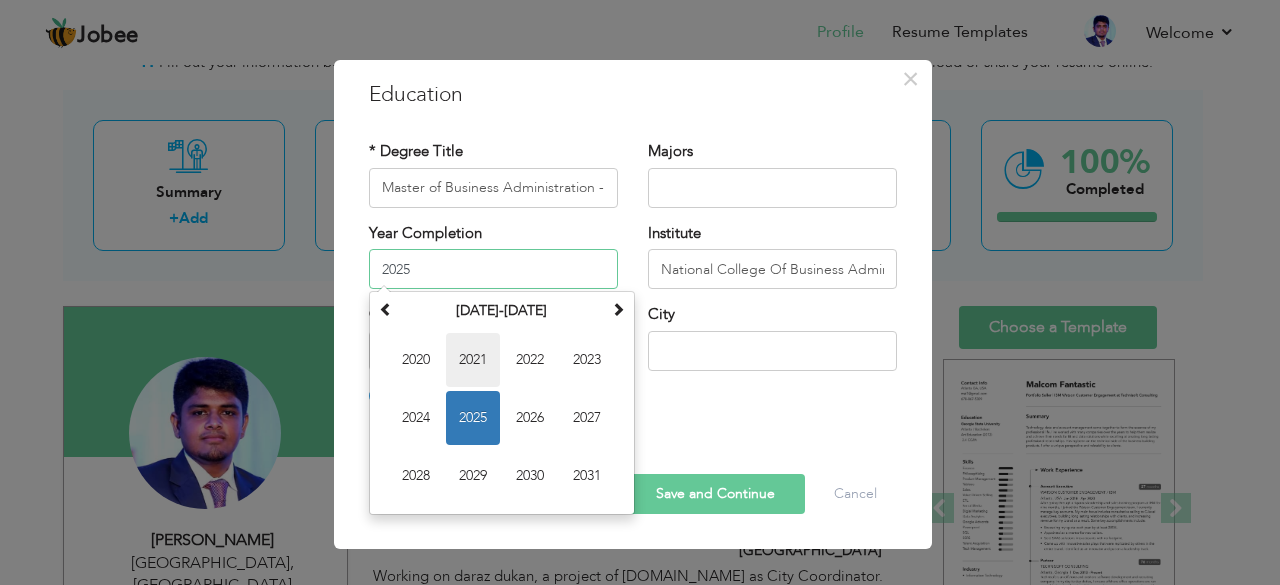 click on "2021" at bounding box center (473, 360) 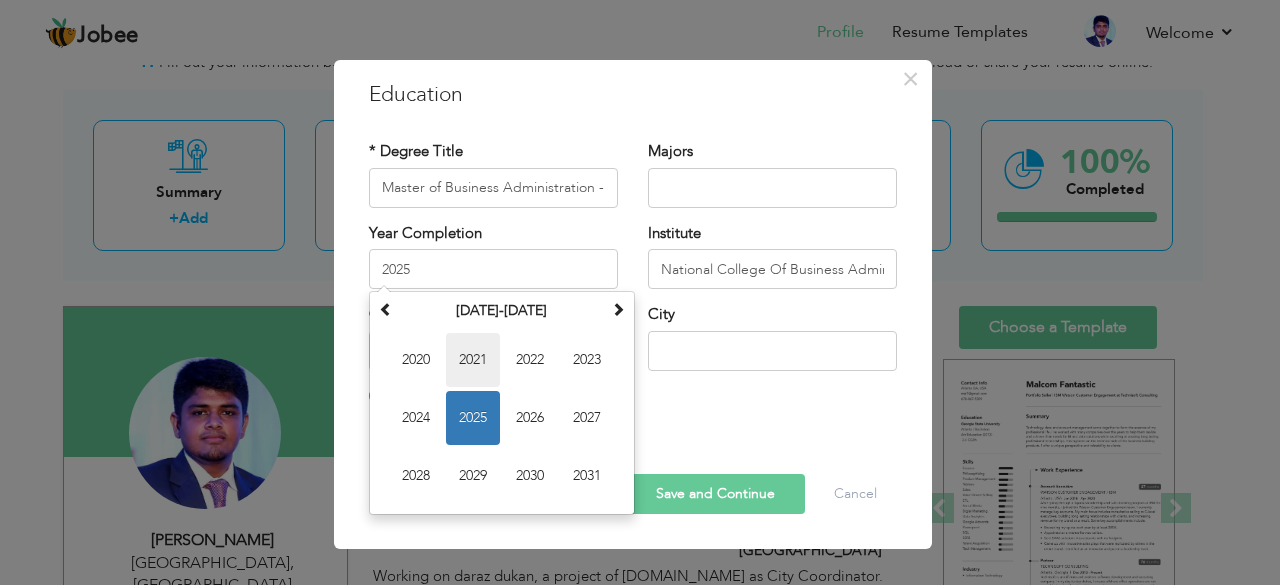 type on "2021" 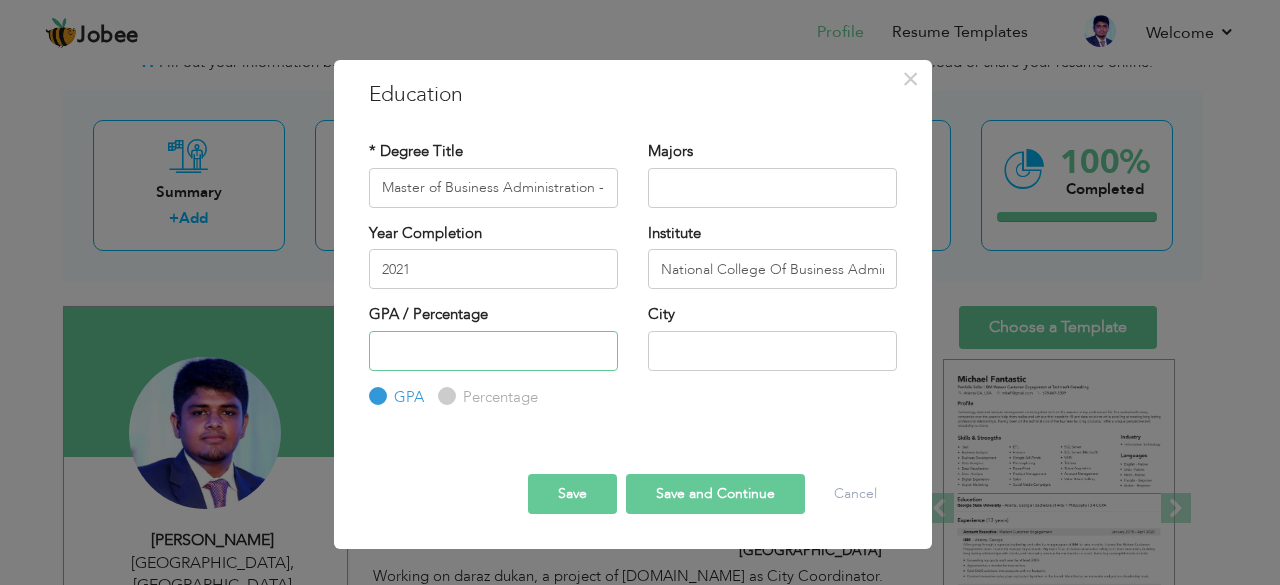 click at bounding box center [493, 351] 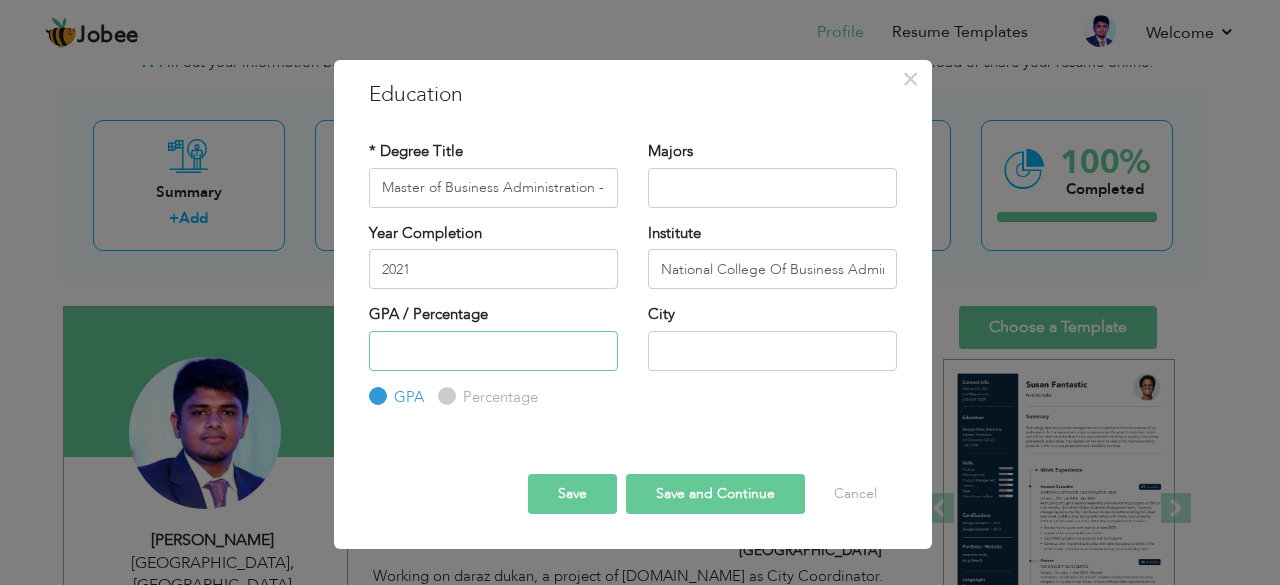 click at bounding box center [493, 351] 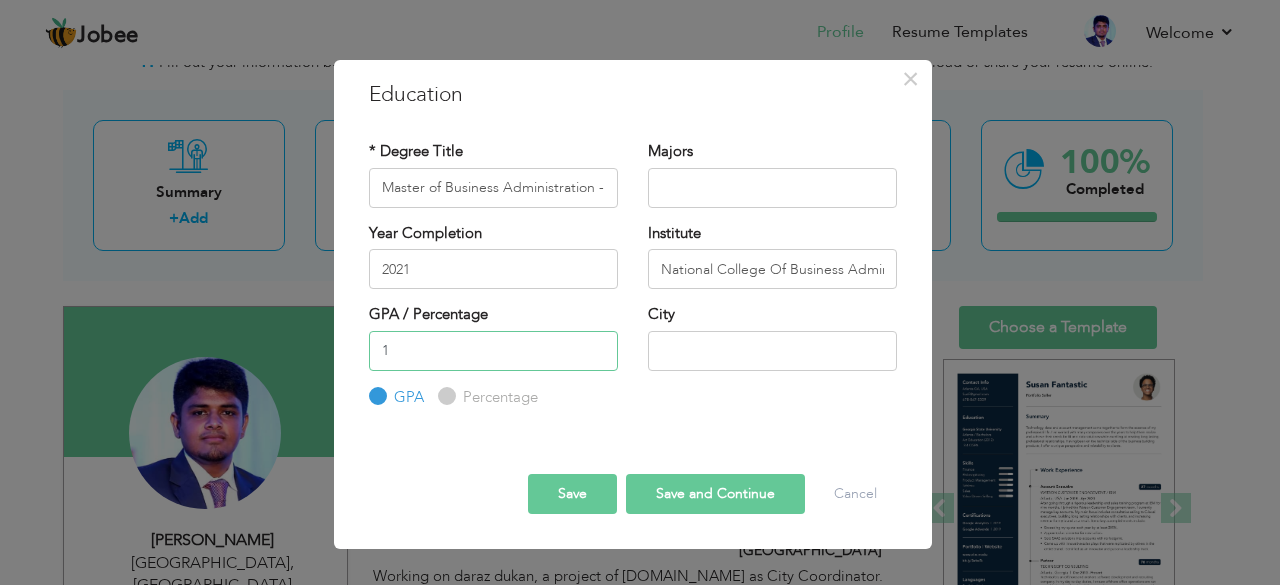 click on "1" at bounding box center (493, 351) 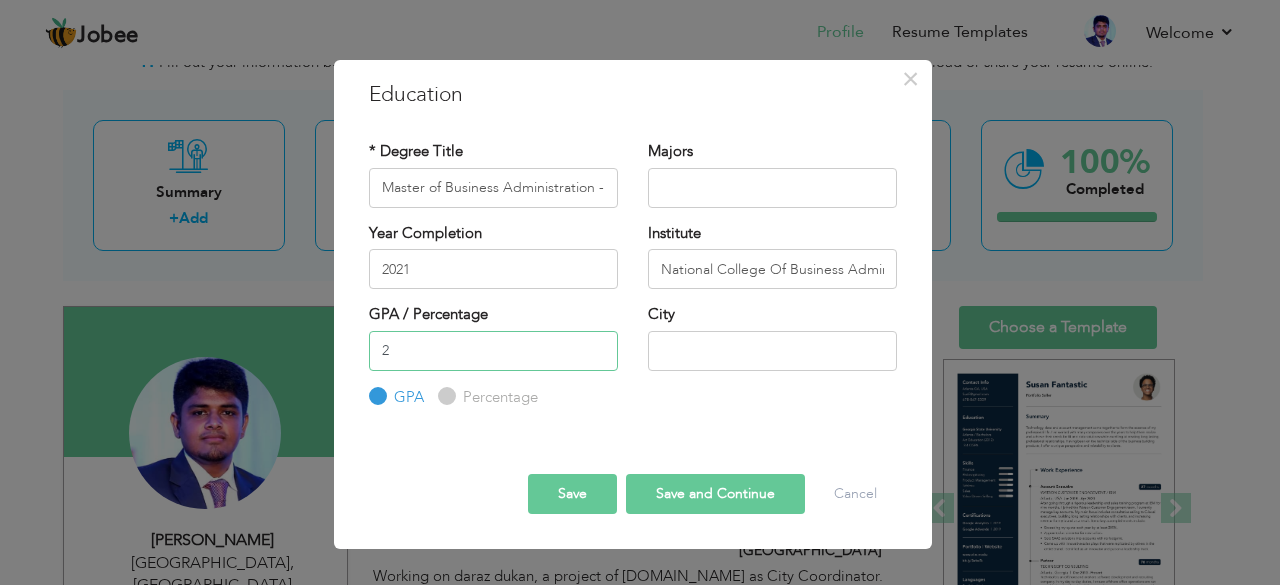 click on "2" at bounding box center (493, 351) 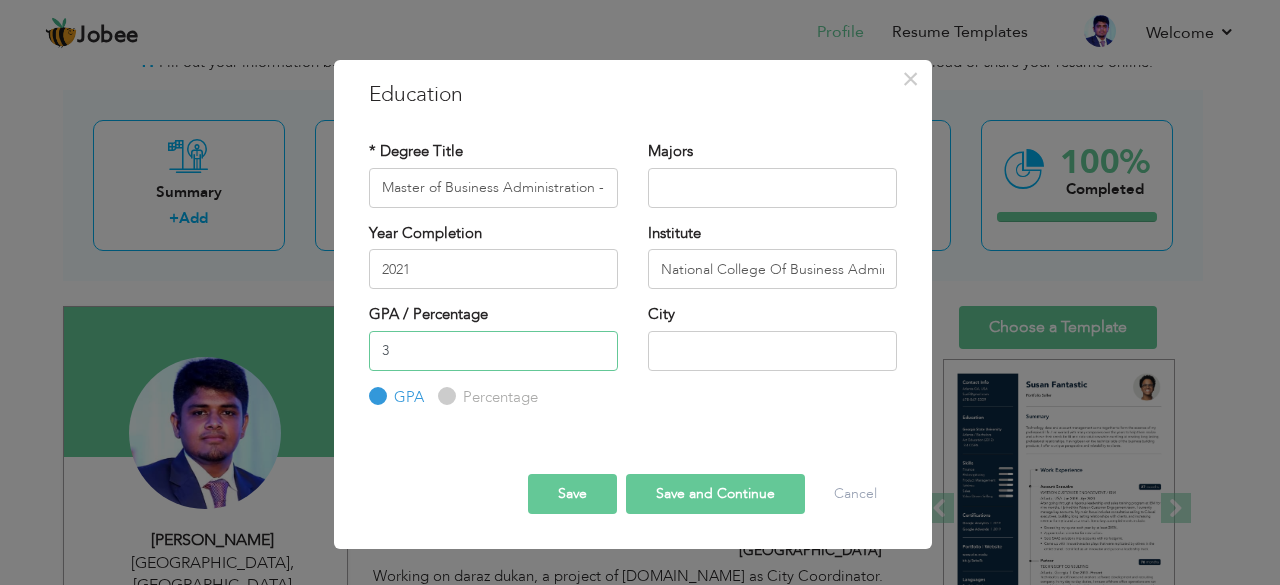 type on "3" 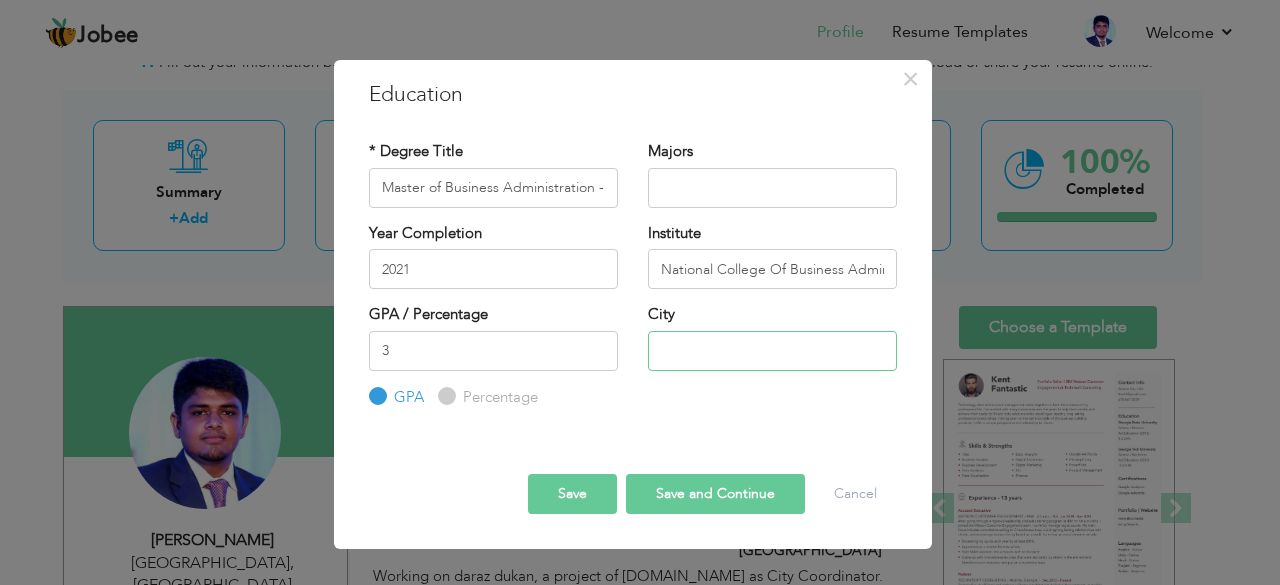 click at bounding box center [772, 351] 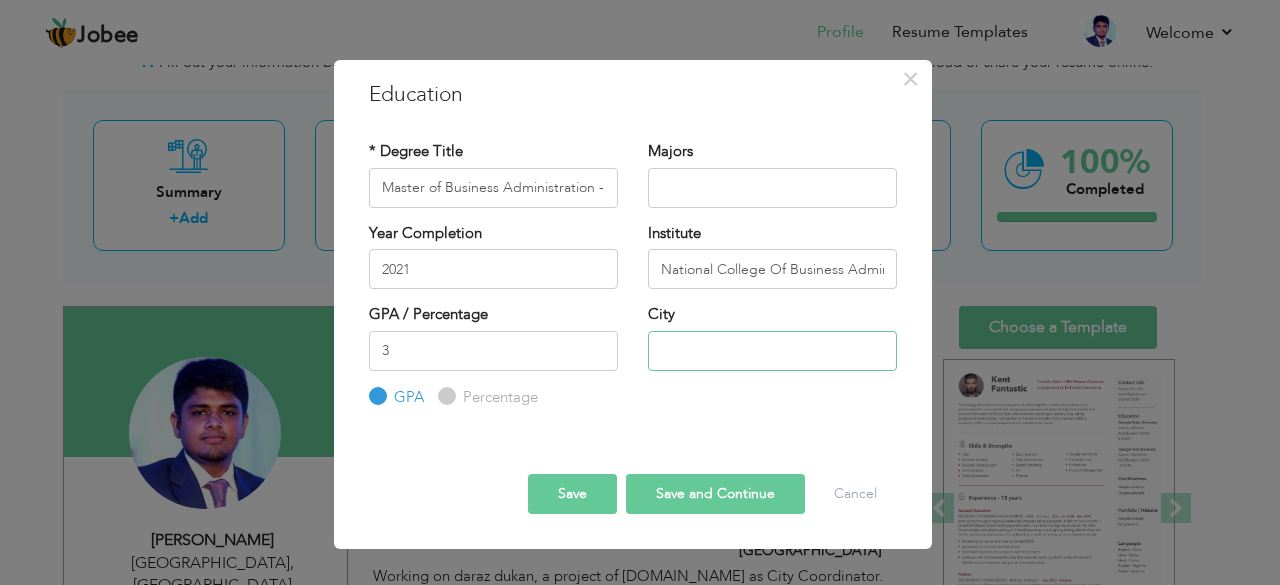 type on "[GEOGRAPHIC_DATA]" 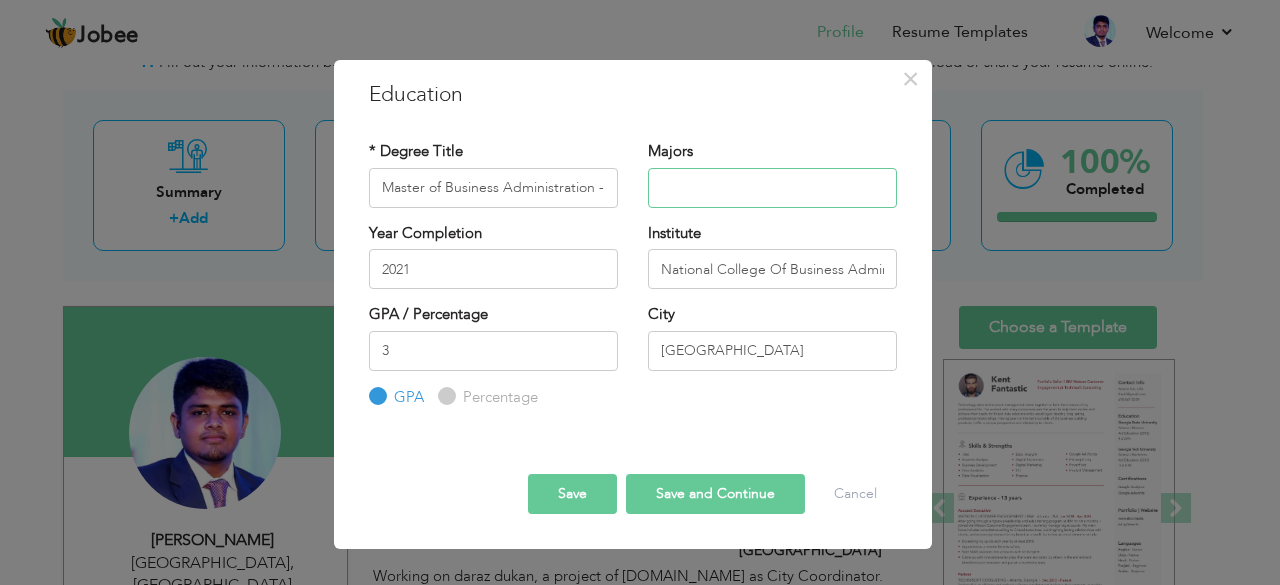 click at bounding box center [772, 188] 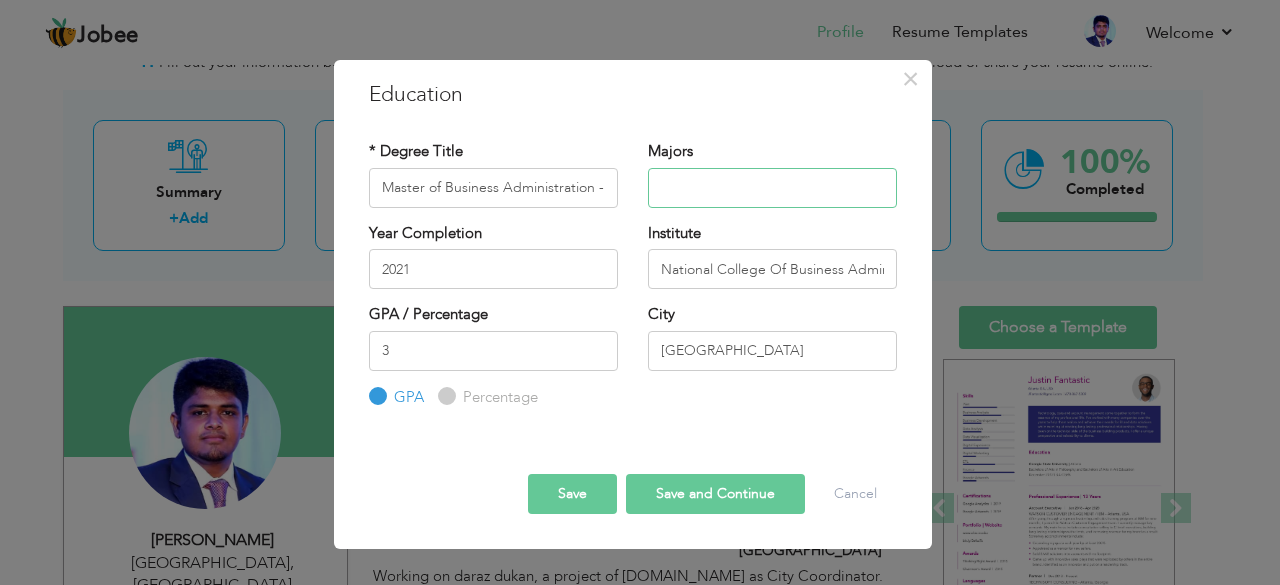 paste on "Sales, Distribution, and Marketing Operations, General" 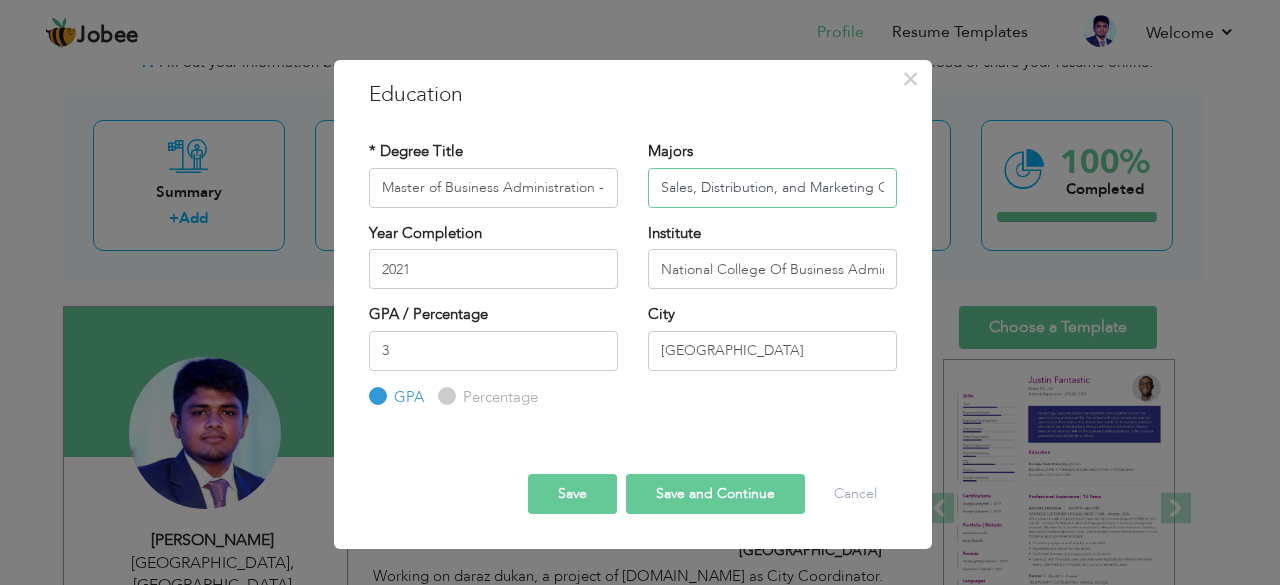scroll, scrollTop: 0, scrollLeft: 116, axis: horizontal 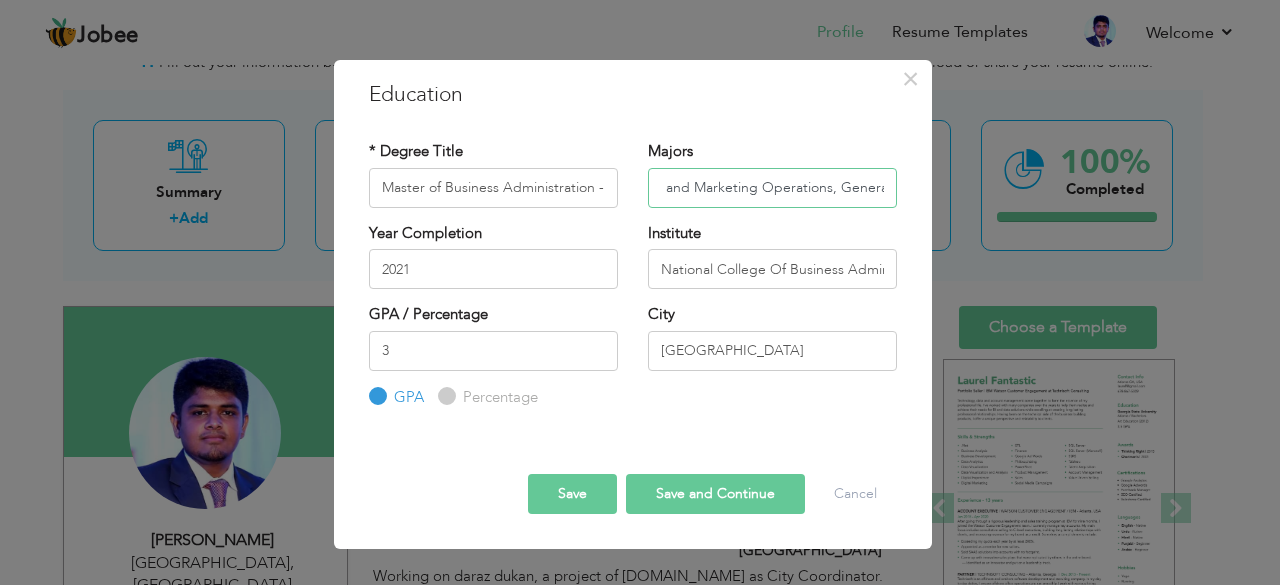 type on "Sales, Distribution, and Marketing Operations, General" 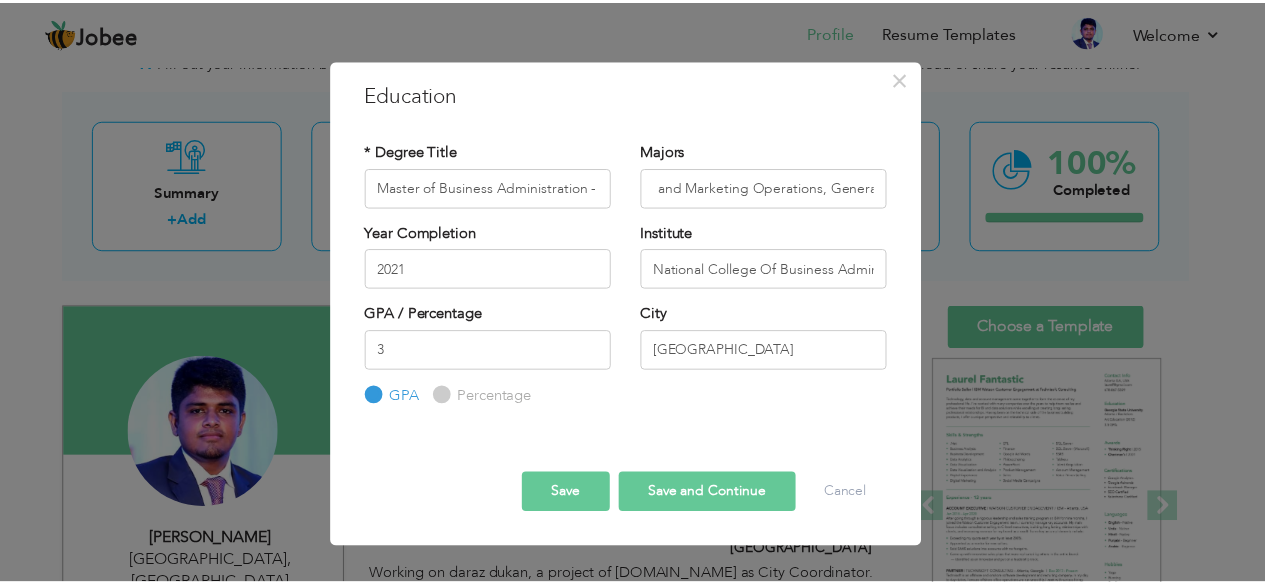 scroll, scrollTop: 0, scrollLeft: 0, axis: both 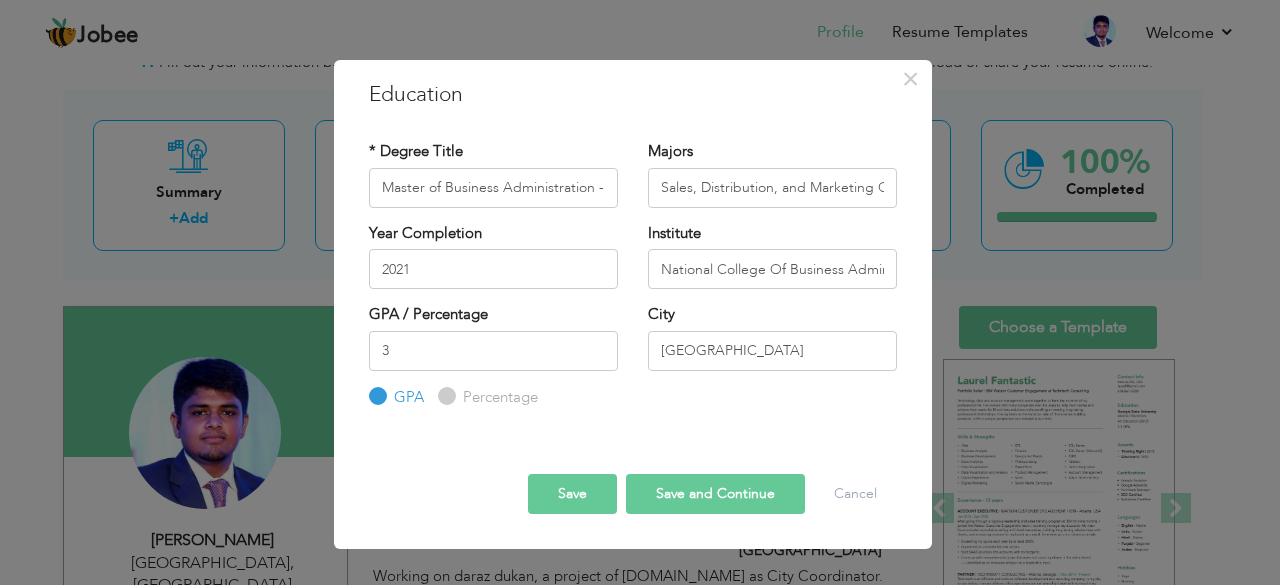 click on "Save and Continue" at bounding box center [715, 494] 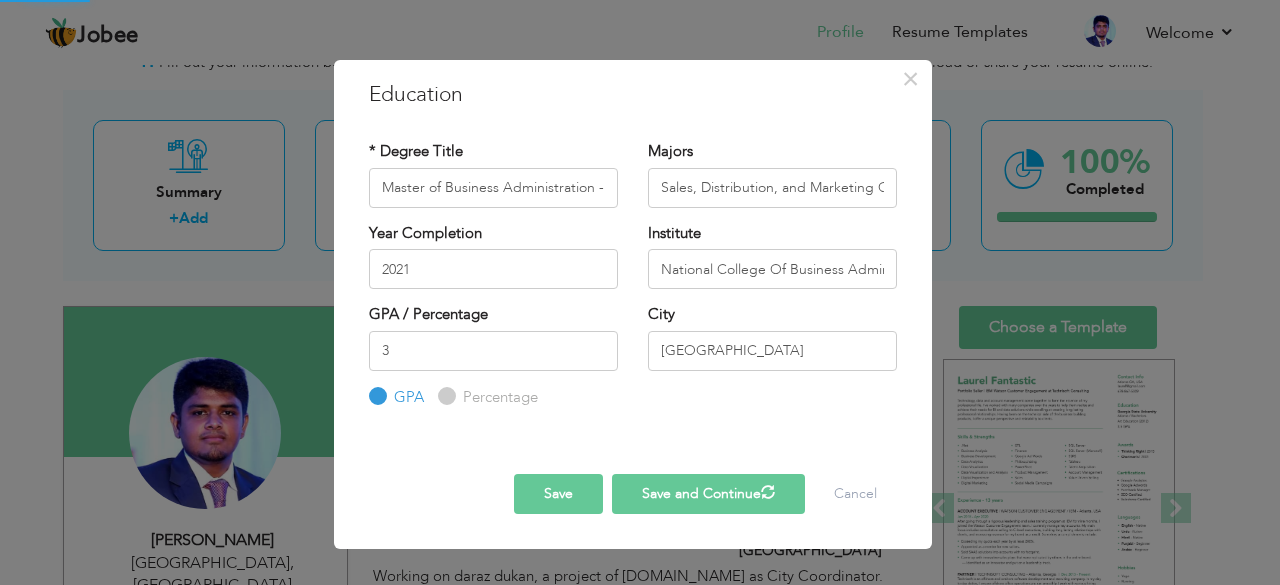 type 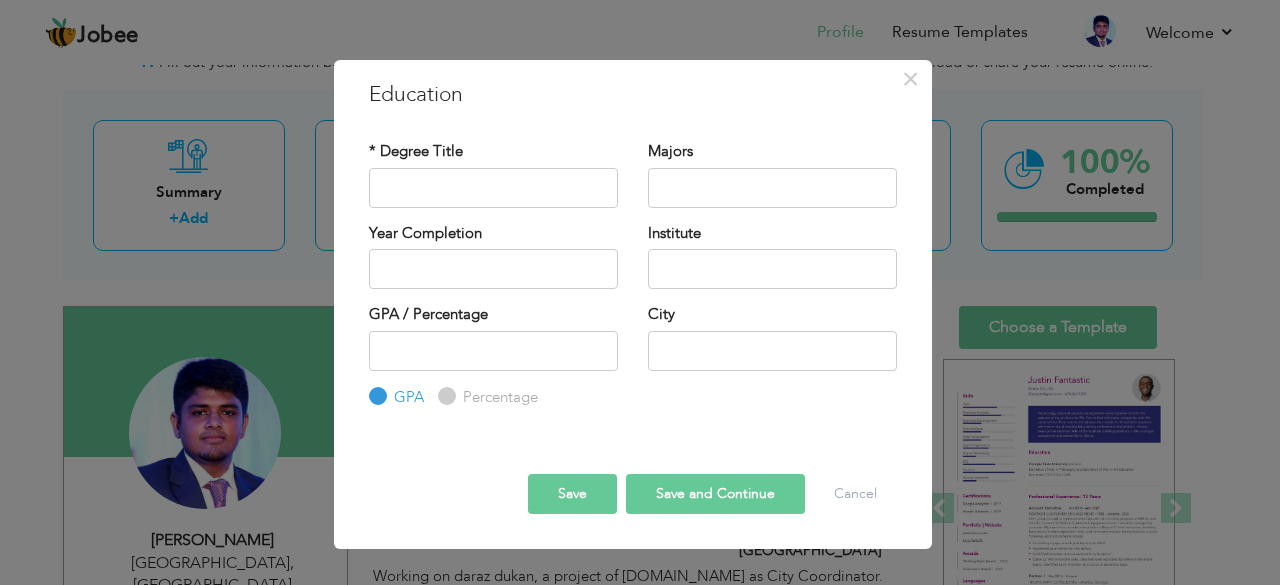 click on "Save" at bounding box center (572, 494) 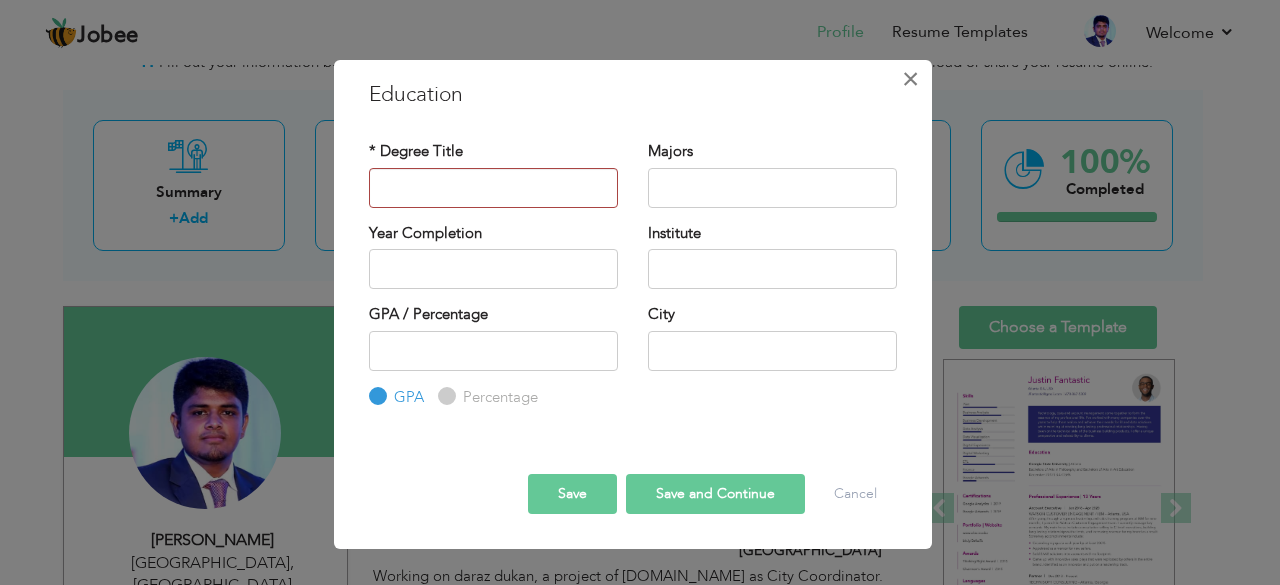 click on "×" at bounding box center [910, 79] 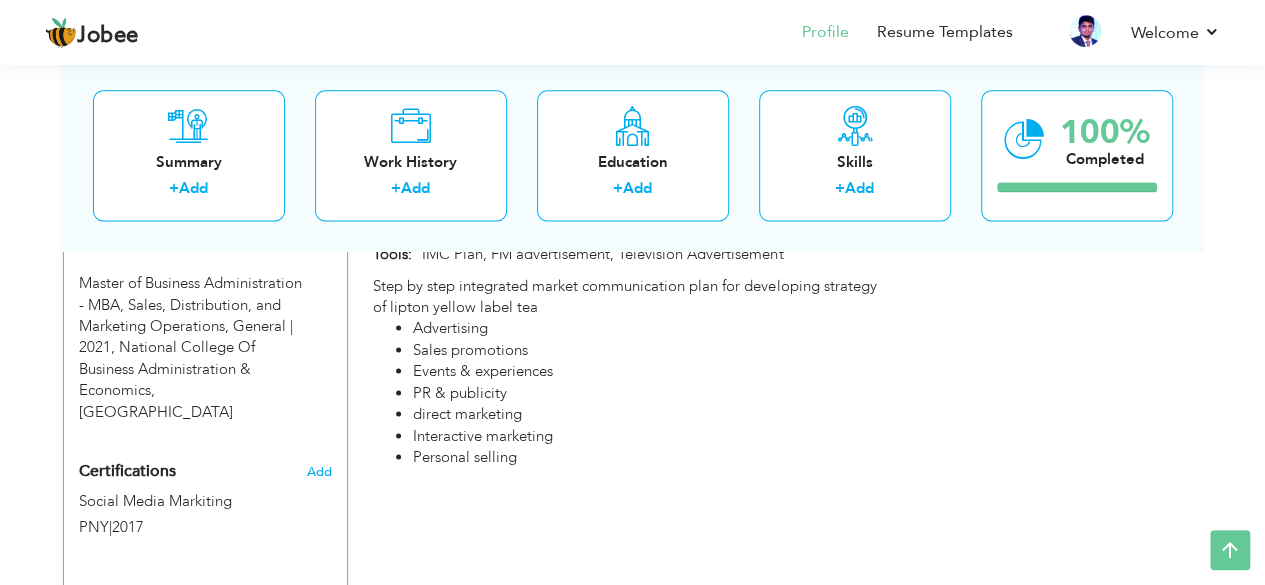 scroll, scrollTop: 1314, scrollLeft: 0, axis: vertical 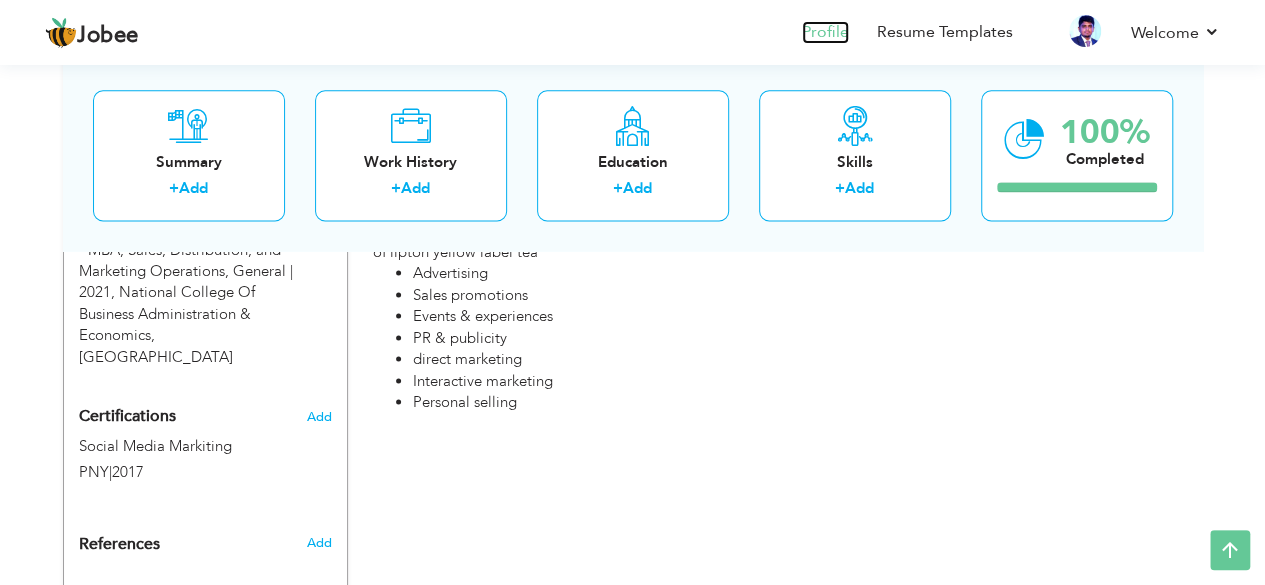 click on "Profile" at bounding box center (825, 32) 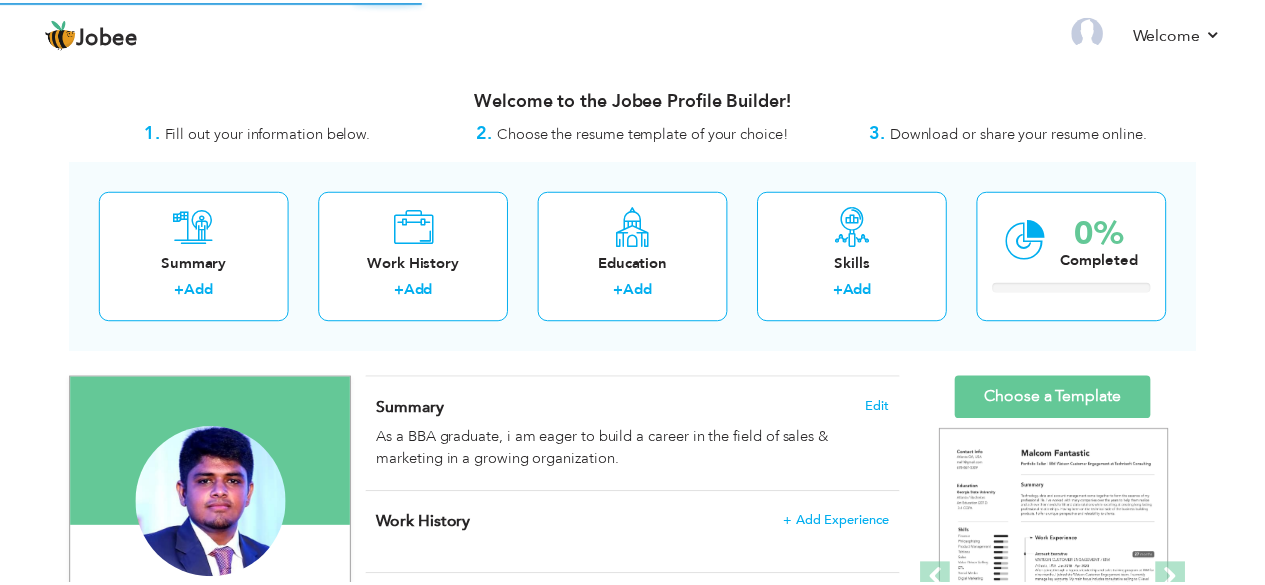 scroll, scrollTop: 0, scrollLeft: 0, axis: both 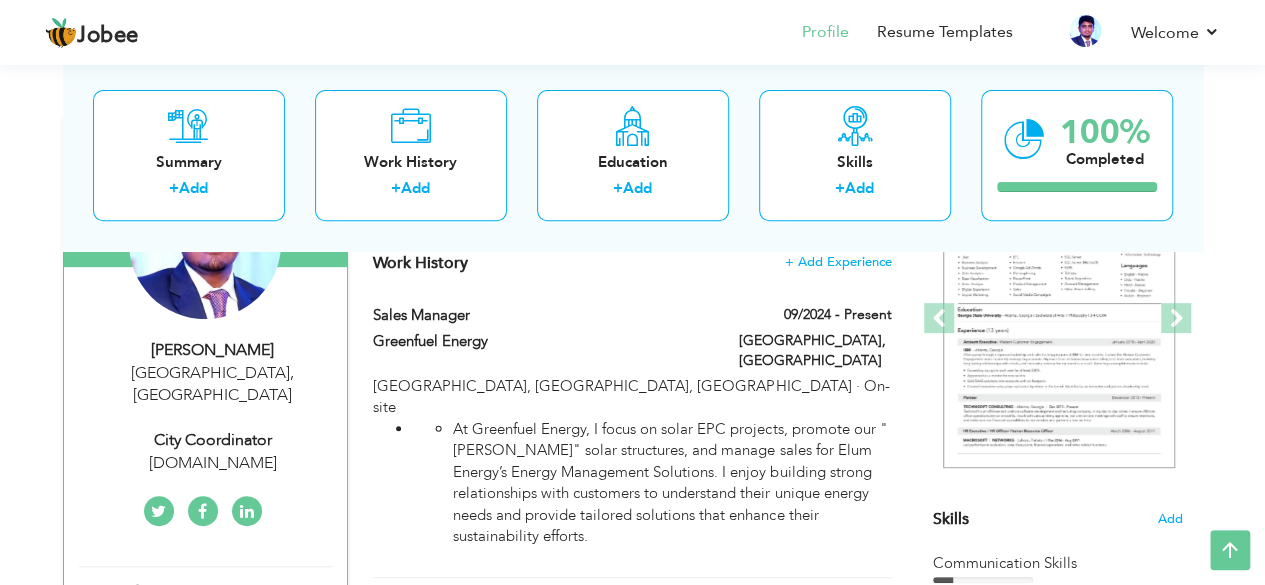 click on "Daraz.pk" at bounding box center (213, 463) 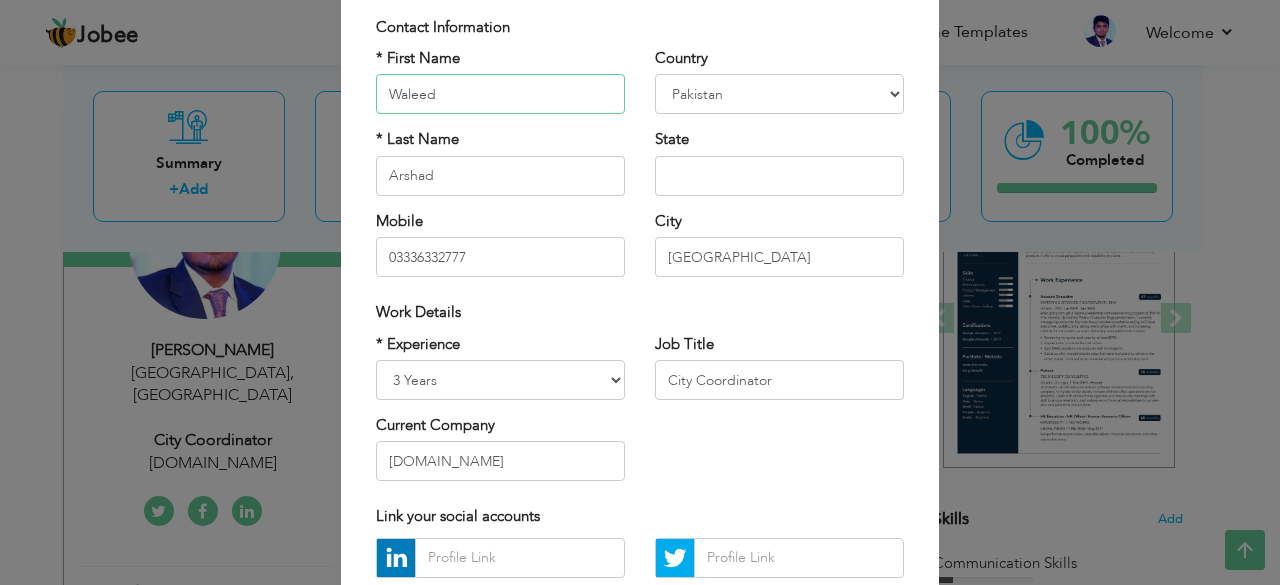 scroll, scrollTop: 129, scrollLeft: 0, axis: vertical 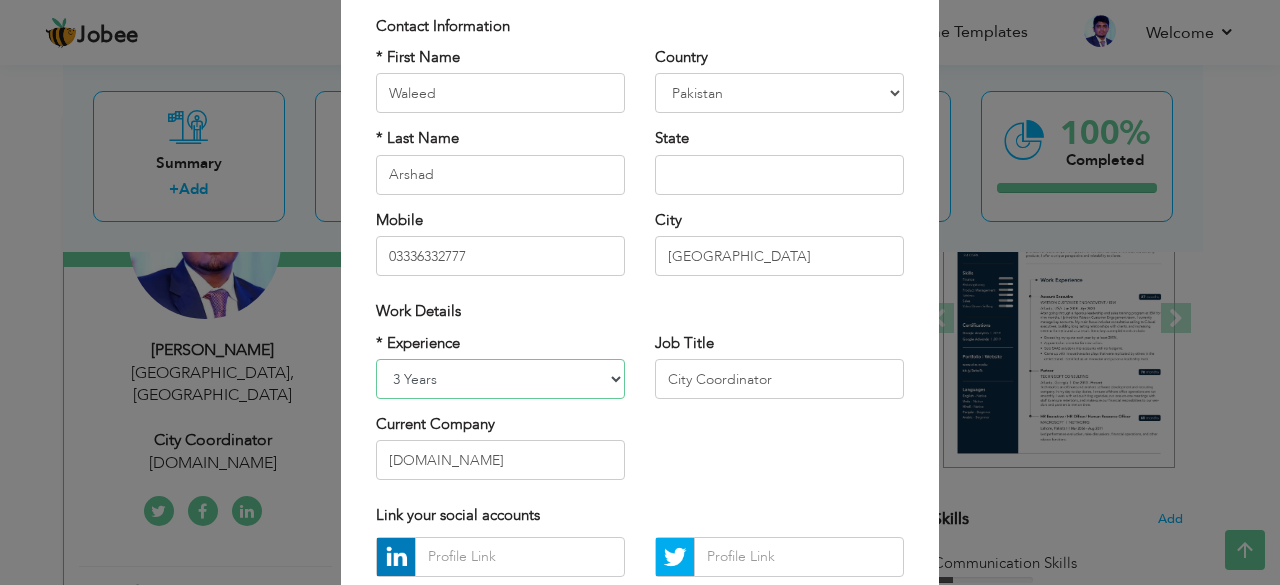 click on "Entry Level Less than 1 Year 1 Year 2 Years 3 Years 4 Years 5 Years 6 Years 7 Years 8 Years 9 Years 10 Years 11 Years 12 Years 13 Years 14 Years 15 Years 16 Years 17 Years 18 Years 19 Years 20 Years 21 Years 22 Years 23 Years 24 Years 25 Years 26 Years 27 Years 28 Years 29 Years 30 Years 31 Years 32 Years 33 Years 34 Years 35 Years More than 35 Years" at bounding box center [500, 379] 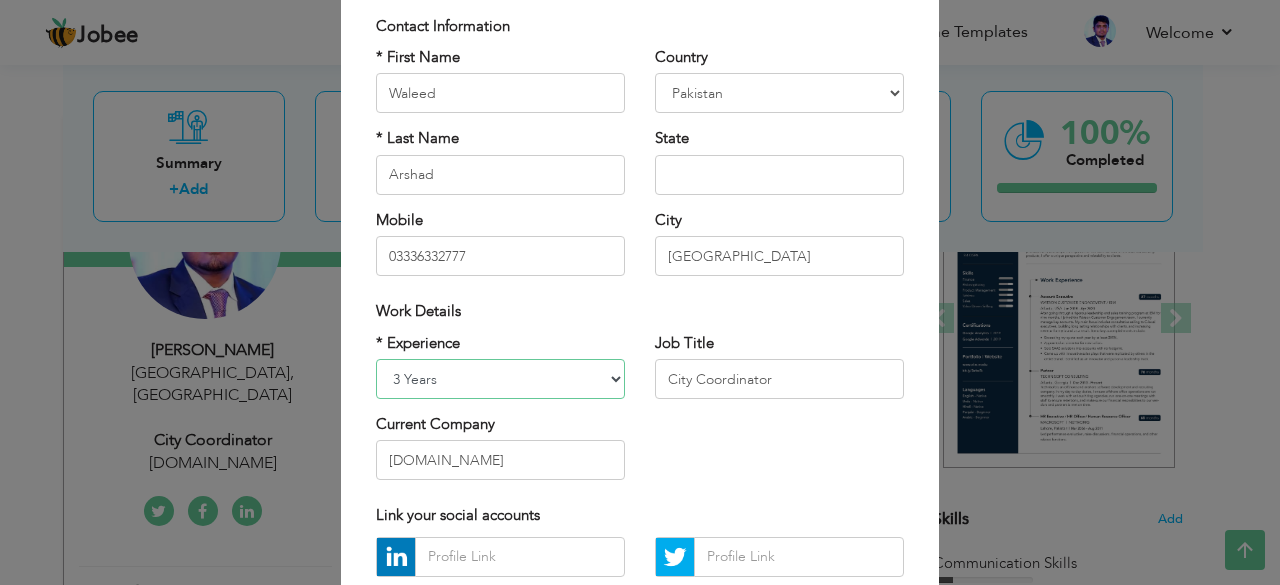 select on "number:7" 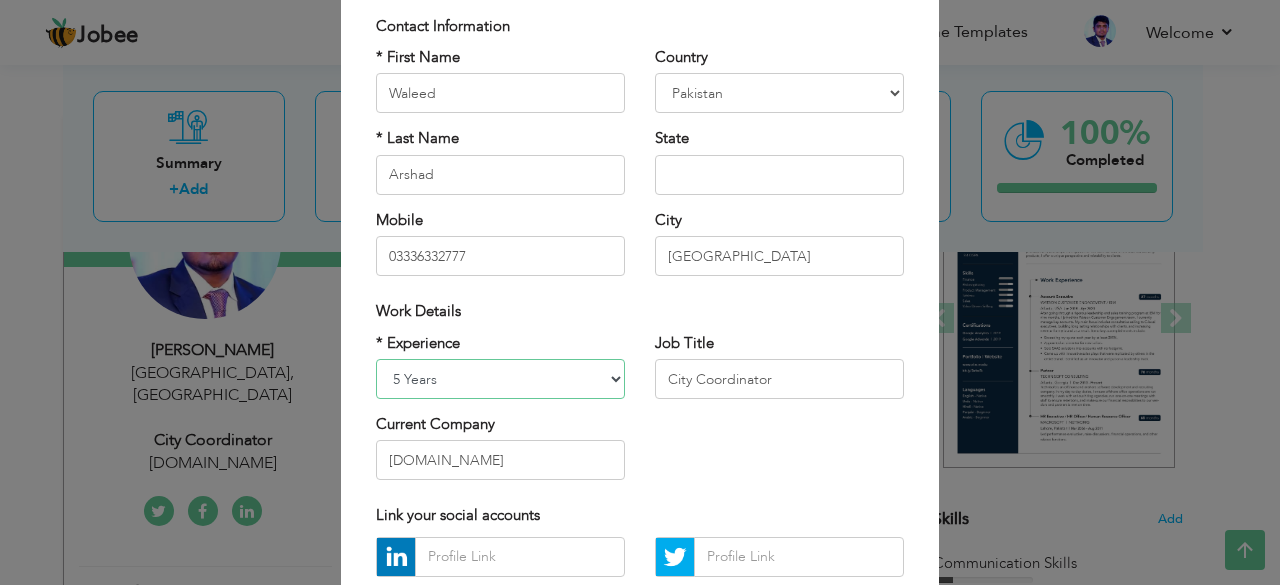 click on "Entry Level Less than 1 Year 1 Year 2 Years 3 Years 4 Years 5 Years 6 Years 7 Years 8 Years 9 Years 10 Years 11 Years 12 Years 13 Years 14 Years 15 Years 16 Years 17 Years 18 Years 19 Years 20 Years 21 Years 22 Years 23 Years 24 Years 25 Years 26 Years 27 Years 28 Years 29 Years 30 Years 31 Years 32 Years 33 Years 34 Years 35 Years More than 35 Years" at bounding box center [500, 379] 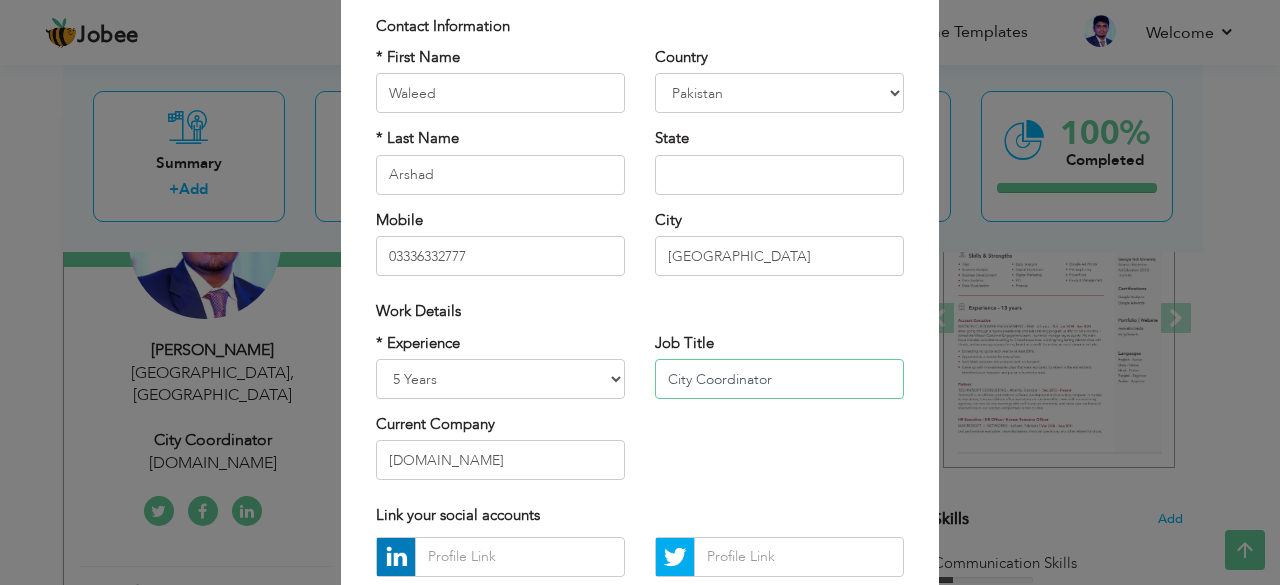 click on "City Coordinator" at bounding box center [779, 379] 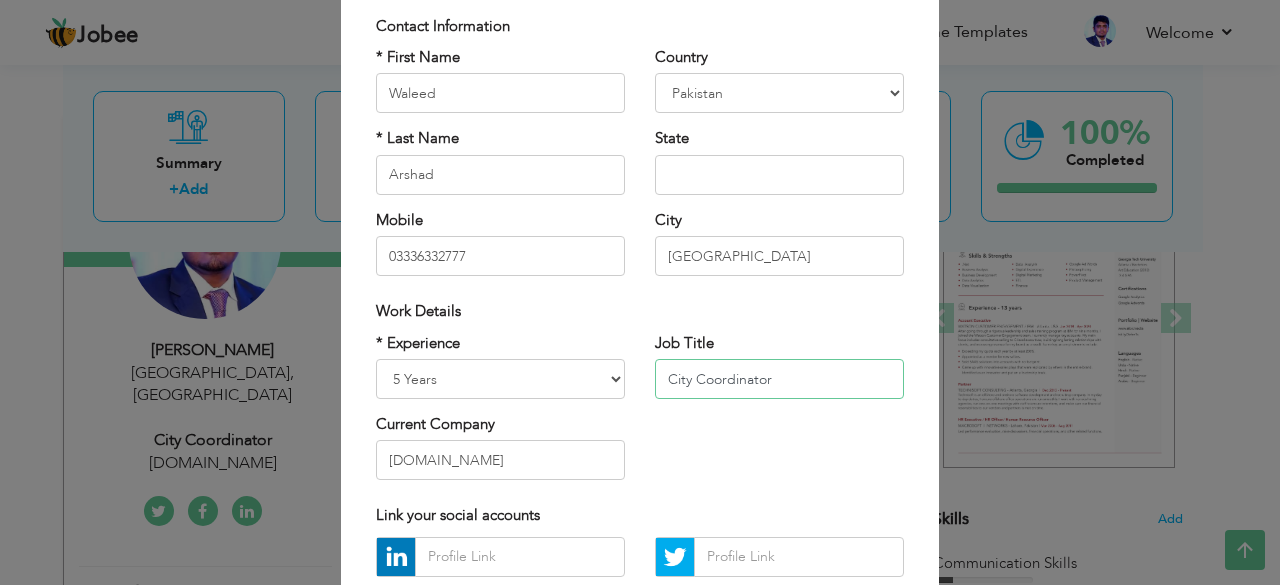 drag, startPoint x: 766, startPoint y: 377, endPoint x: 629, endPoint y: 376, distance: 137.00365 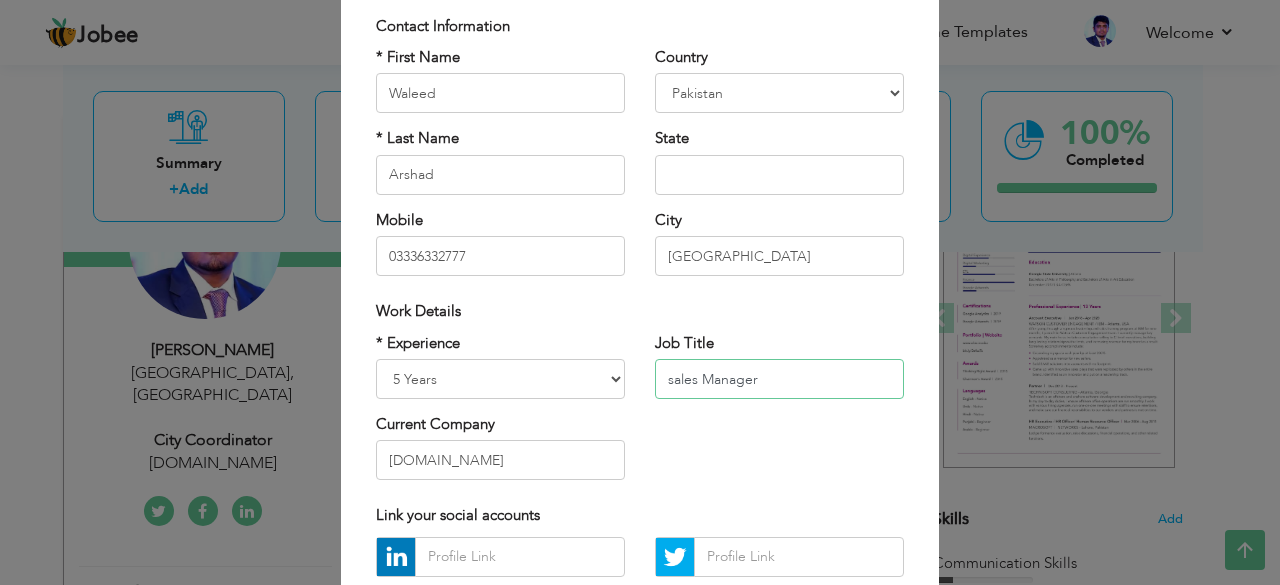 click on "sales Manager" at bounding box center [779, 379] 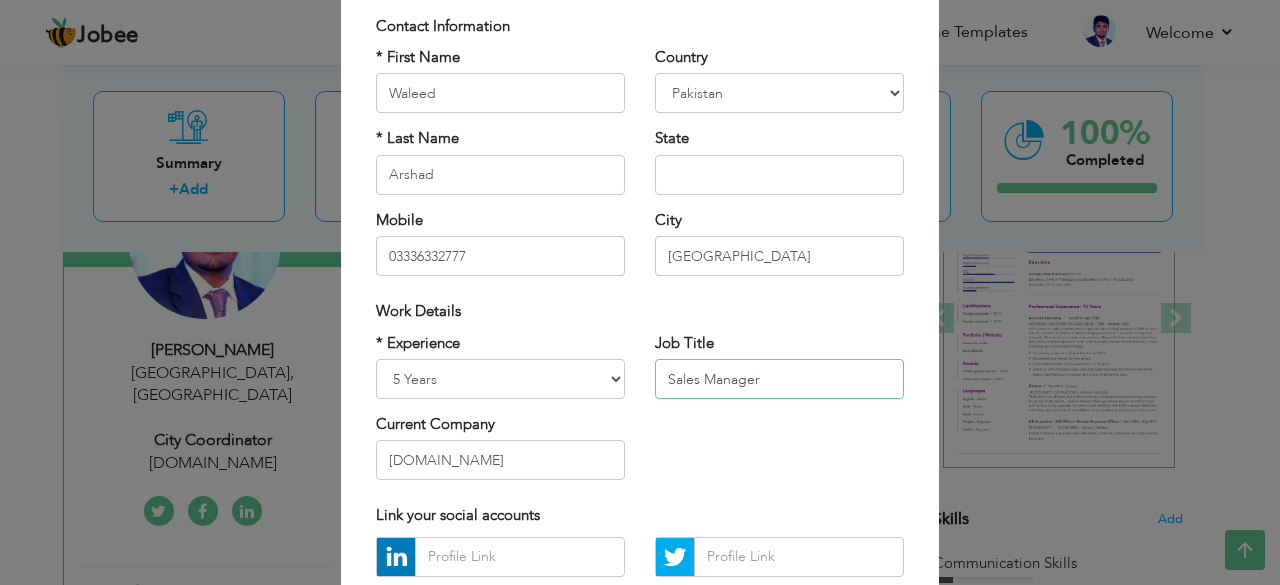 type on "Sales Manager" 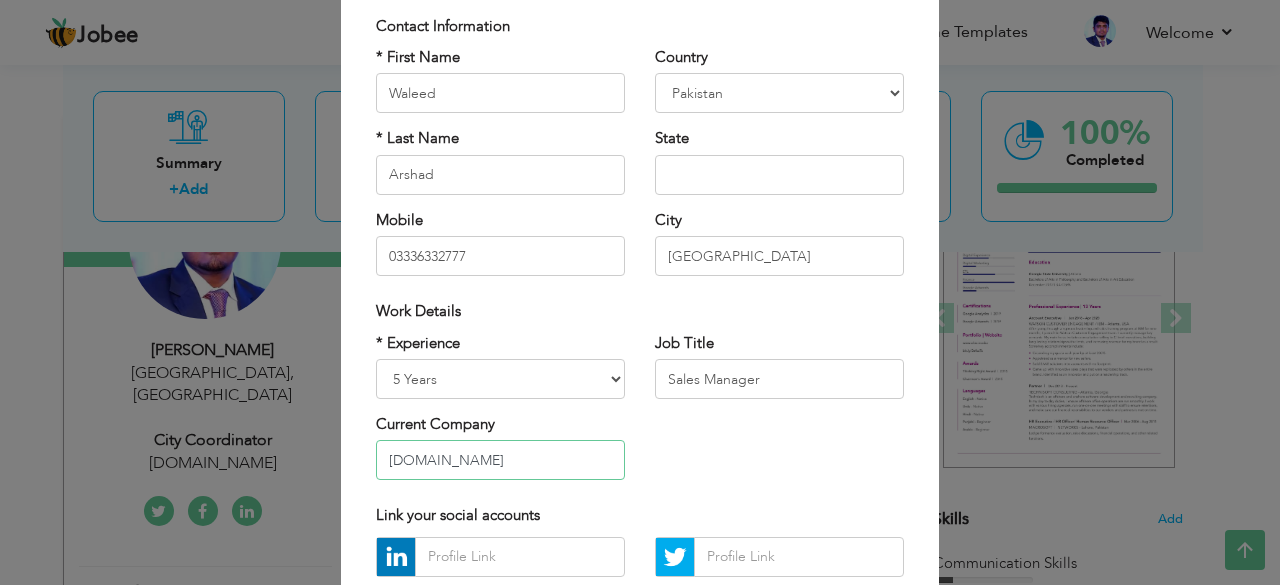 click on "[DOMAIN_NAME]" at bounding box center [500, 460] 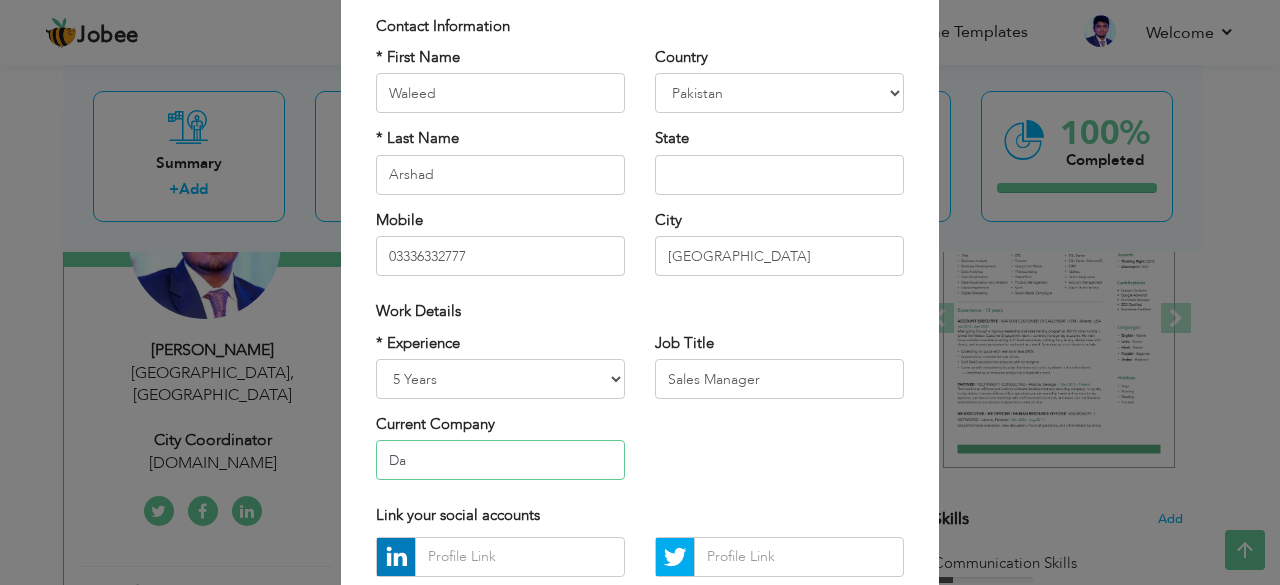 type on "D" 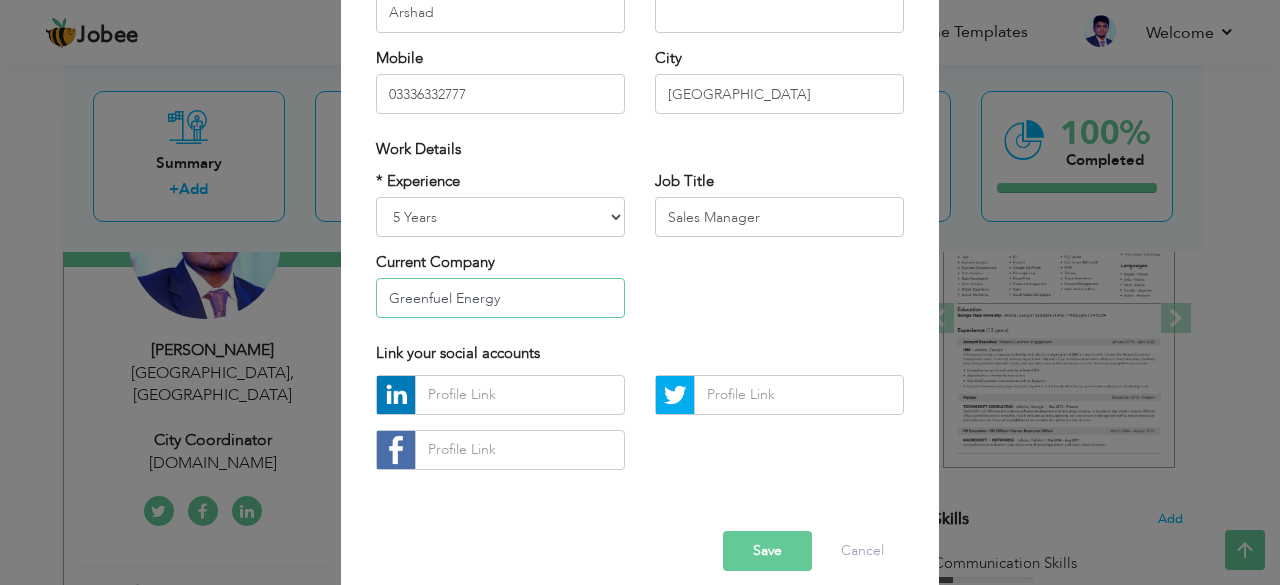 scroll, scrollTop: 292, scrollLeft: 0, axis: vertical 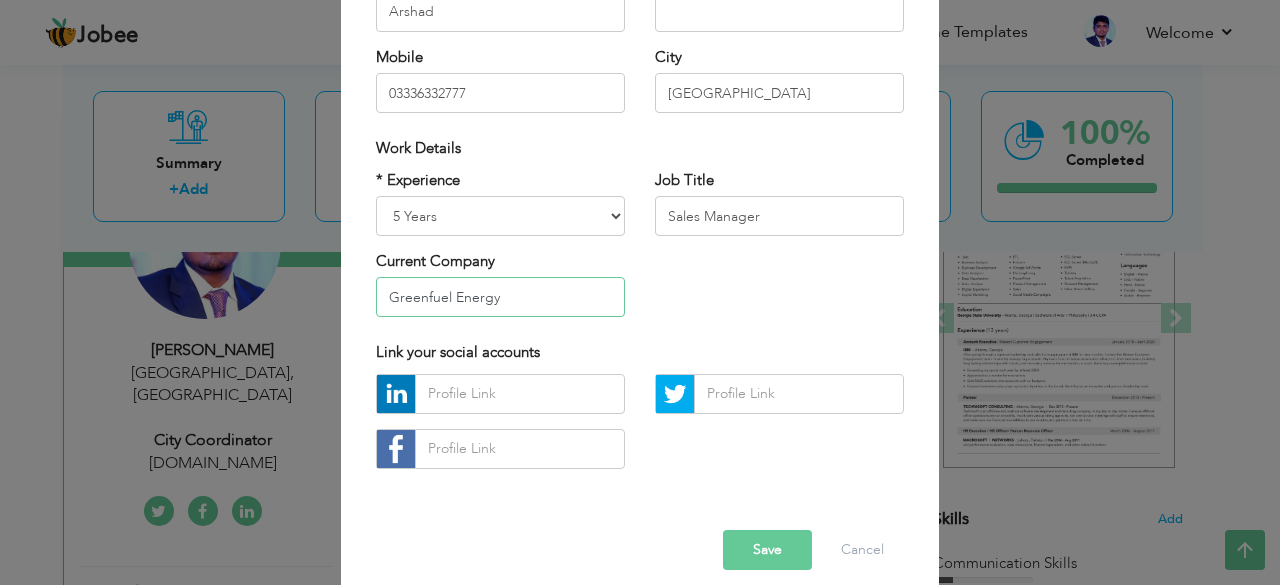 type on "Greenfuel Energy" 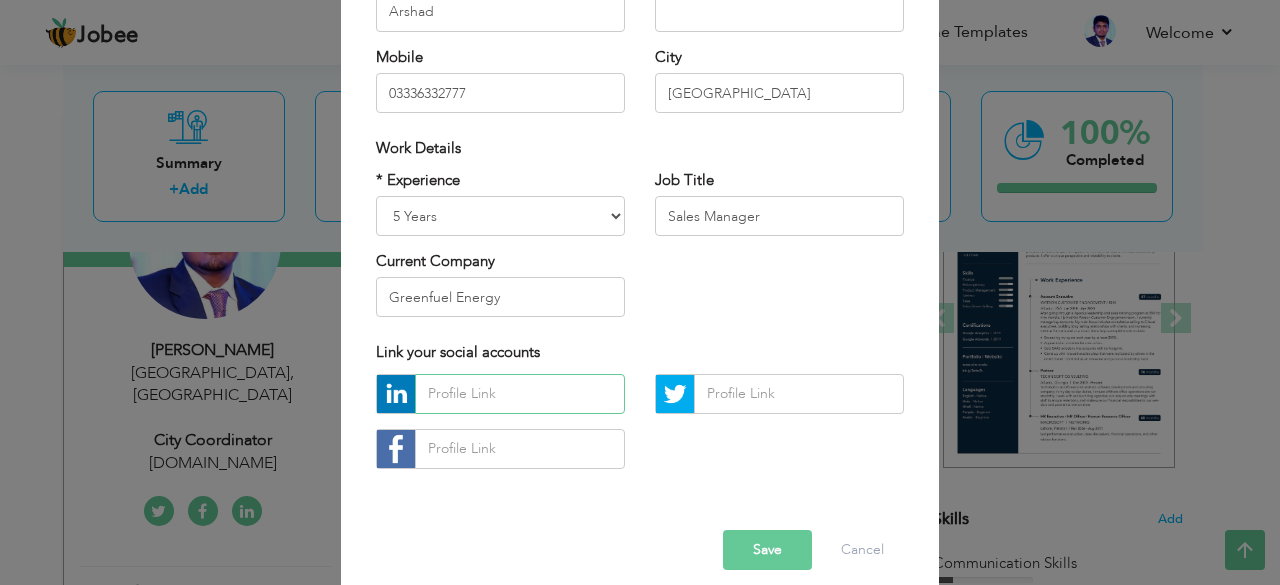 click at bounding box center (520, 394) 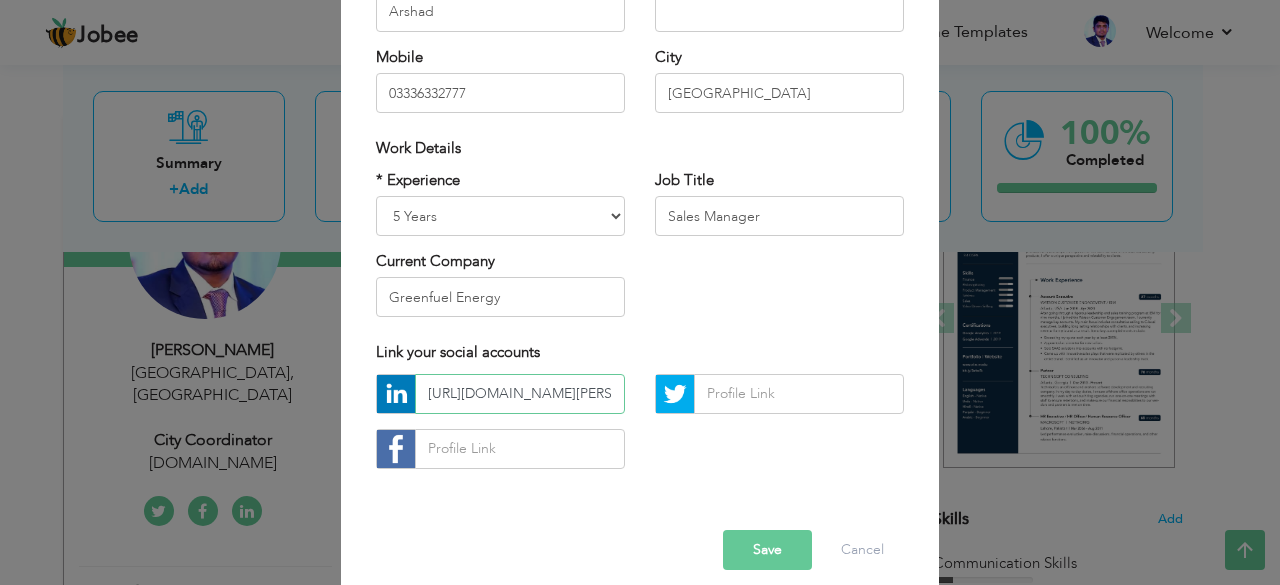 scroll, scrollTop: 0, scrollLeft: 186, axis: horizontal 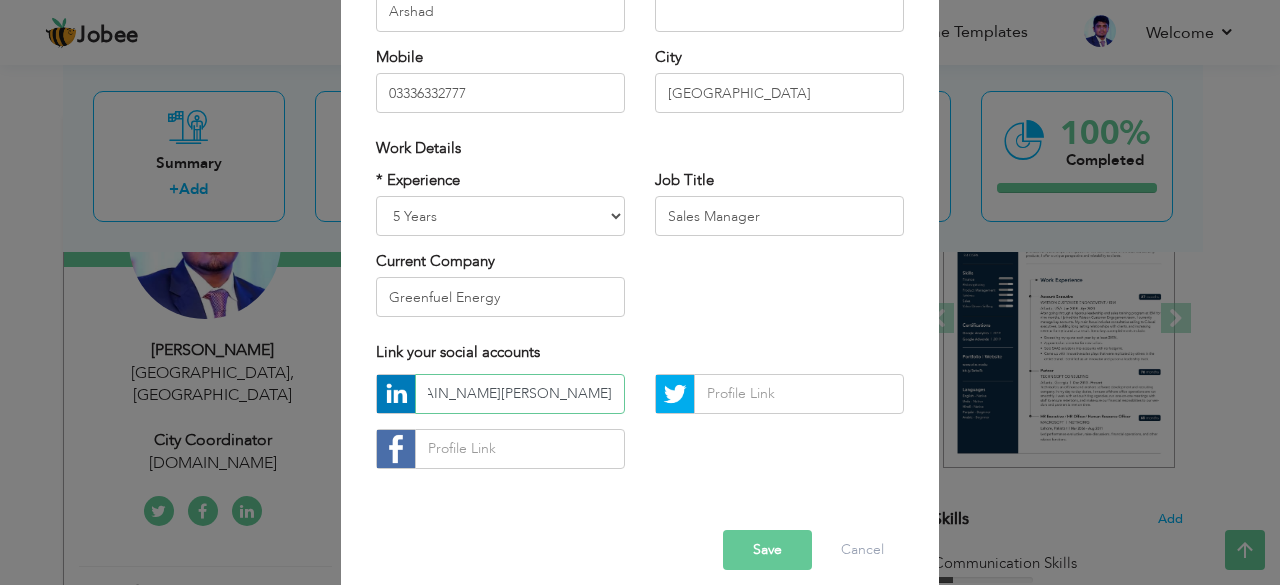 type on "https://www.linkedin.com/in/muhammad-waleed-153ba165/" 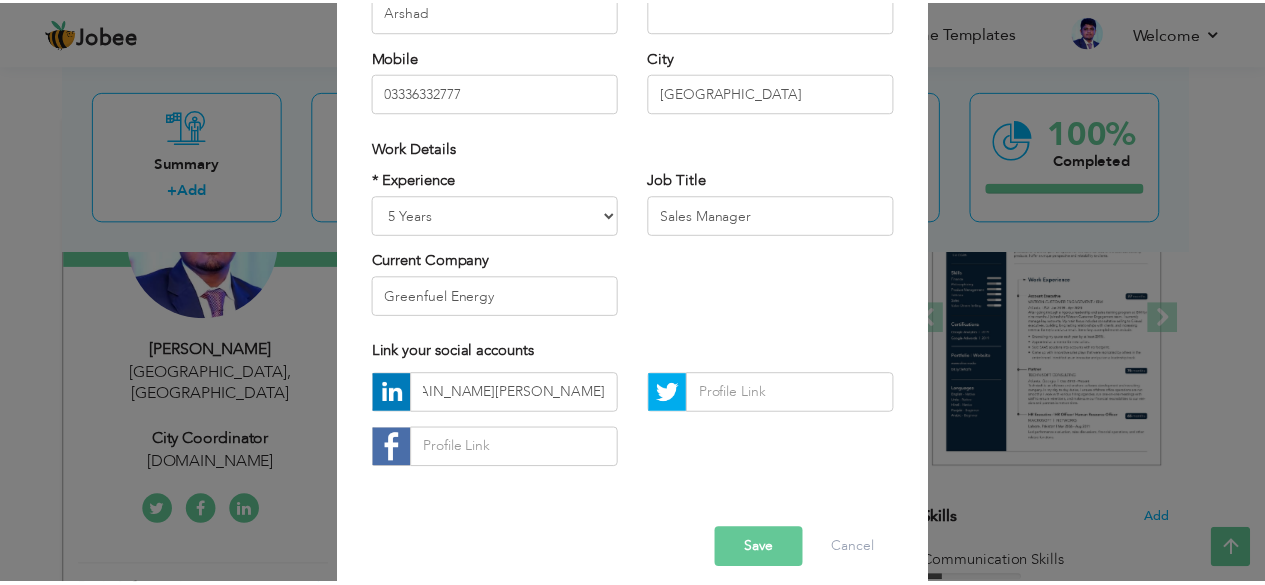 scroll, scrollTop: 0, scrollLeft: 0, axis: both 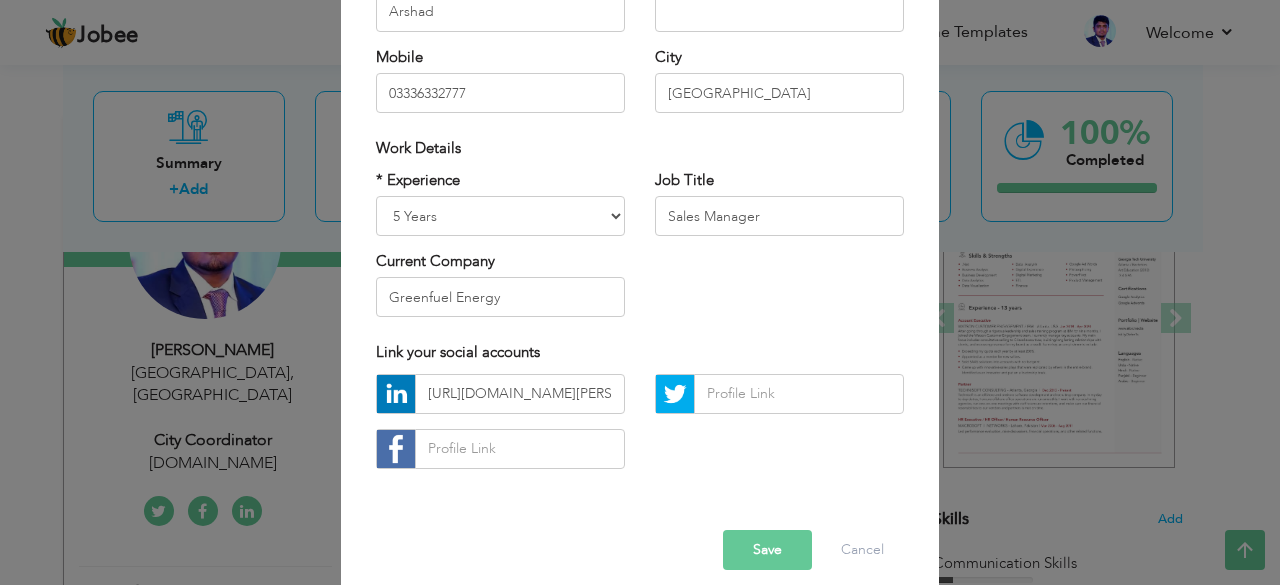 click on "Save" at bounding box center (767, 550) 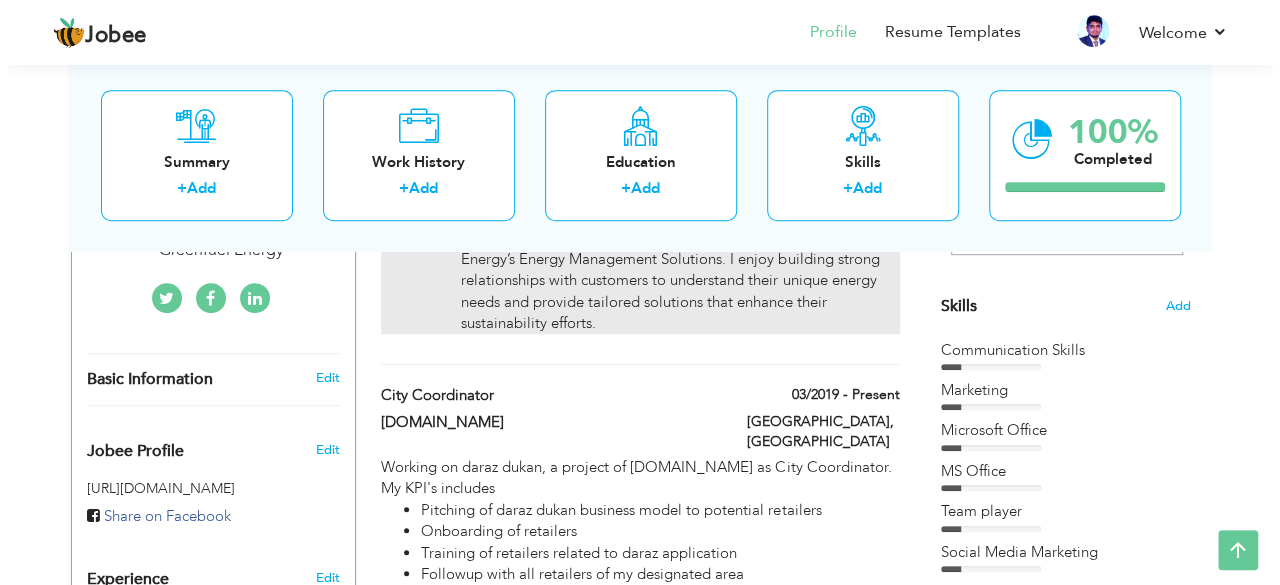 scroll, scrollTop: 478, scrollLeft: 0, axis: vertical 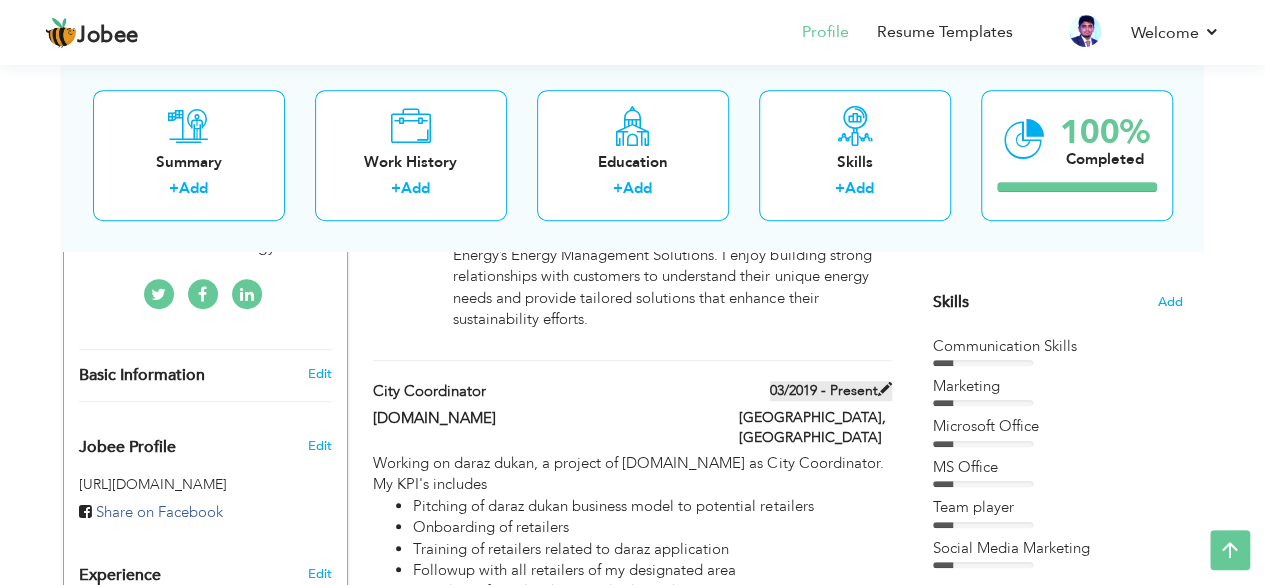 click at bounding box center [885, 389] 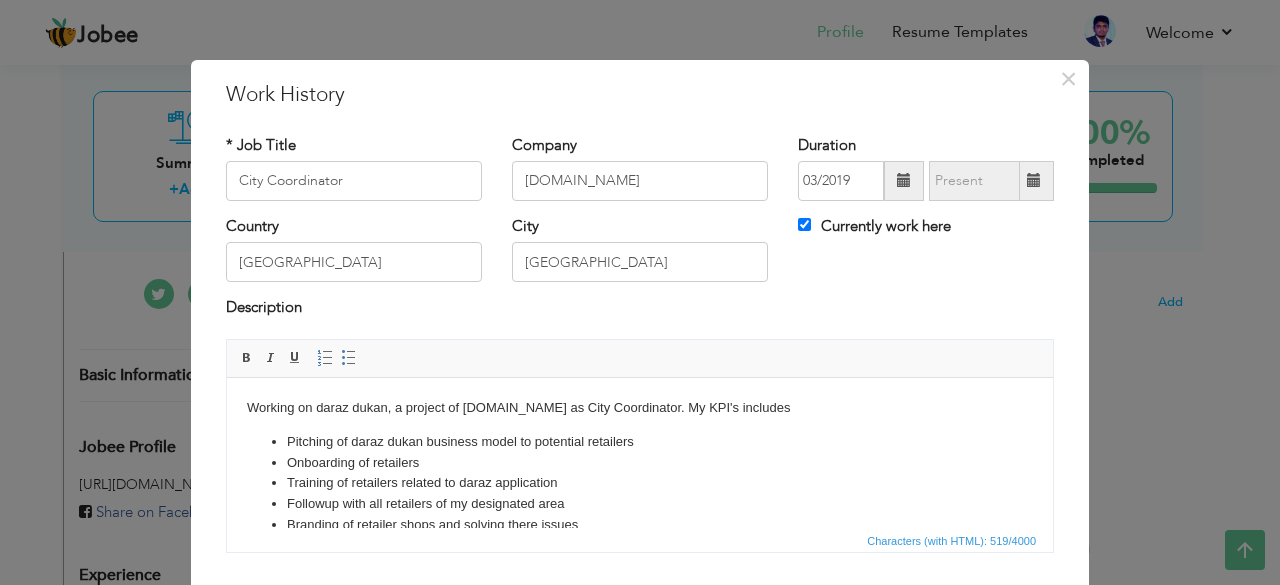click at bounding box center [1034, 180] 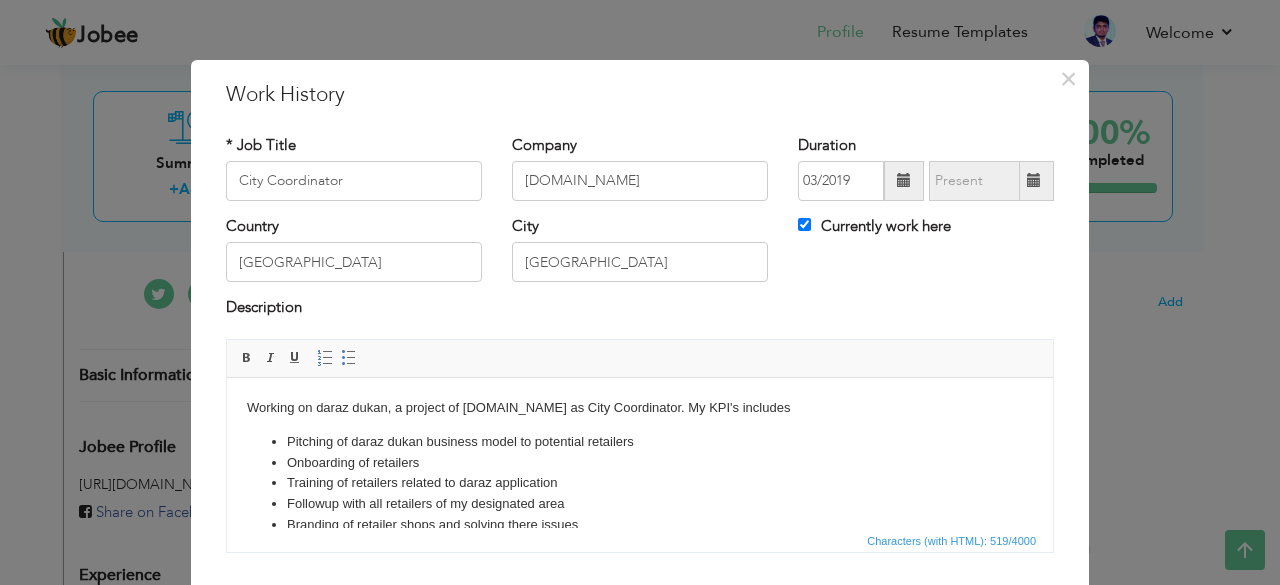 click at bounding box center [1034, 180] 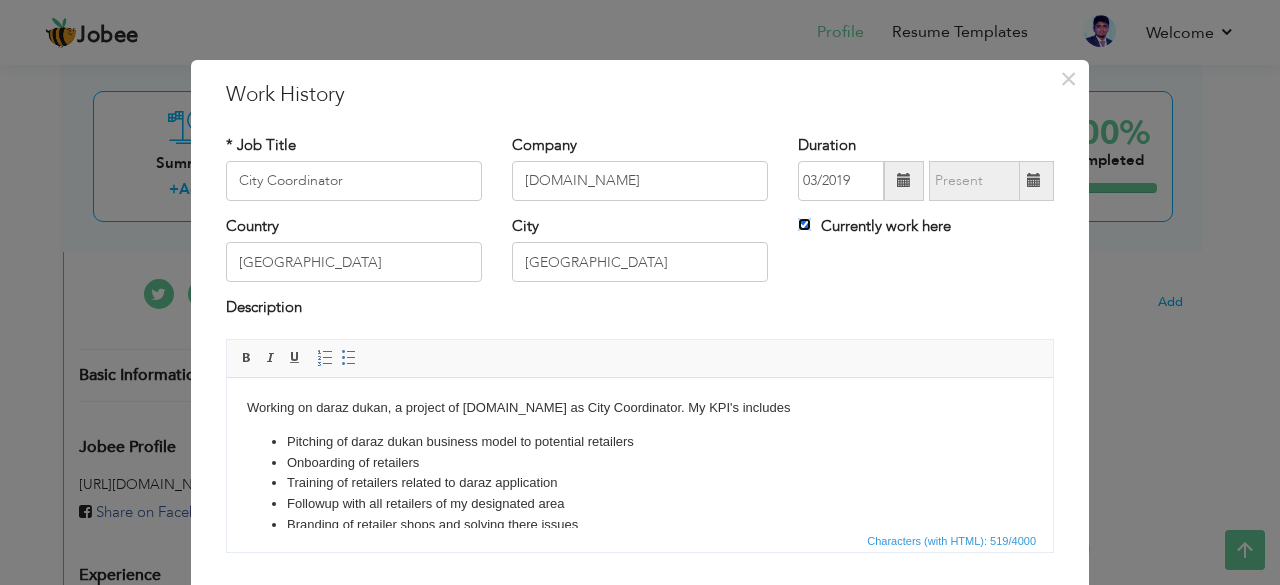 click on "Currently work here" at bounding box center (804, 224) 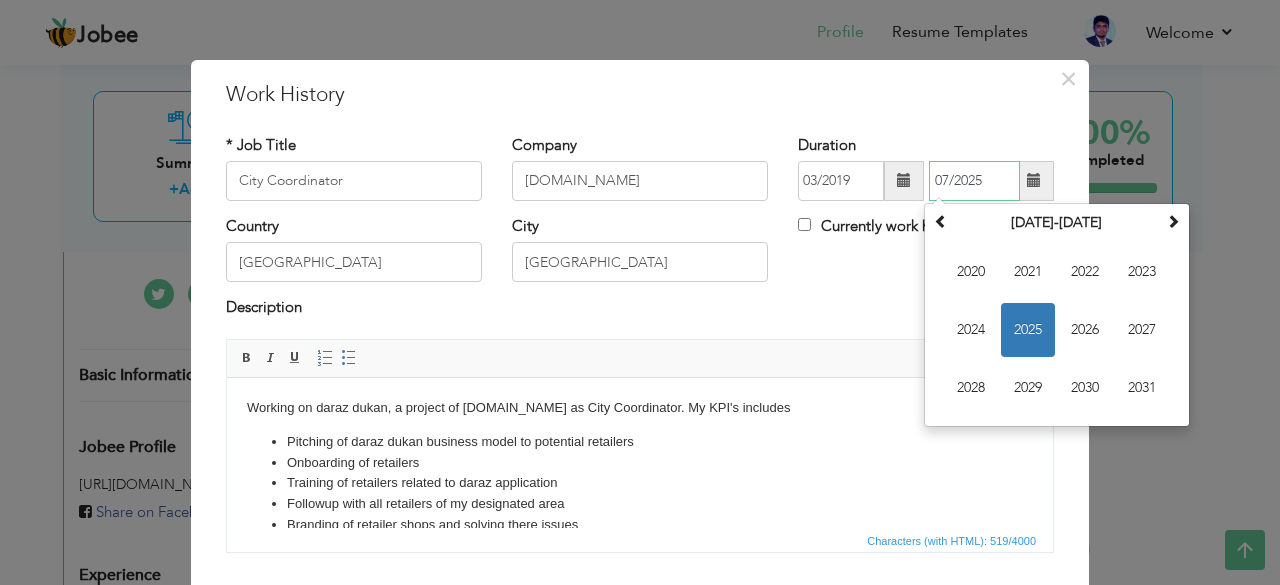 click on "07/2025" at bounding box center (974, 181) 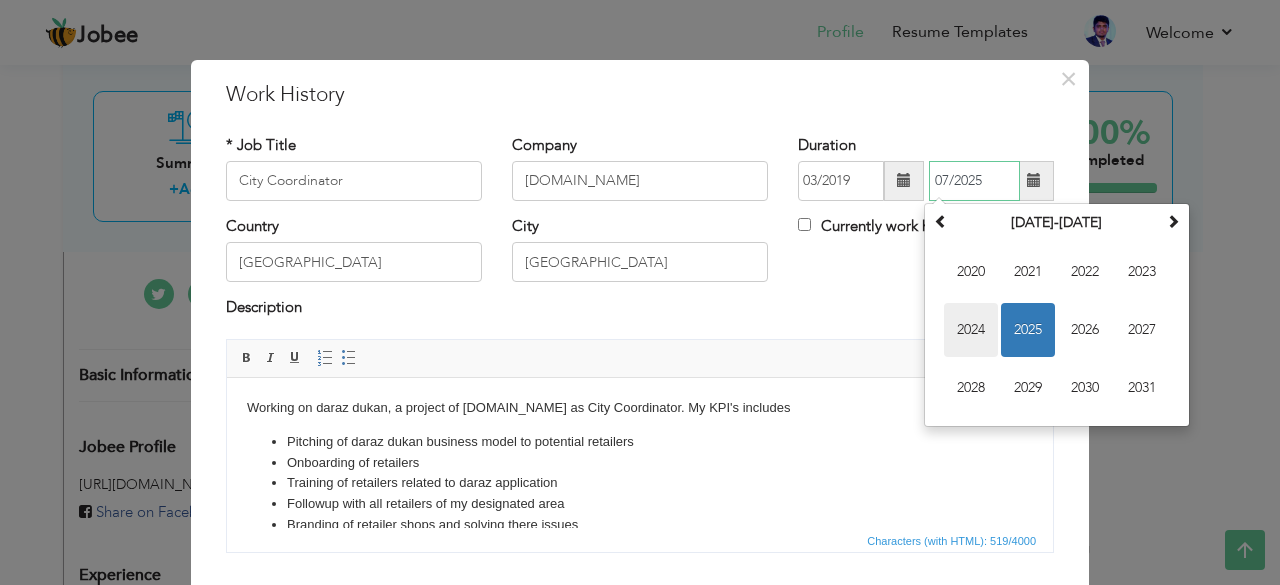 click on "2024" at bounding box center [971, 330] 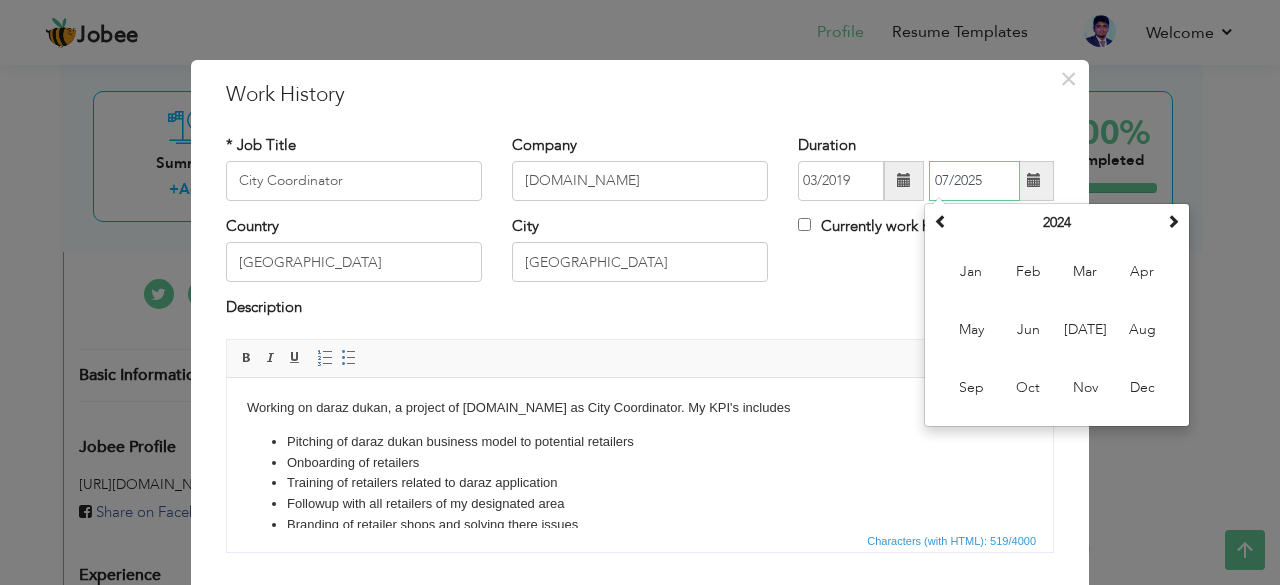 click on "07/2025" at bounding box center (974, 181) 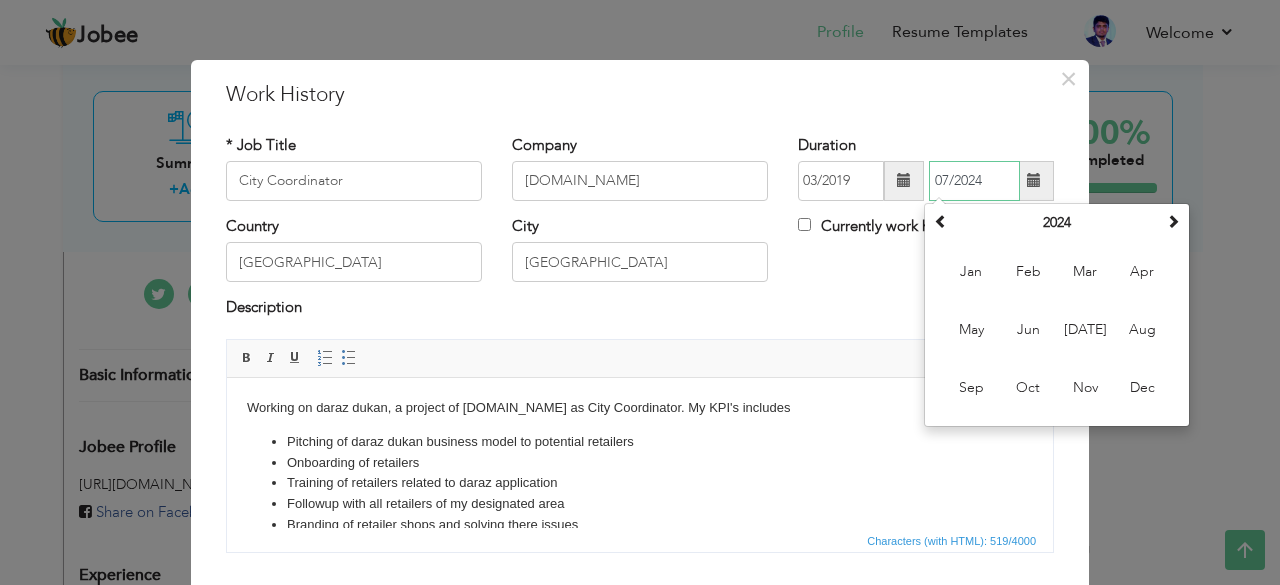 click on "07/2024" at bounding box center [974, 181] 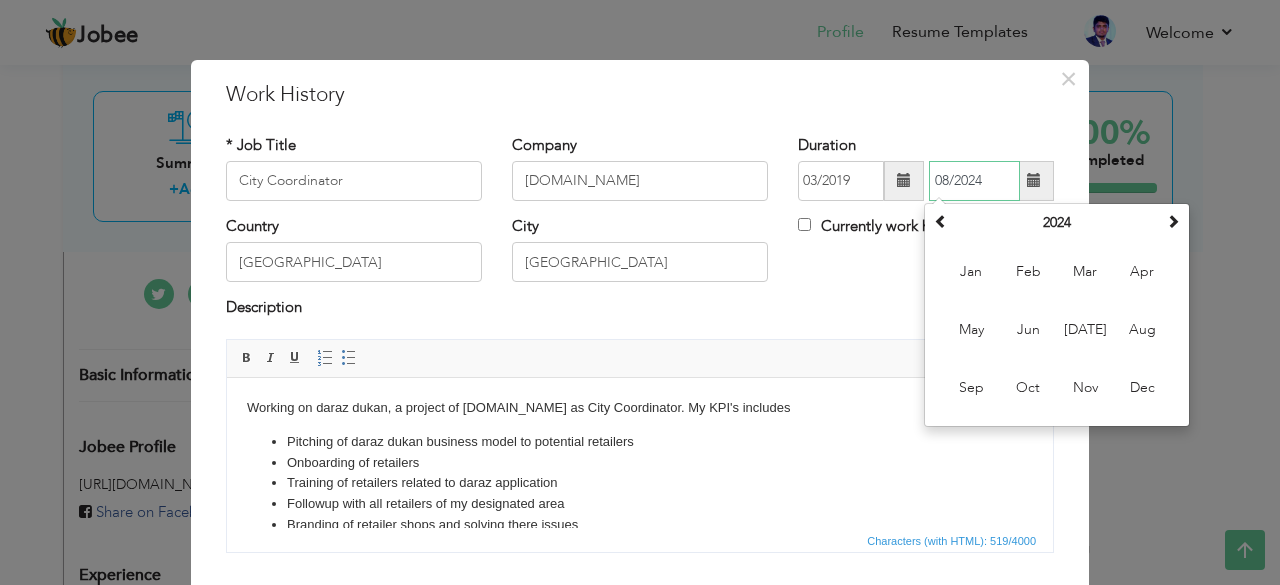 type on "08/2024" 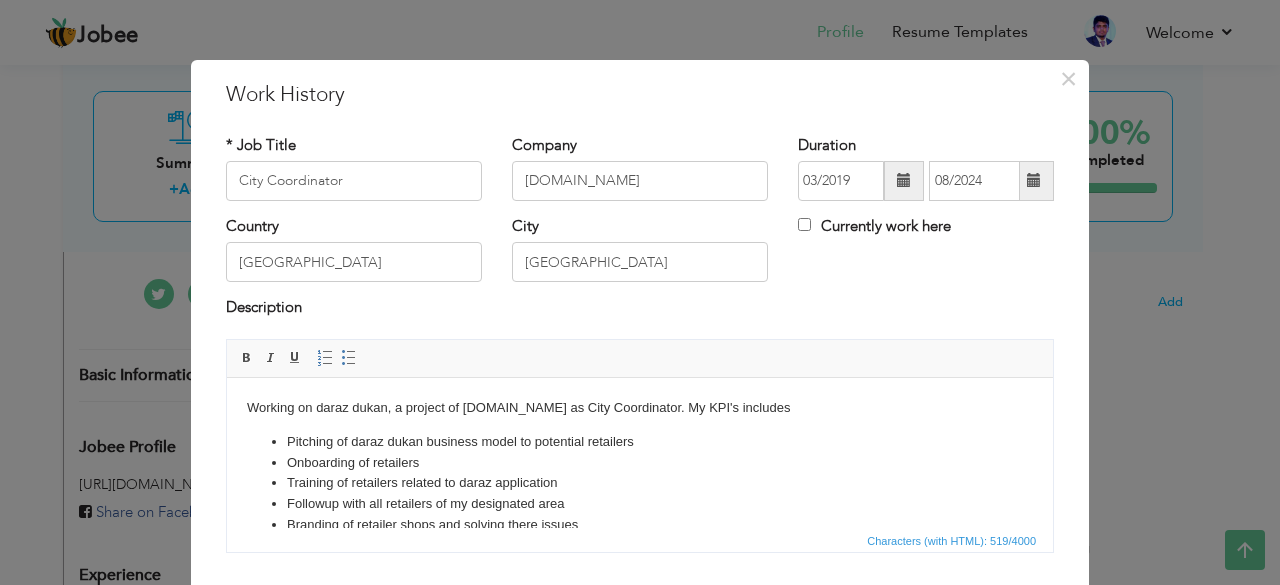 click on "Working on daraz dukan, a project of daraz.pk as City Coordinator. My KPI's includes Pitching of daraz dukan business model to potential retailers Onboarding of retailers Training of retailers related to daraz application  Followup with all retailers of my designated area Branding of retailer shops and solving there issues Tracking of sales and monitoring of retailers performance Presenting retailers suggestions and concerns to the managment" at bounding box center (640, 486) 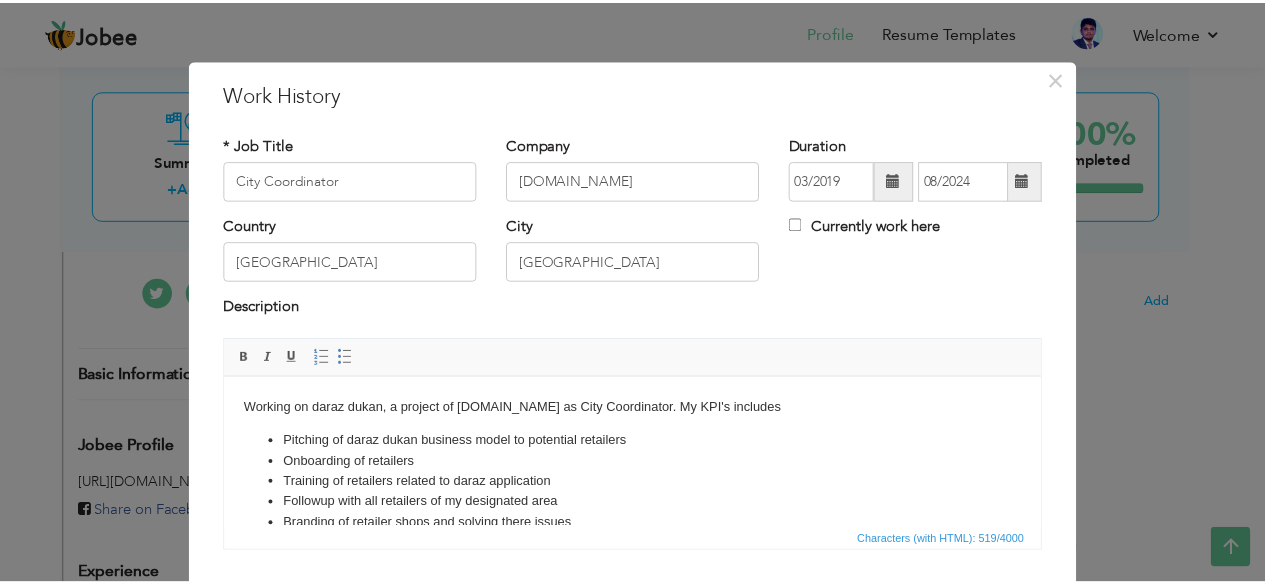 scroll, scrollTop: 128, scrollLeft: 0, axis: vertical 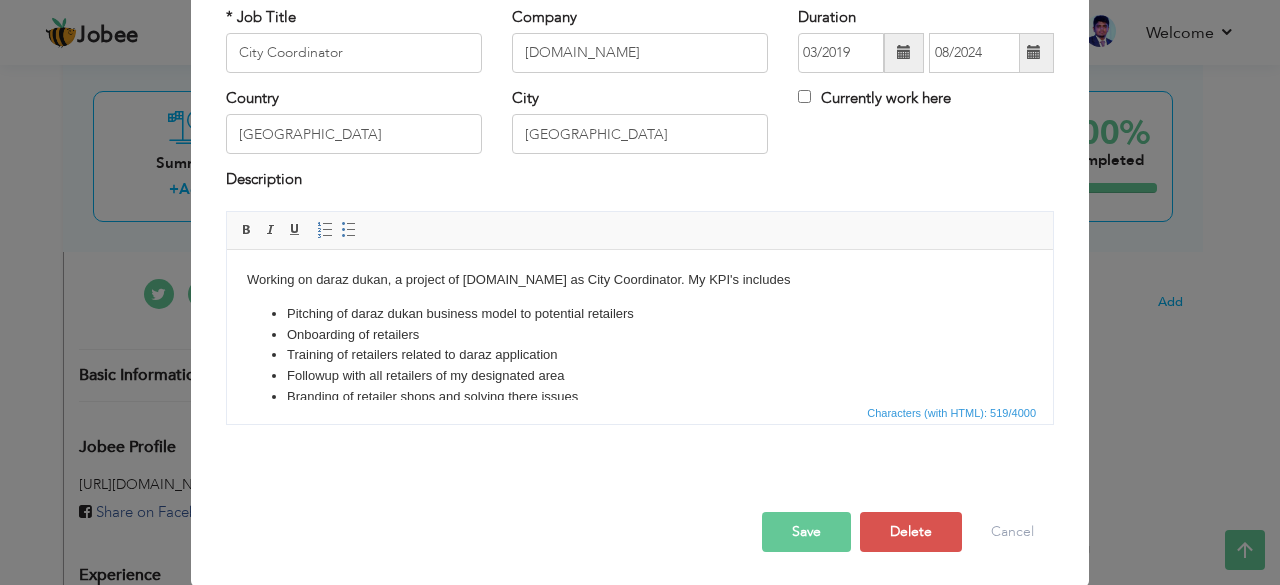 click on "Save" at bounding box center (806, 532) 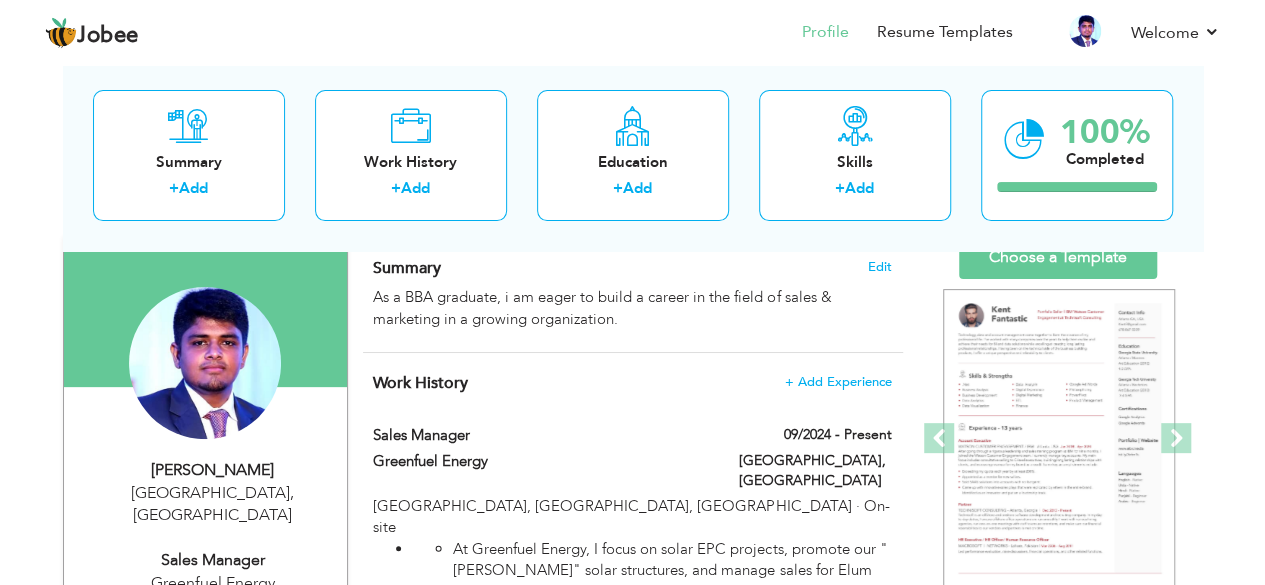 scroll, scrollTop: 155, scrollLeft: 0, axis: vertical 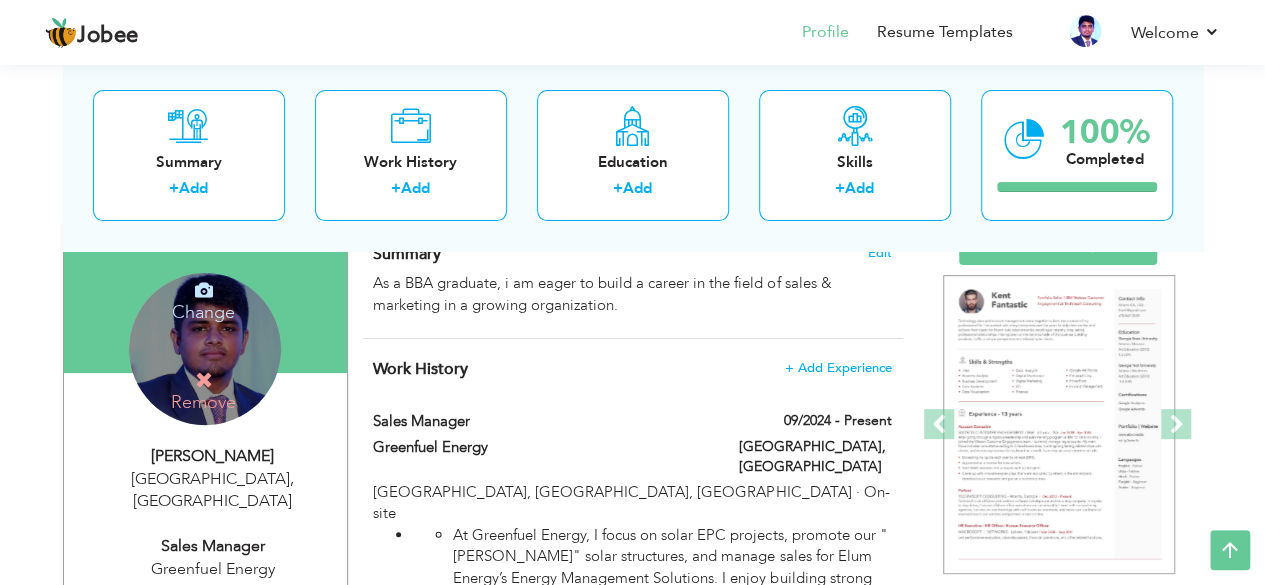 click on "Change
Remove" at bounding box center [205, 349] 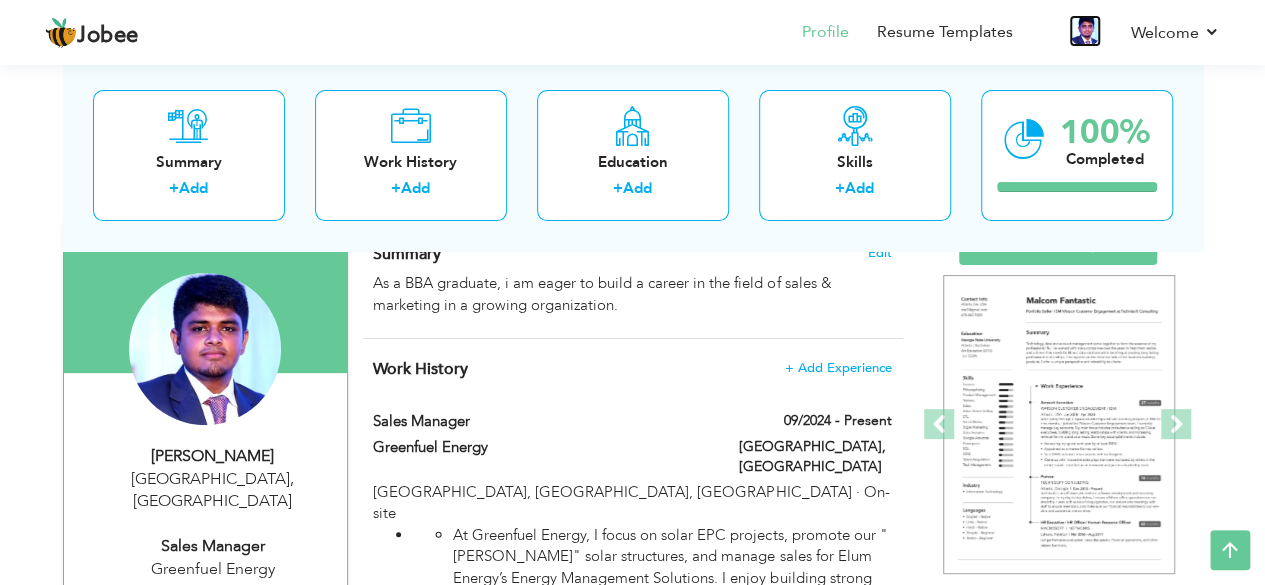 click at bounding box center [1085, 31] 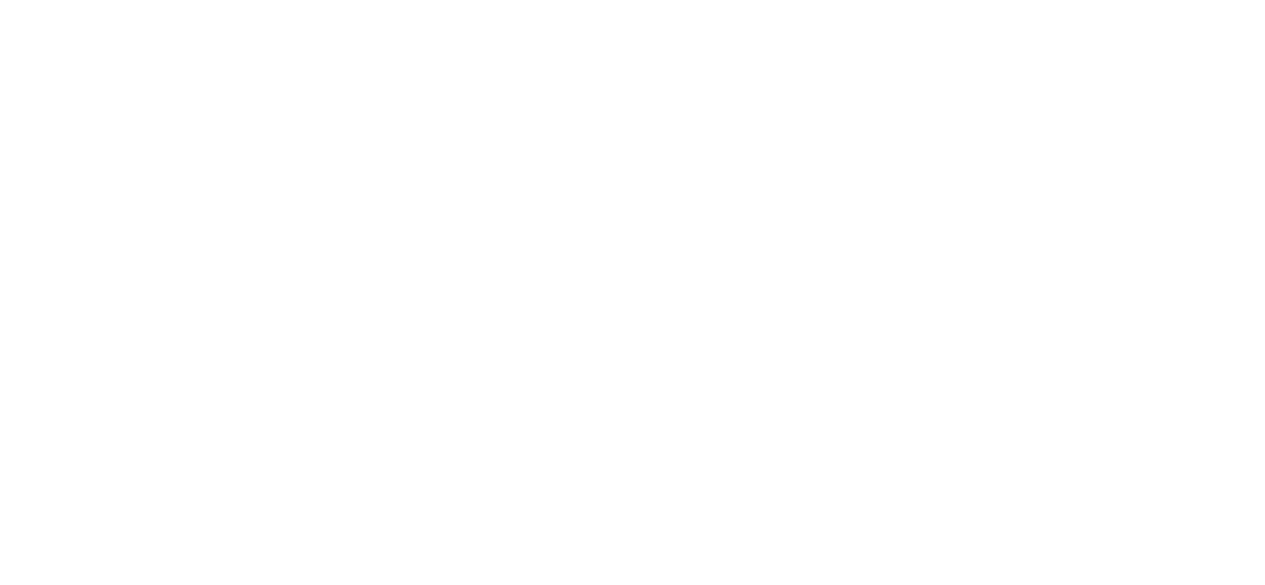 scroll, scrollTop: 0, scrollLeft: 0, axis: both 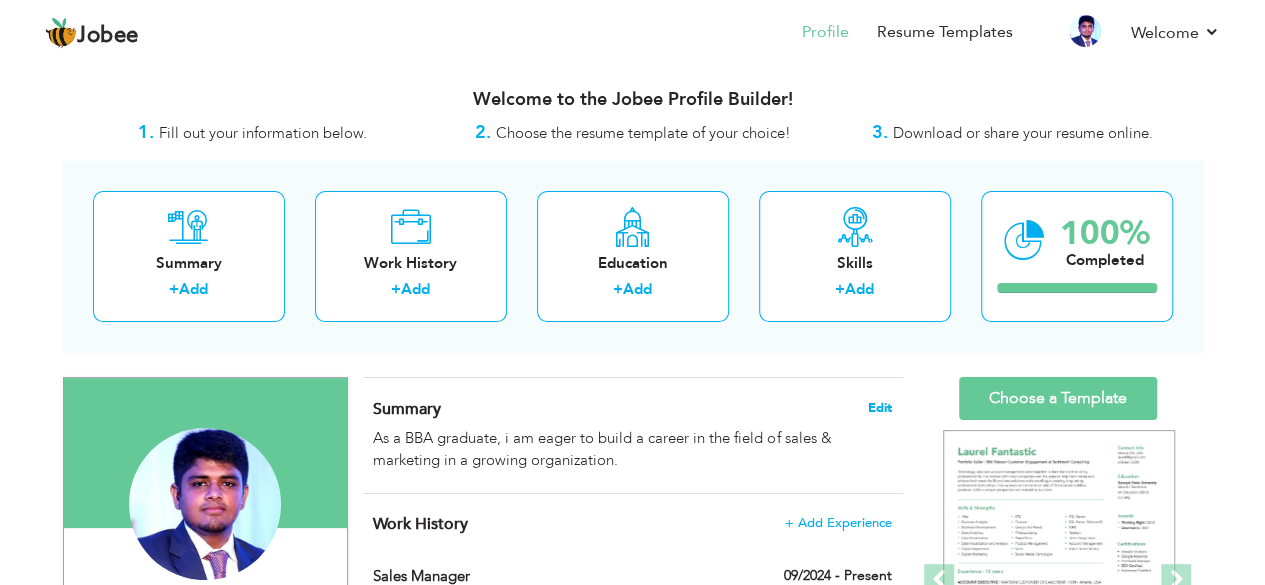 click on "Edit" at bounding box center [880, 408] 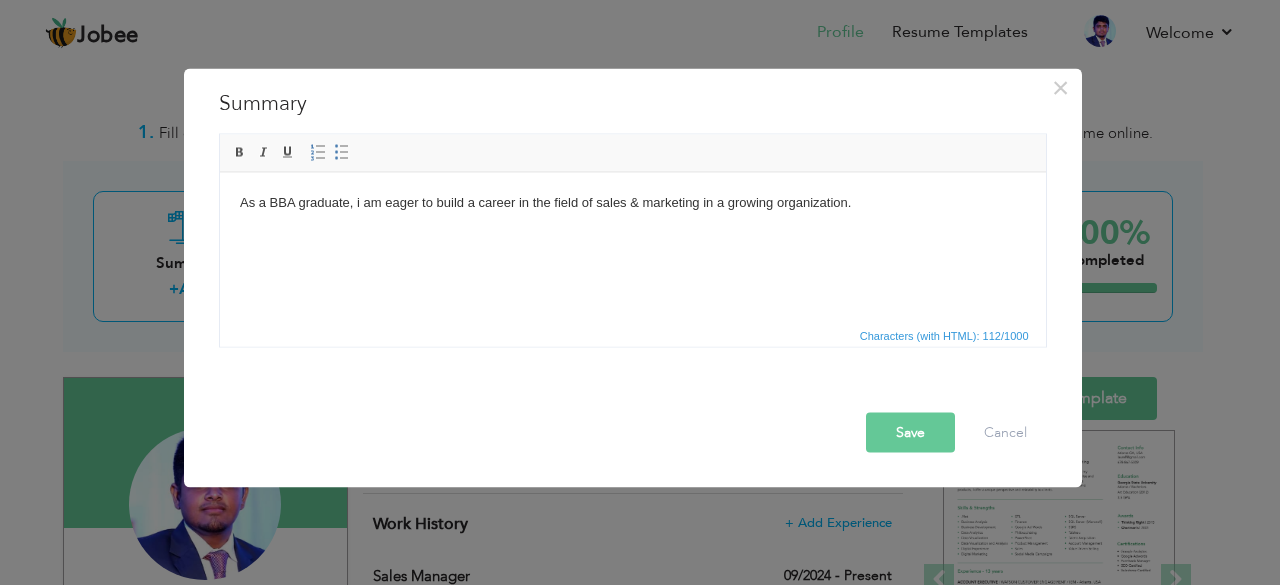 click on "As a BBA graduate, i am eager to build a career in the field of sales & marketing in a growing organization." at bounding box center [632, 202] 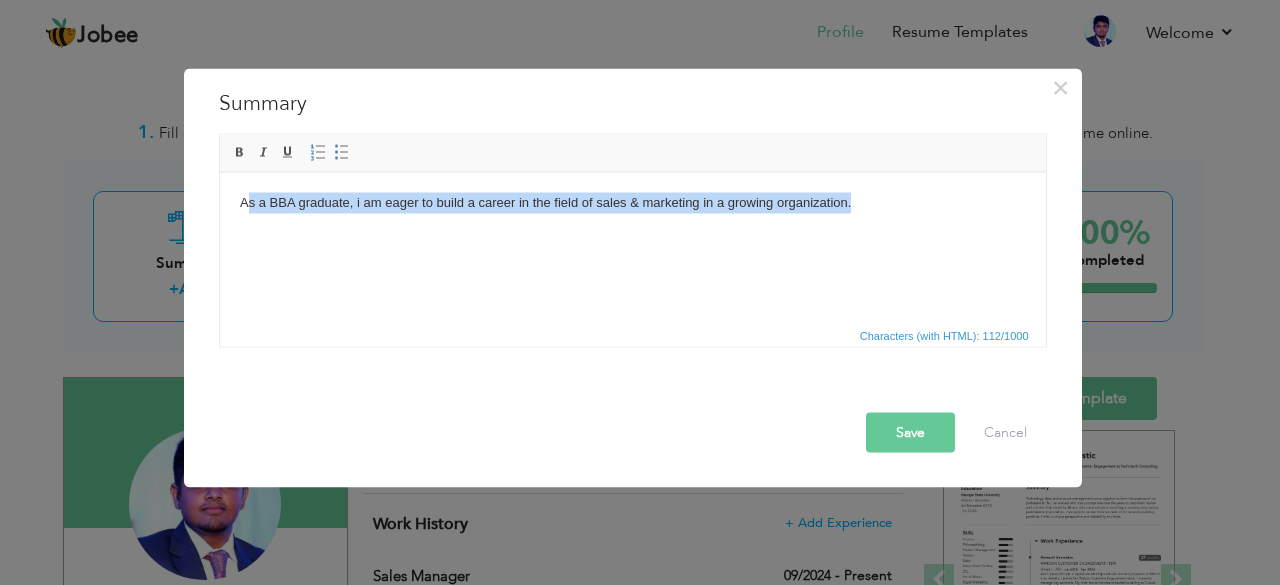 drag, startPoint x: 878, startPoint y: 203, endPoint x: 240, endPoint y: 243, distance: 639.2527 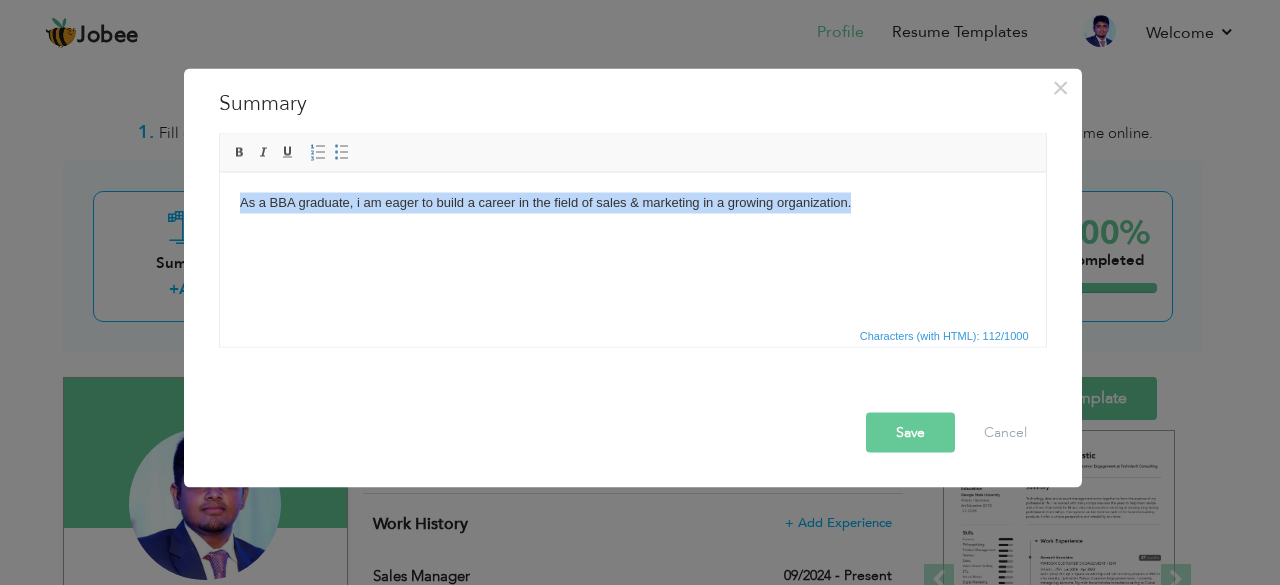copy on "As a BBA graduate, i am eager to build a career in the field of sales & marketing in a growing organization." 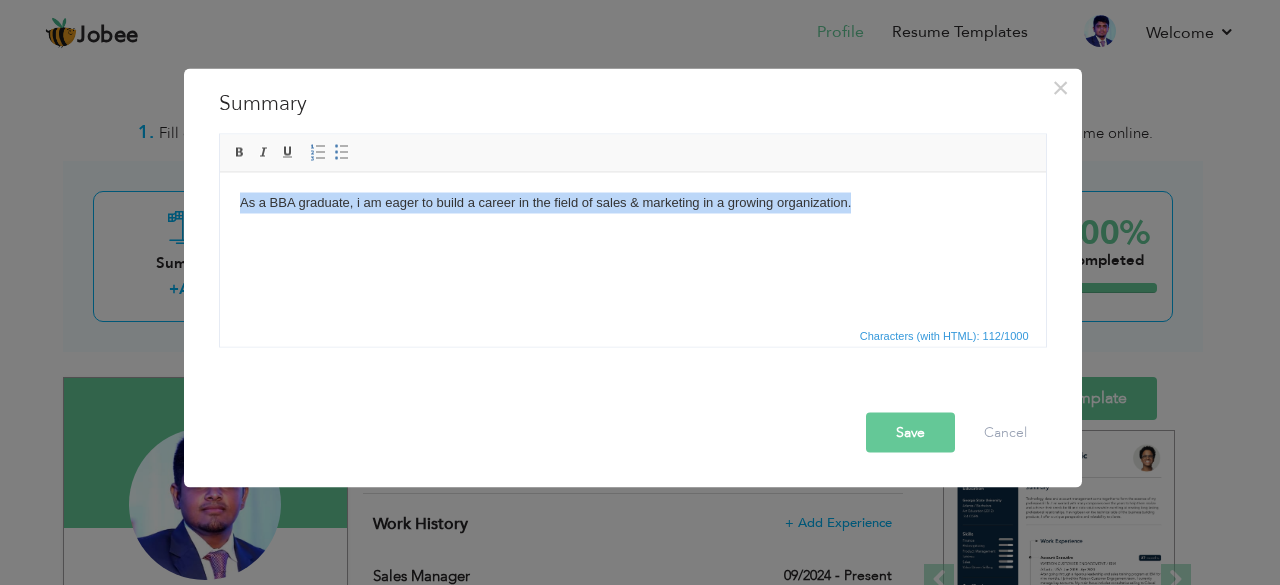 drag, startPoint x: 858, startPoint y: 196, endPoint x: 387, endPoint y: 325, distance: 488.3462 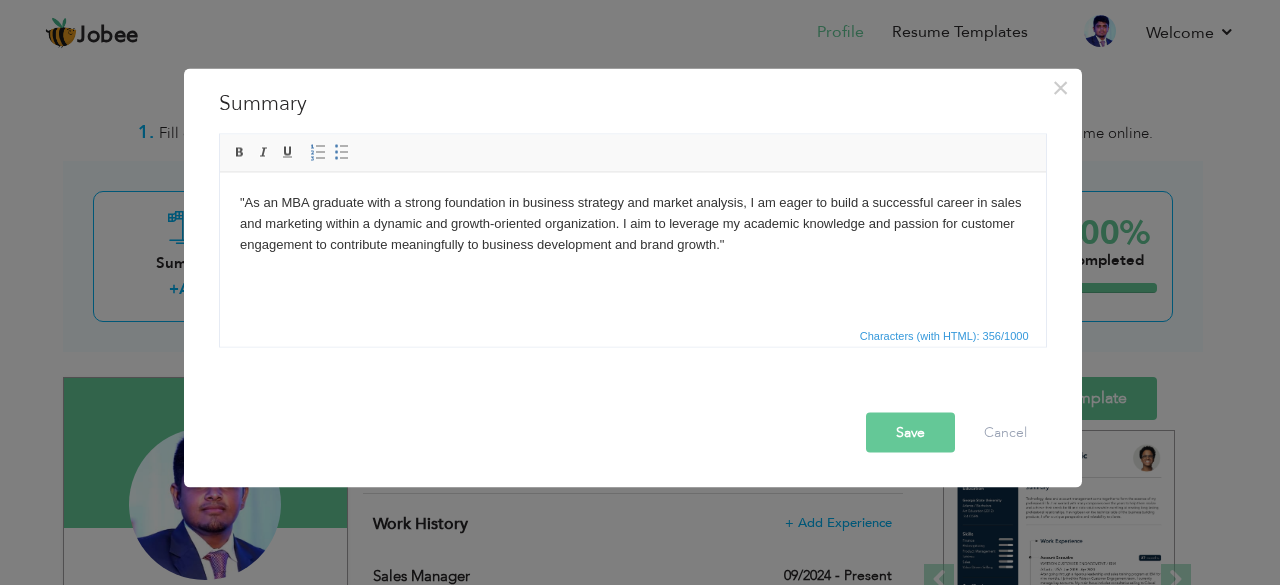 click on "Save" at bounding box center (910, 432) 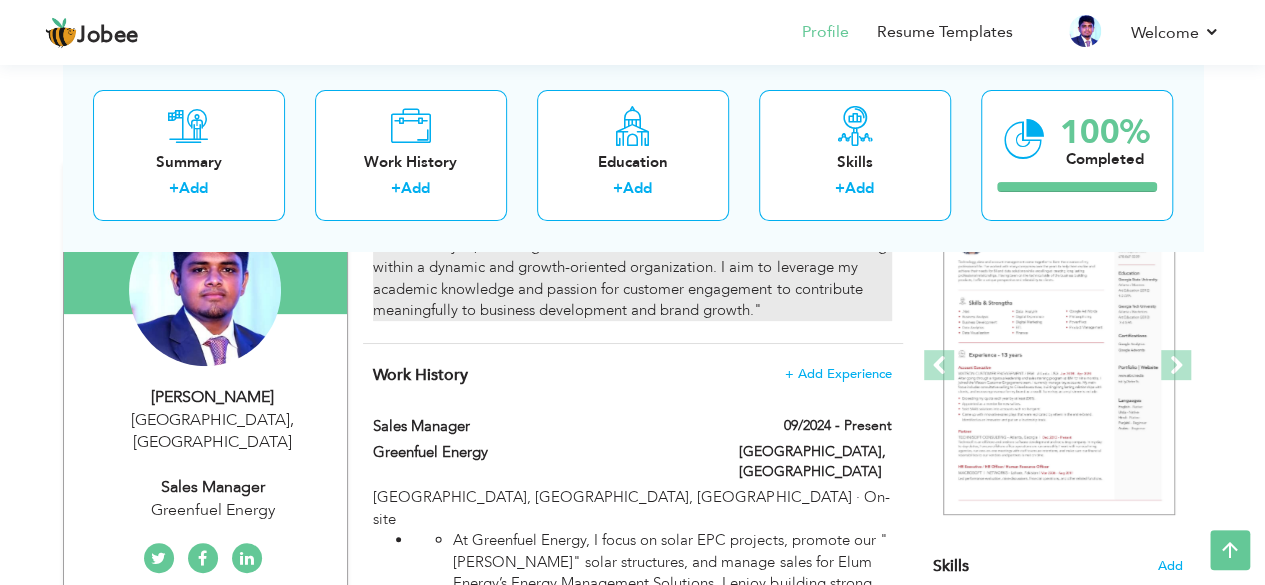 scroll, scrollTop: 213, scrollLeft: 0, axis: vertical 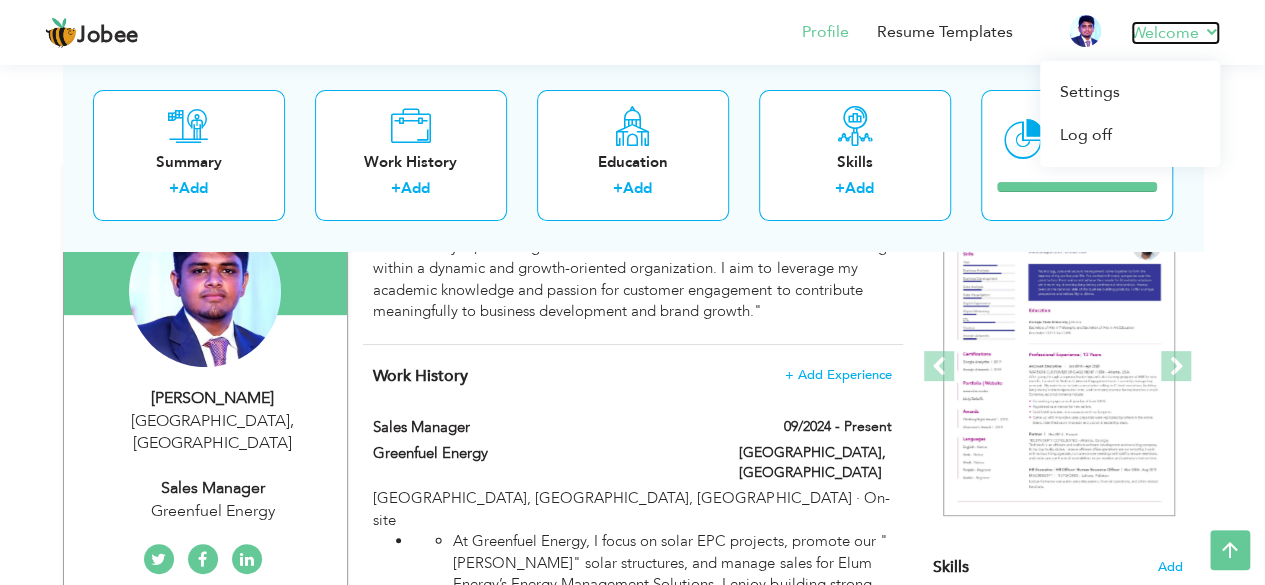 click on "Welcome" at bounding box center (1175, 33) 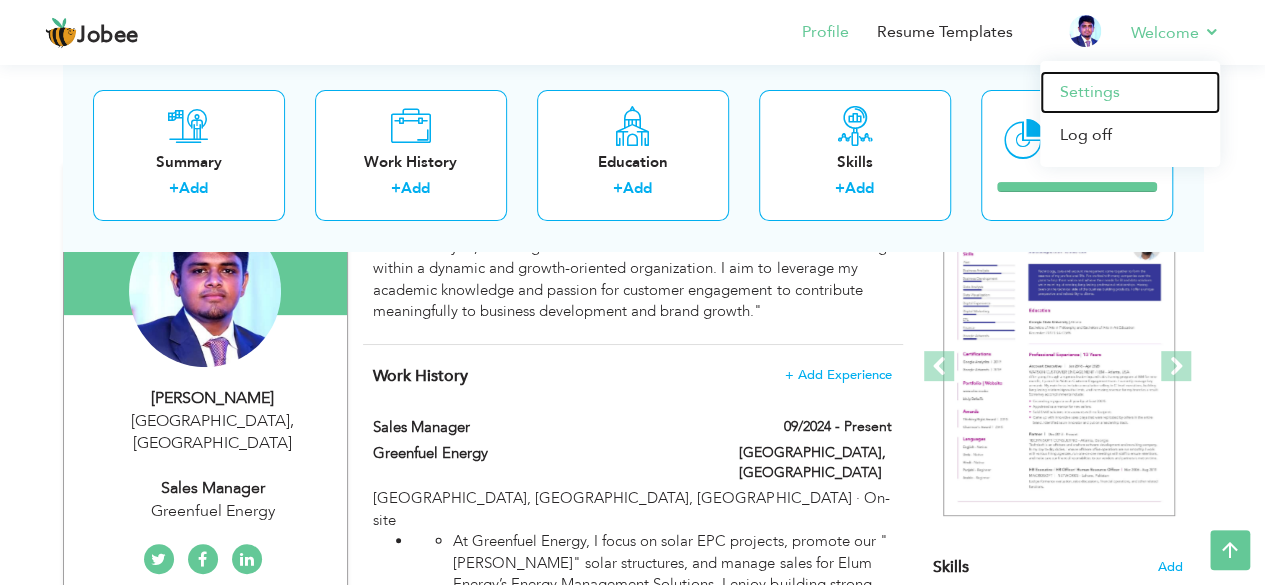 click on "Settings" at bounding box center [1130, 92] 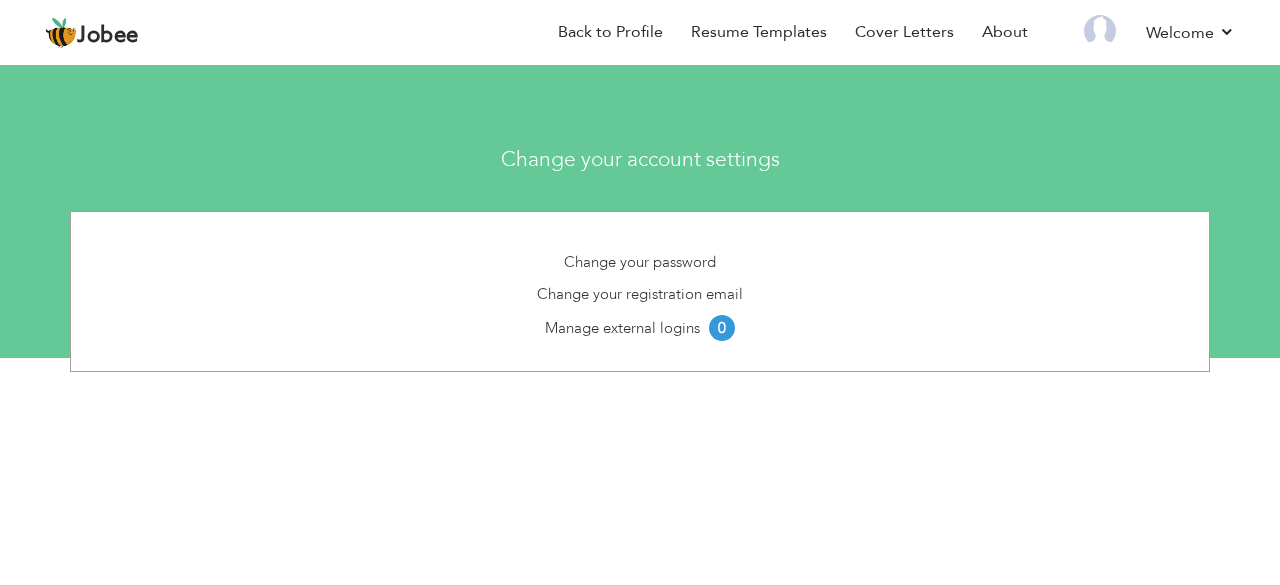 scroll, scrollTop: 0, scrollLeft: 0, axis: both 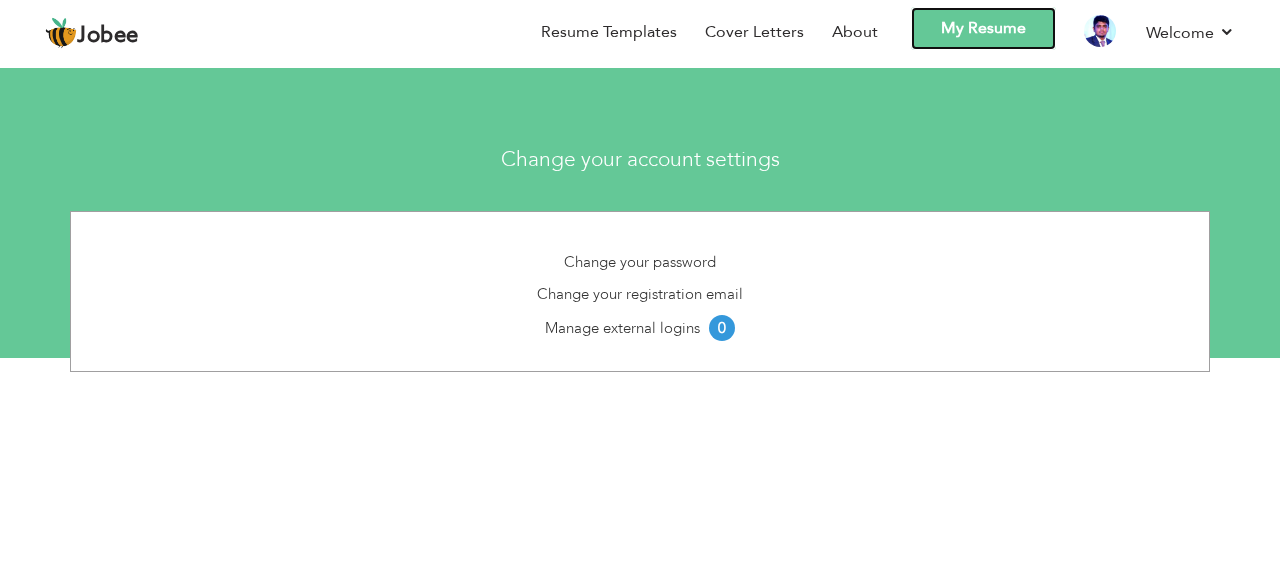 click on "My Resume" at bounding box center [983, 28] 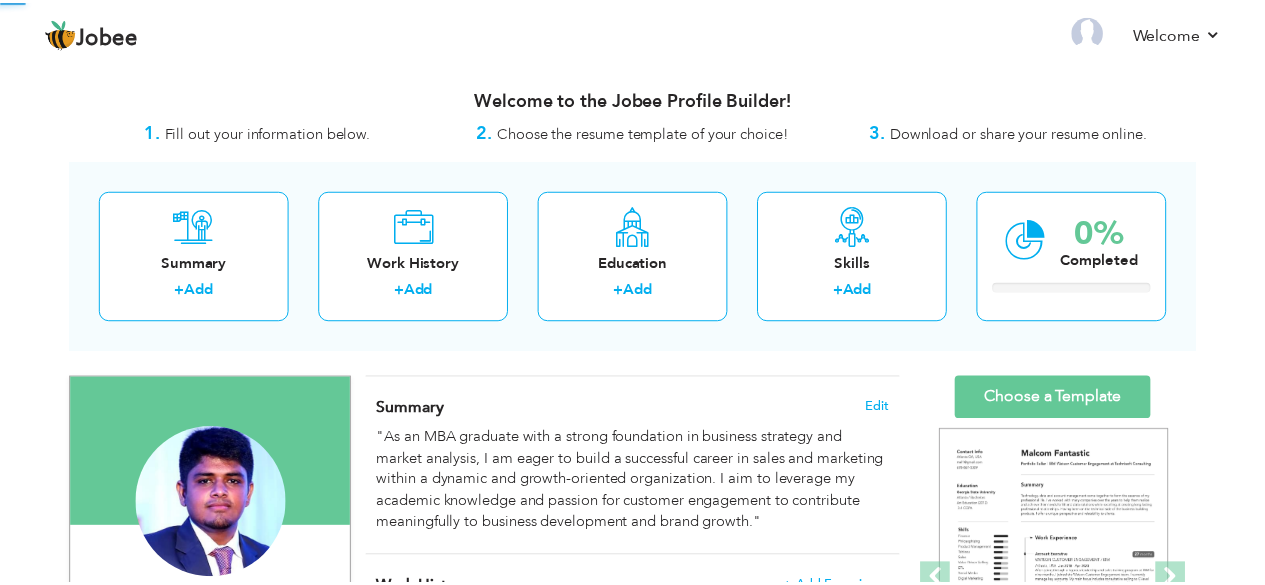 scroll, scrollTop: 0, scrollLeft: 0, axis: both 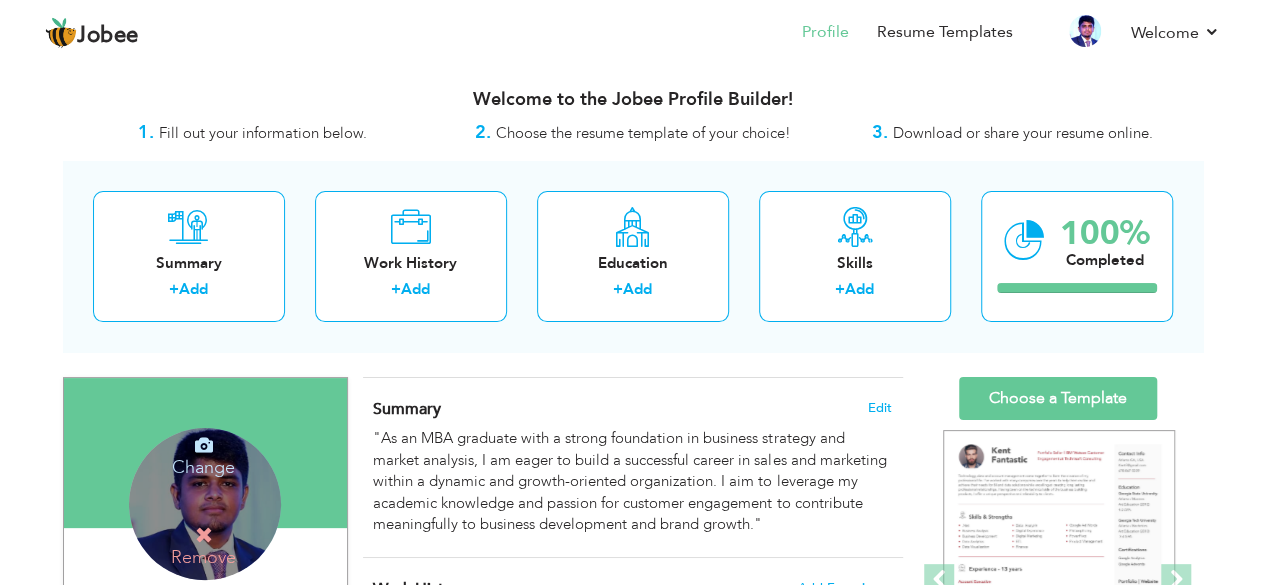 click on "Change" at bounding box center [203, 454] 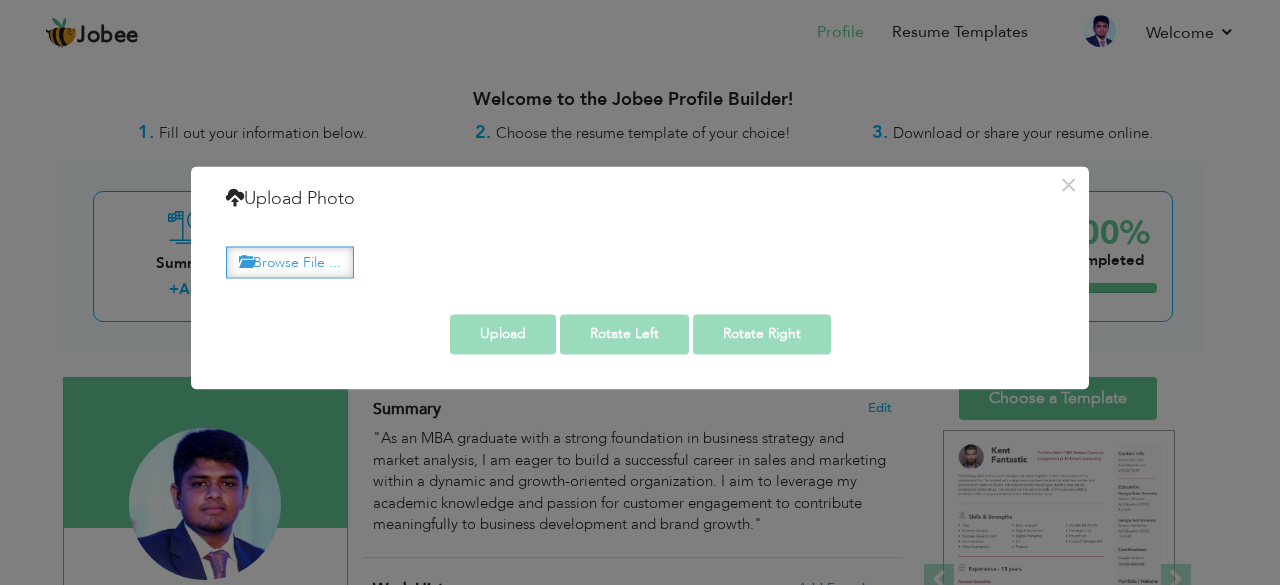 click on "Browse File ..." at bounding box center (290, 262) 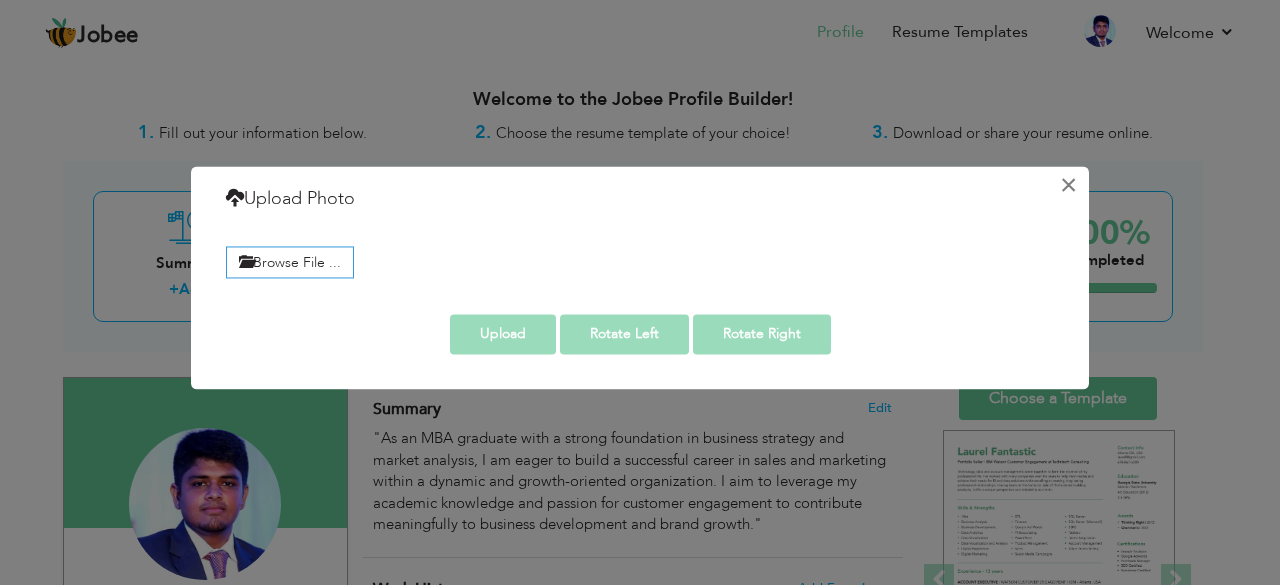 click on "×" at bounding box center [1068, 185] 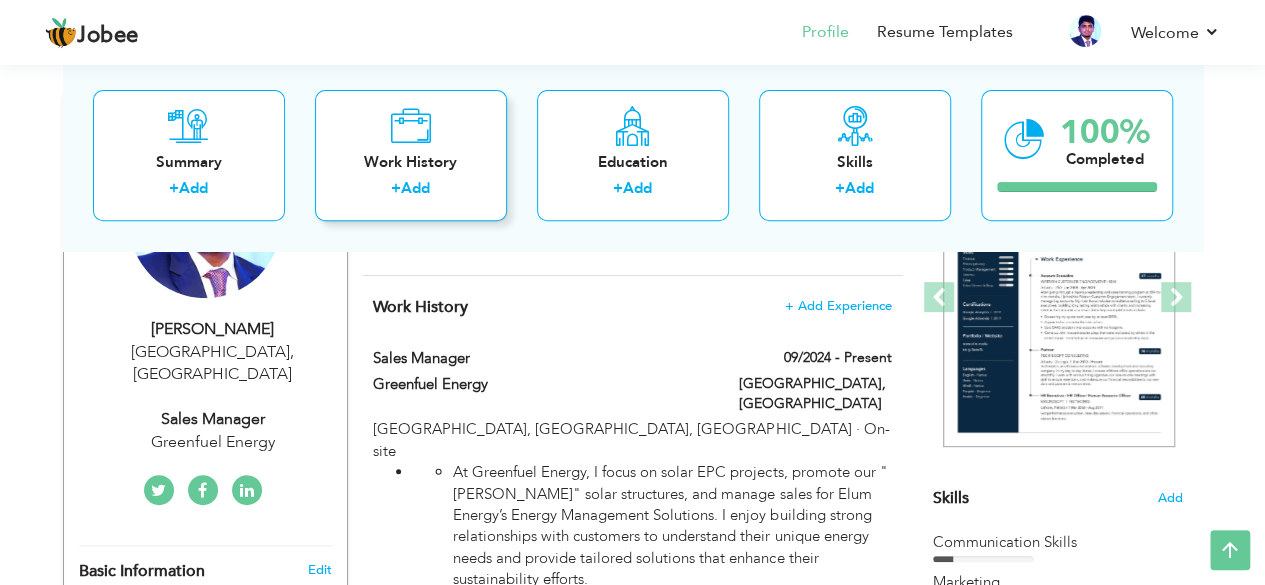 scroll, scrollTop: 285, scrollLeft: 0, axis: vertical 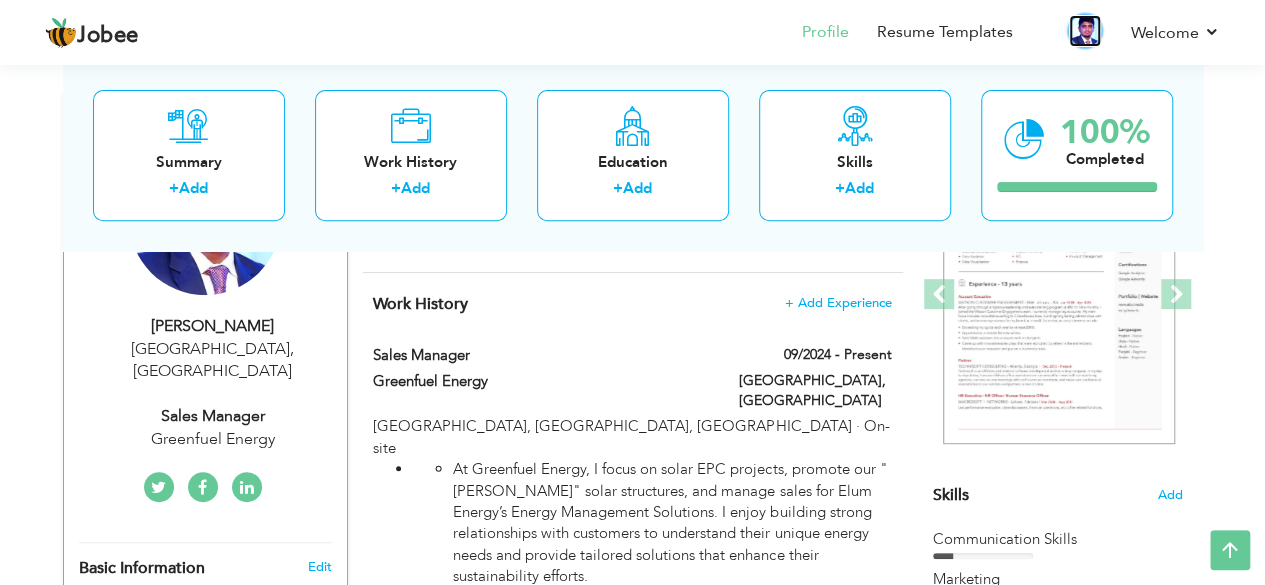 click at bounding box center (1085, 31) 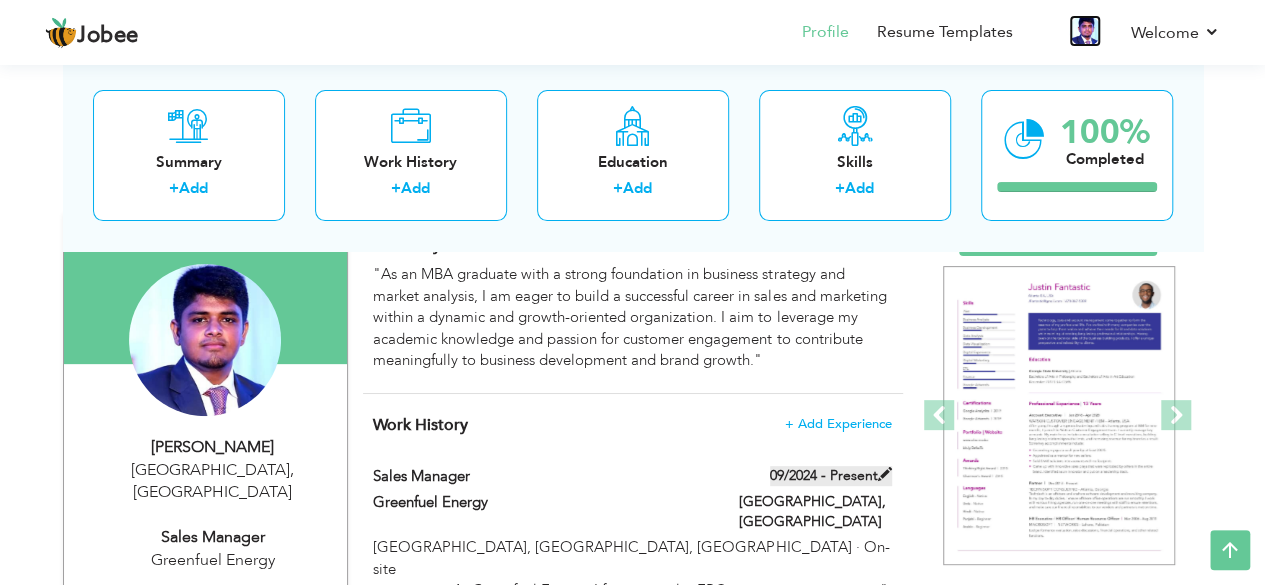 scroll, scrollTop: 0, scrollLeft: 0, axis: both 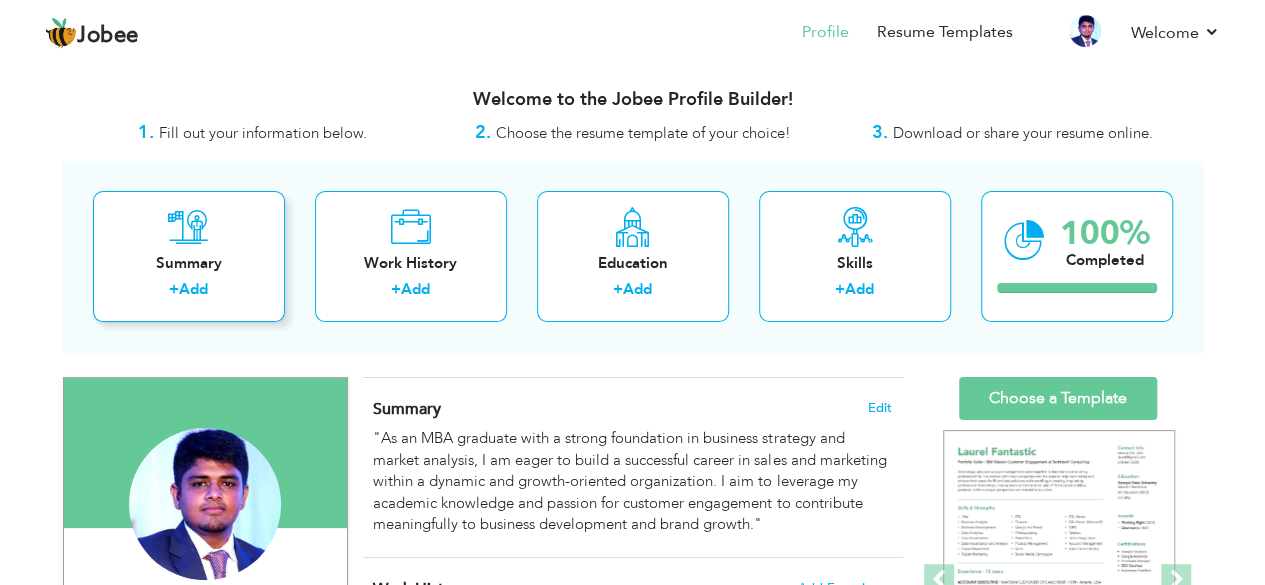 click at bounding box center (188, 227) 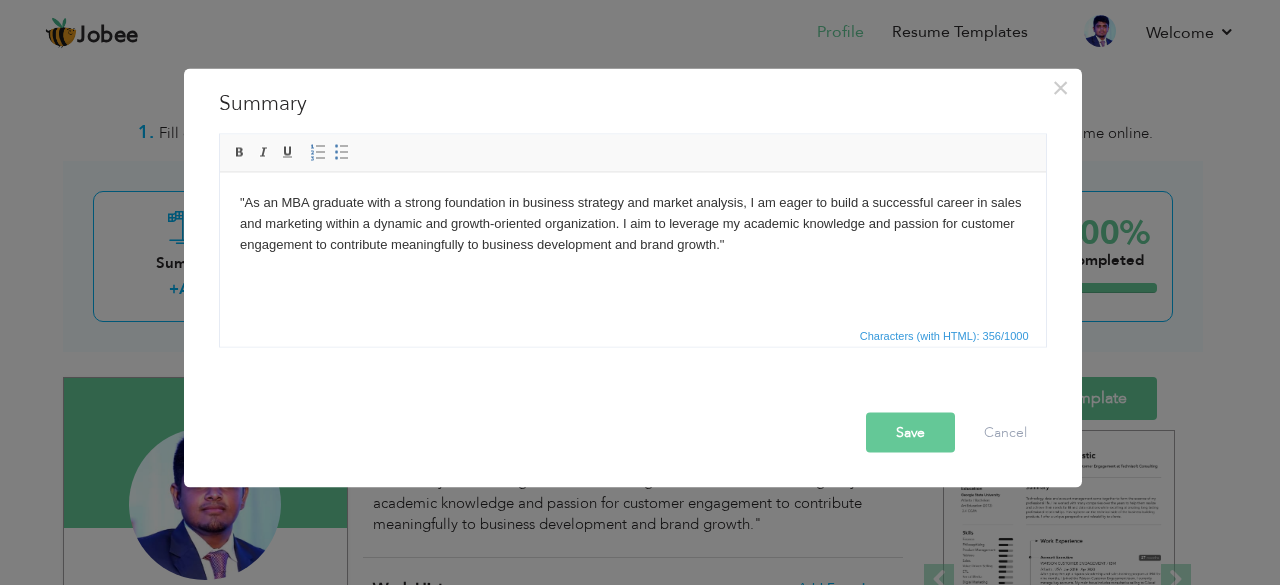 click on "Save" at bounding box center (910, 432) 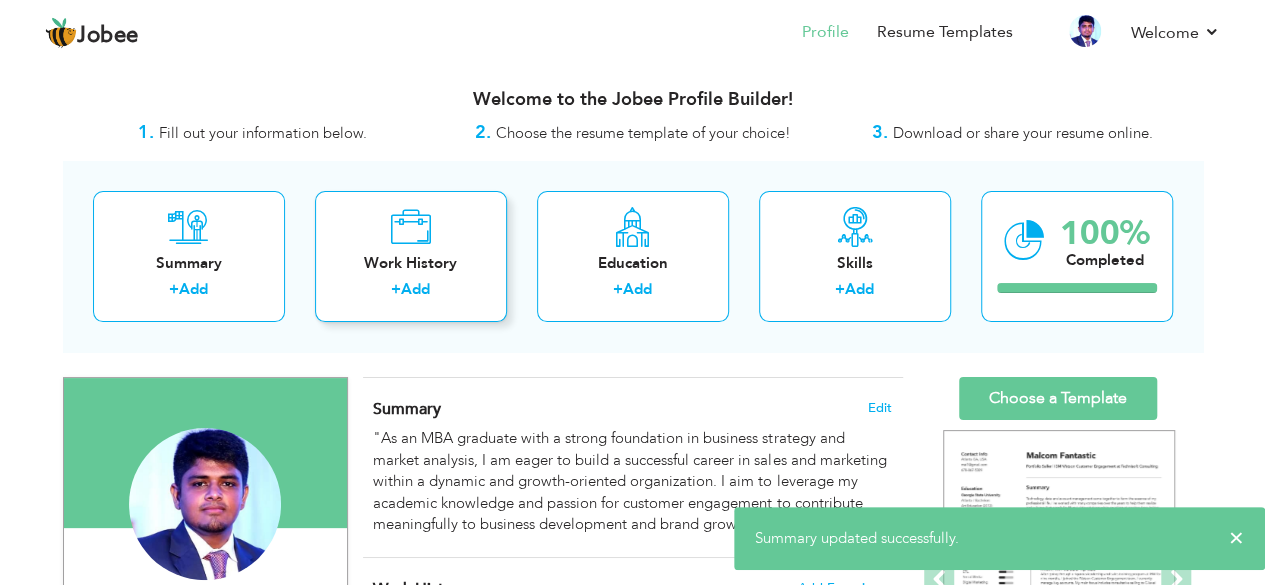 click on "Work History
+  Add" at bounding box center [411, 256] 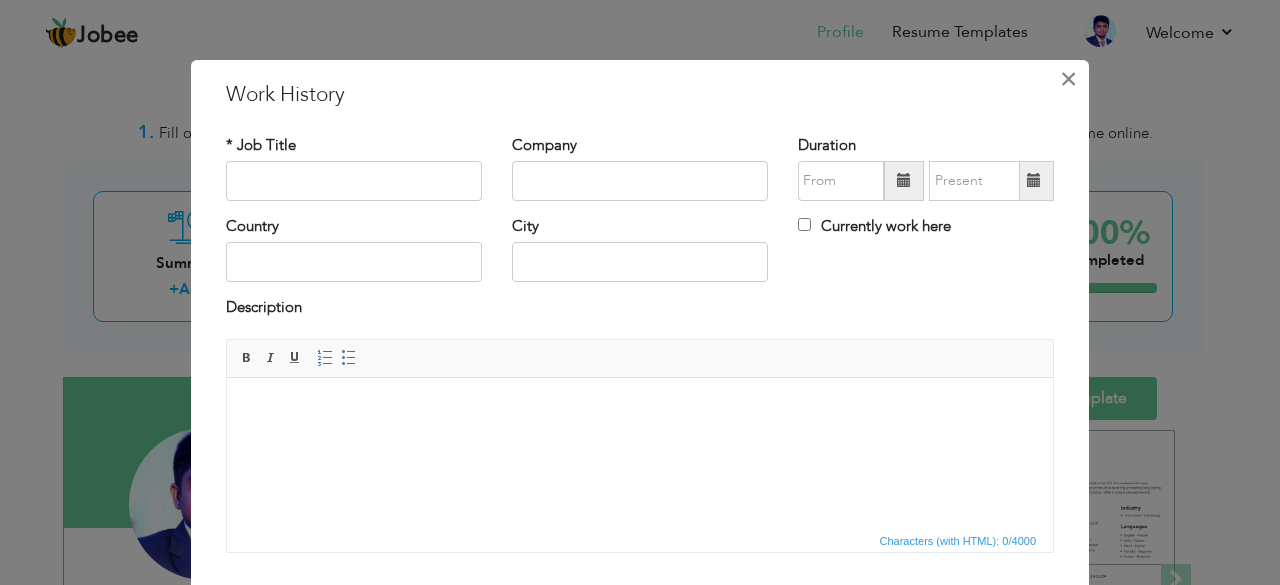 click on "×" at bounding box center [1068, 79] 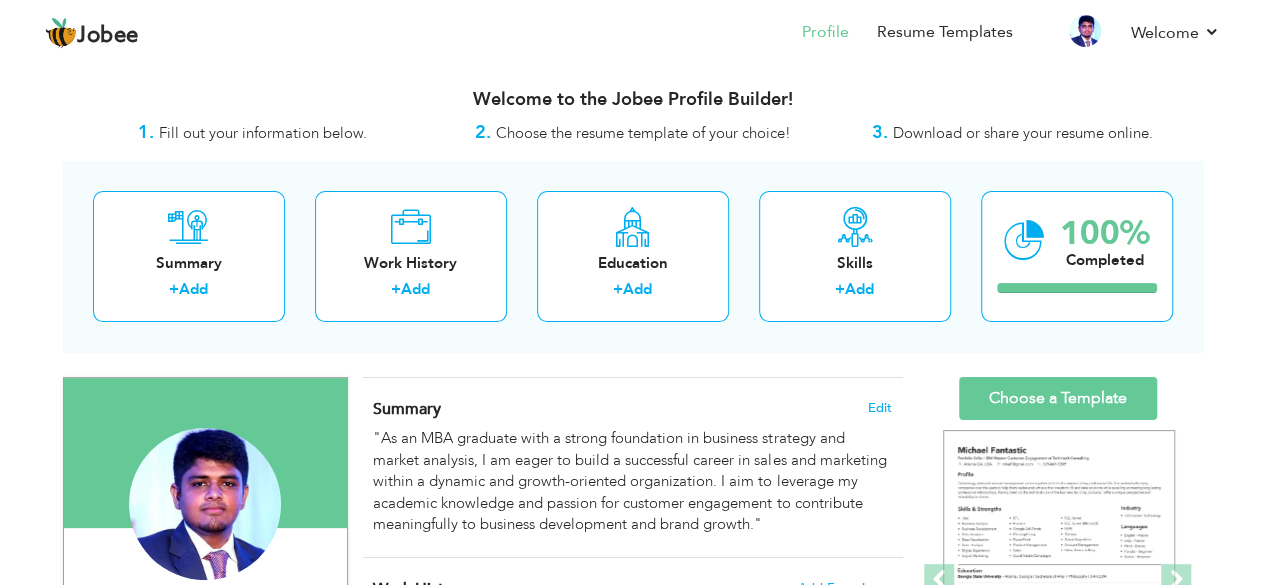 click on "Choose the resume template of your choice!" at bounding box center (643, 133) 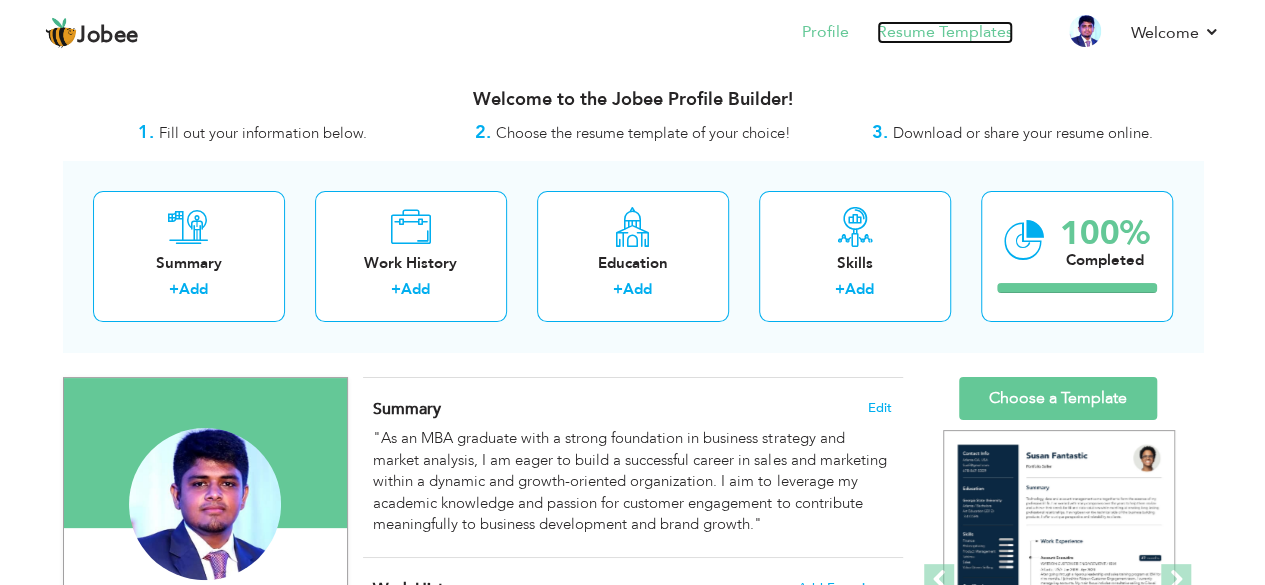 click on "Resume Templates" at bounding box center (945, 32) 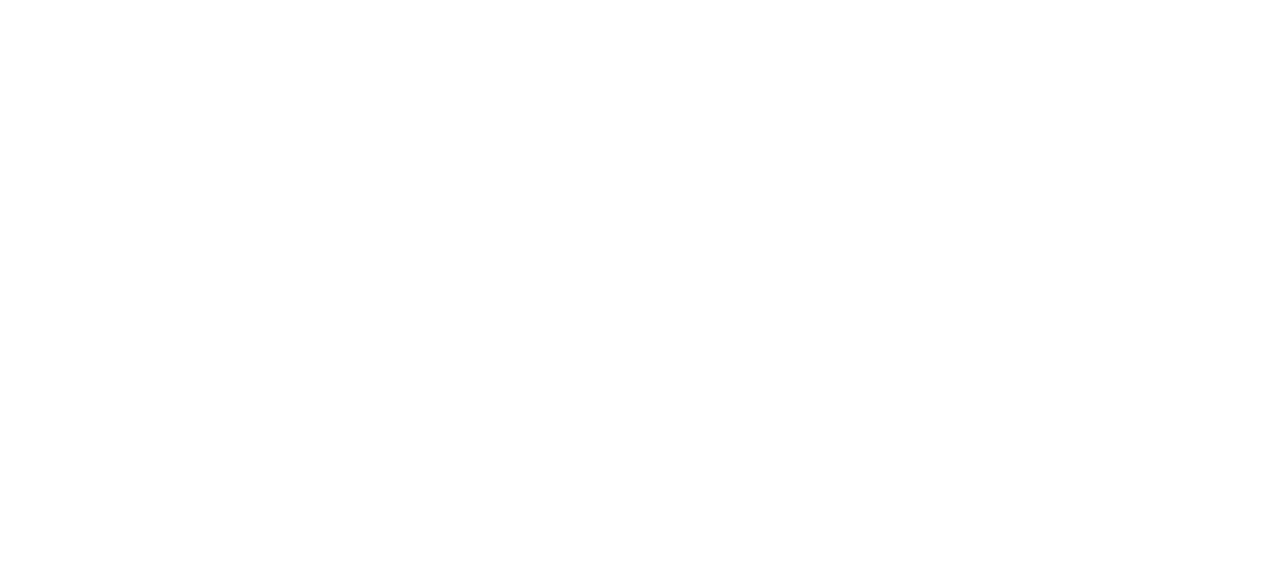 scroll, scrollTop: 0, scrollLeft: 0, axis: both 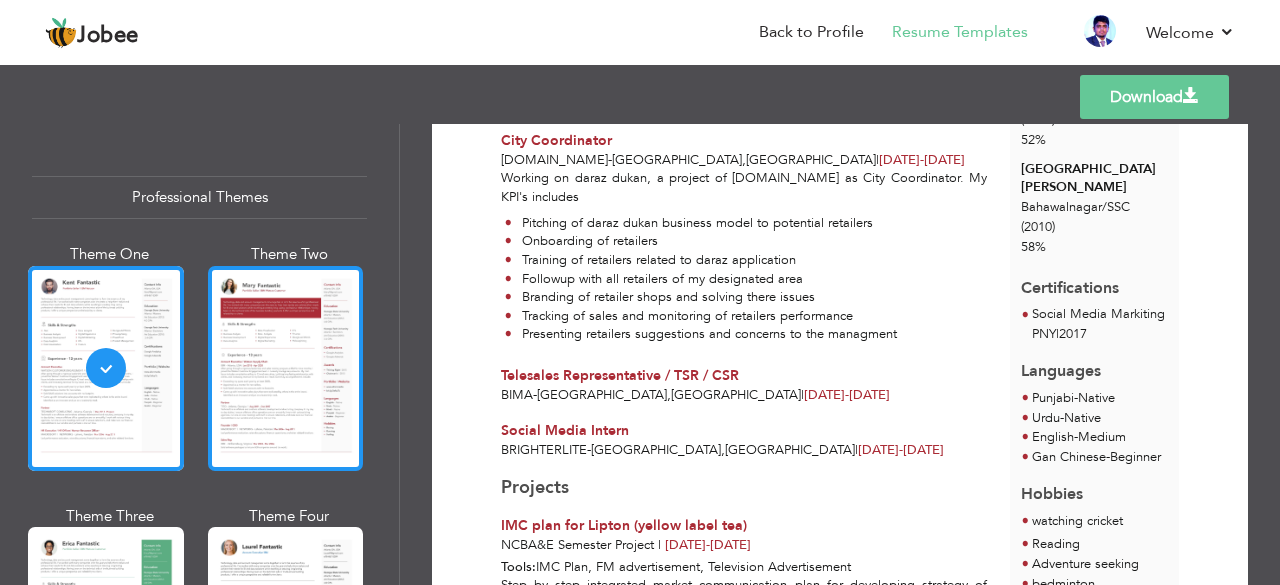 click at bounding box center (286, 368) 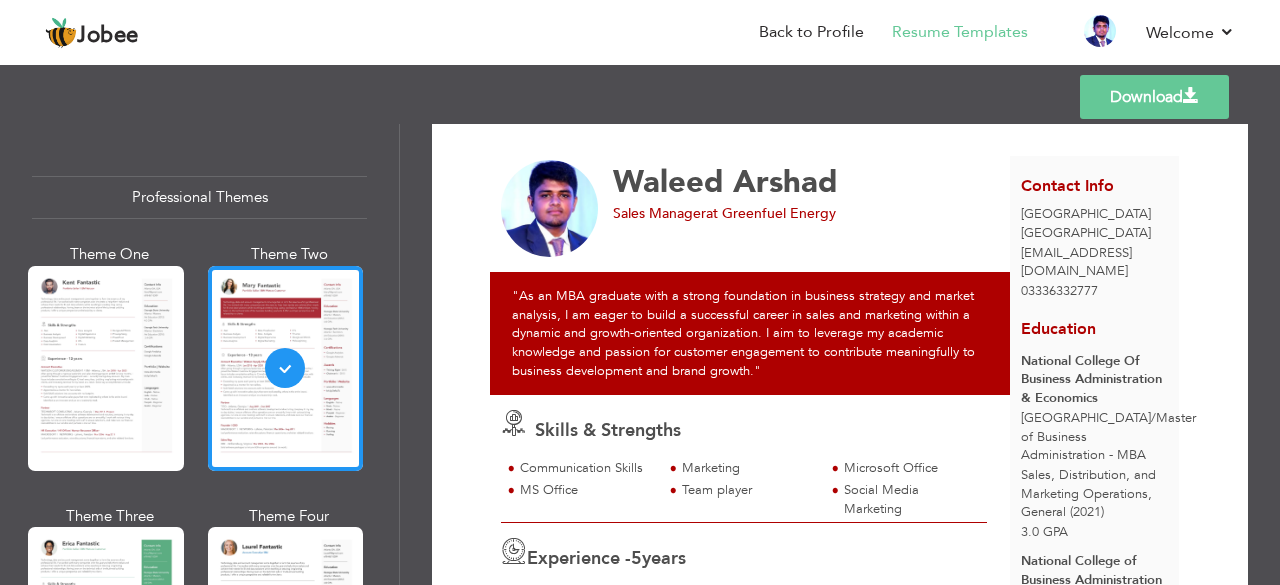 scroll, scrollTop: 26, scrollLeft: 0, axis: vertical 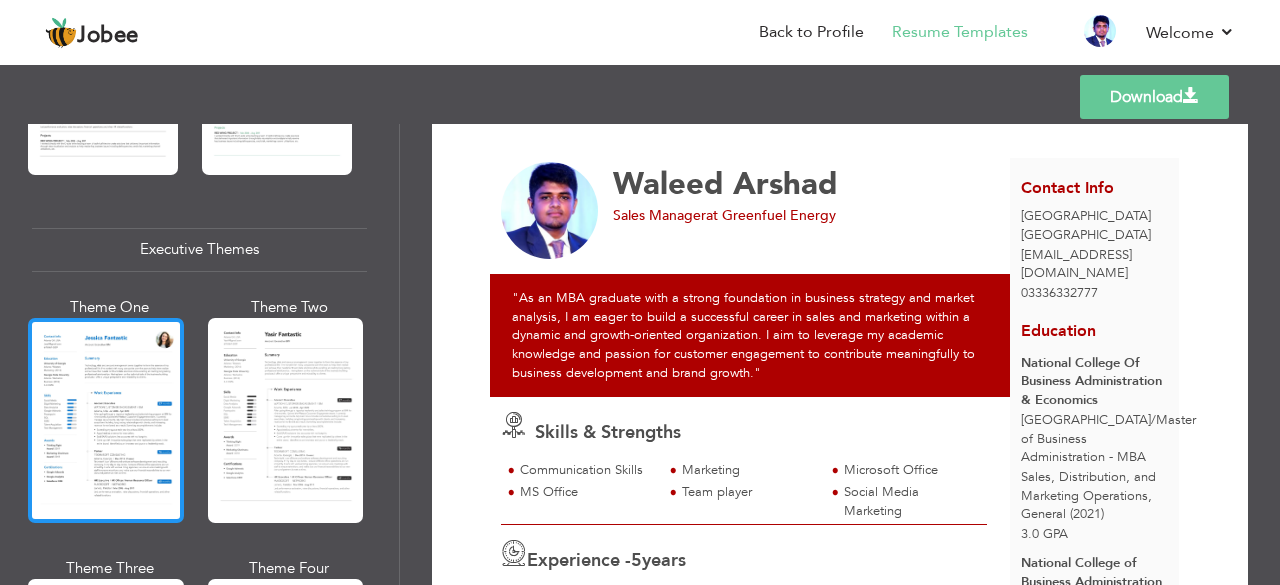 click at bounding box center (106, 420) 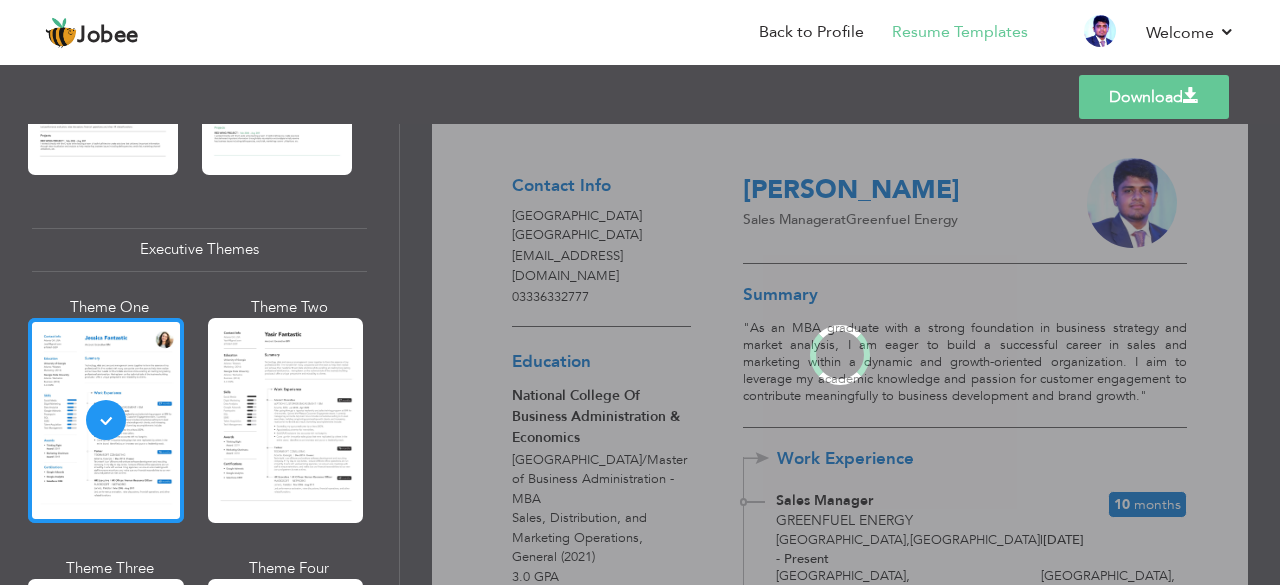 scroll, scrollTop: 0, scrollLeft: 0, axis: both 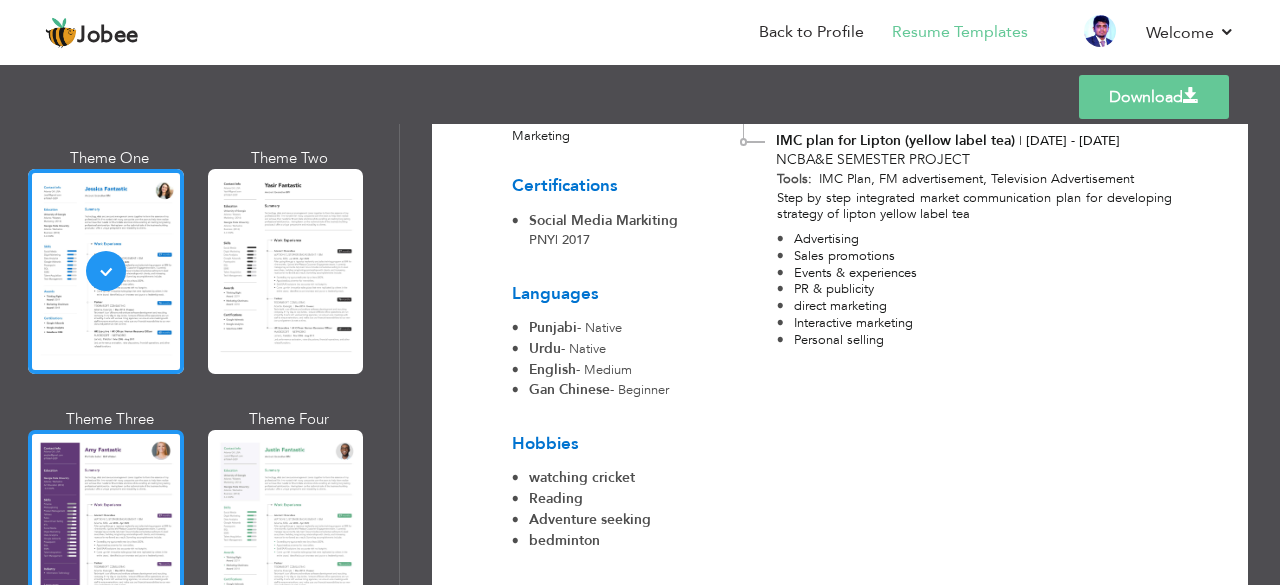 click at bounding box center (106, 532) 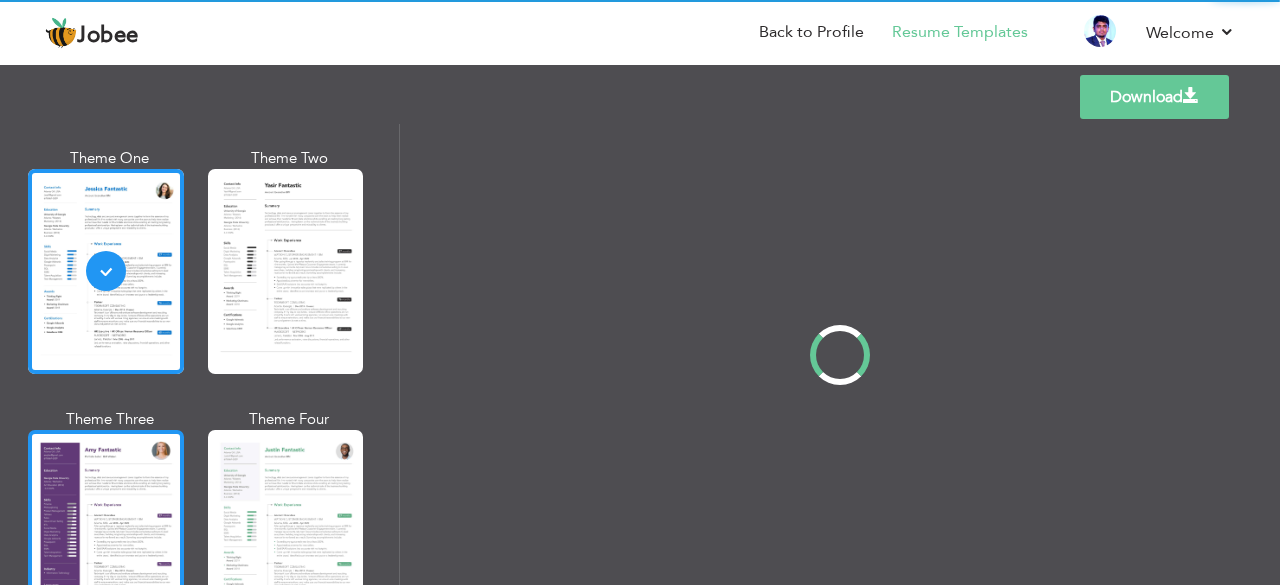 scroll, scrollTop: 1566, scrollLeft: 0, axis: vertical 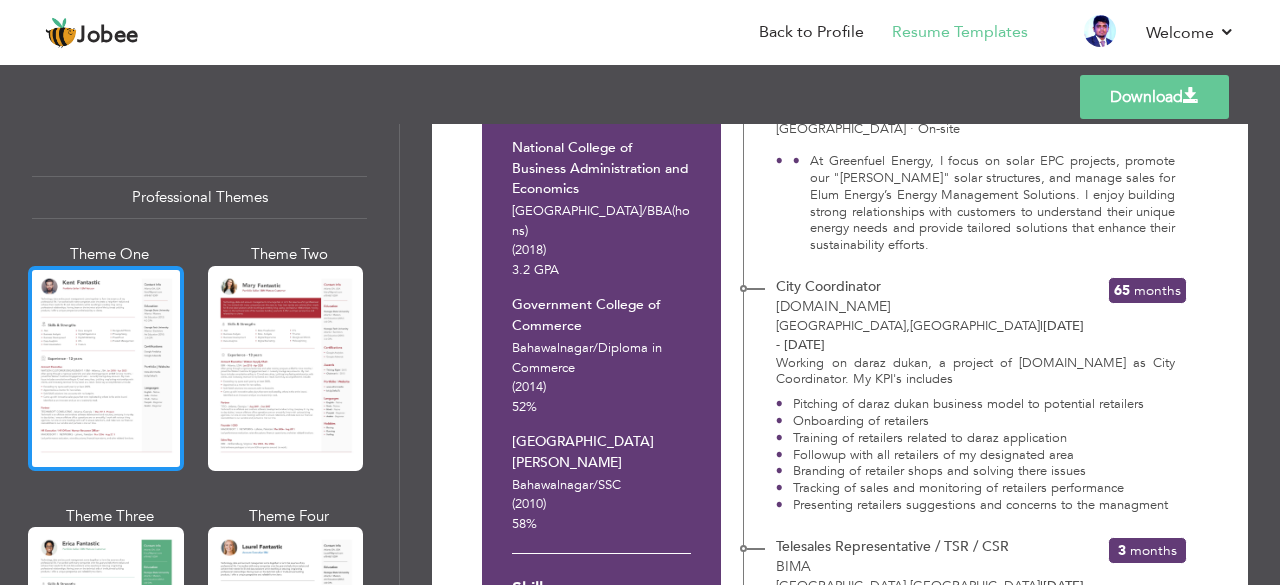 click at bounding box center [106, 368] 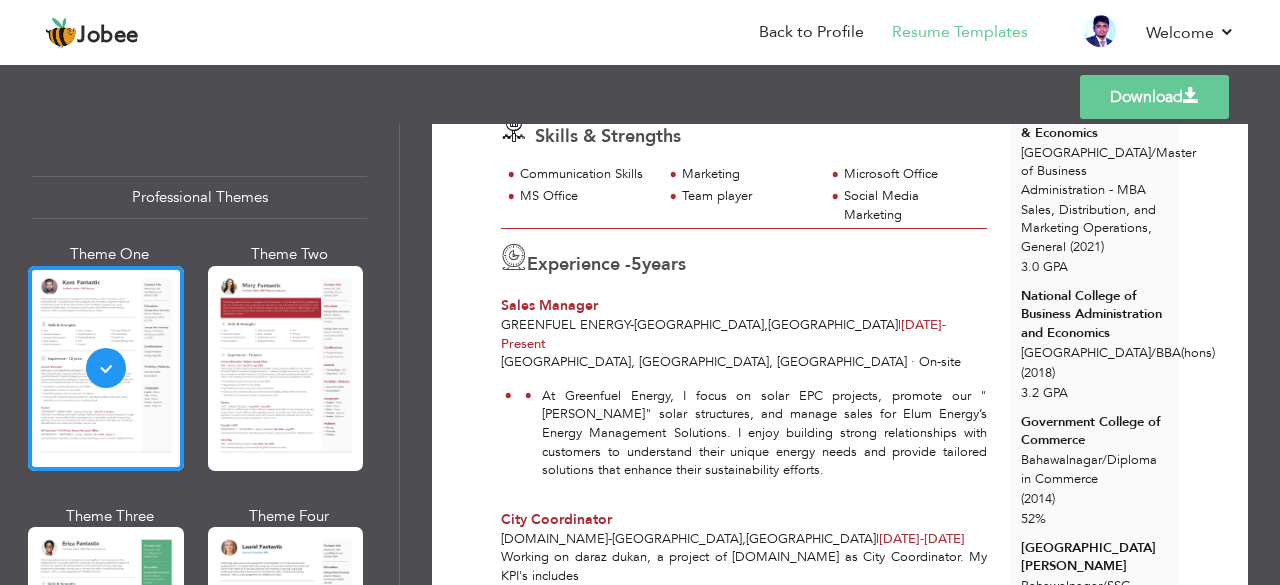 scroll, scrollTop: 0, scrollLeft: 0, axis: both 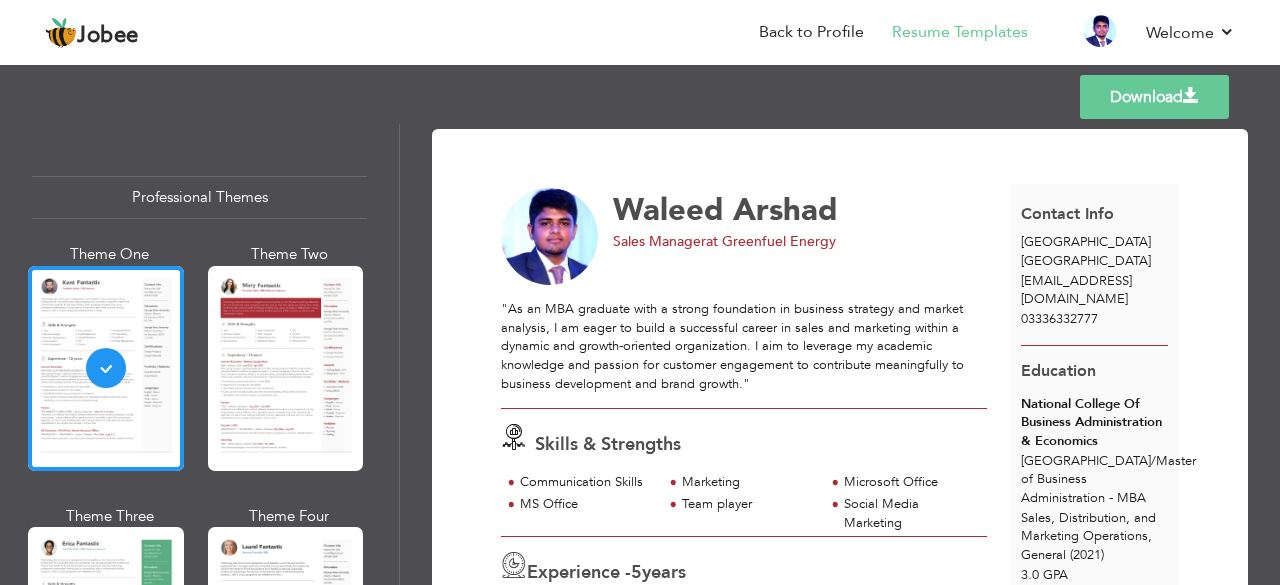 click on "Download" at bounding box center (1154, 97) 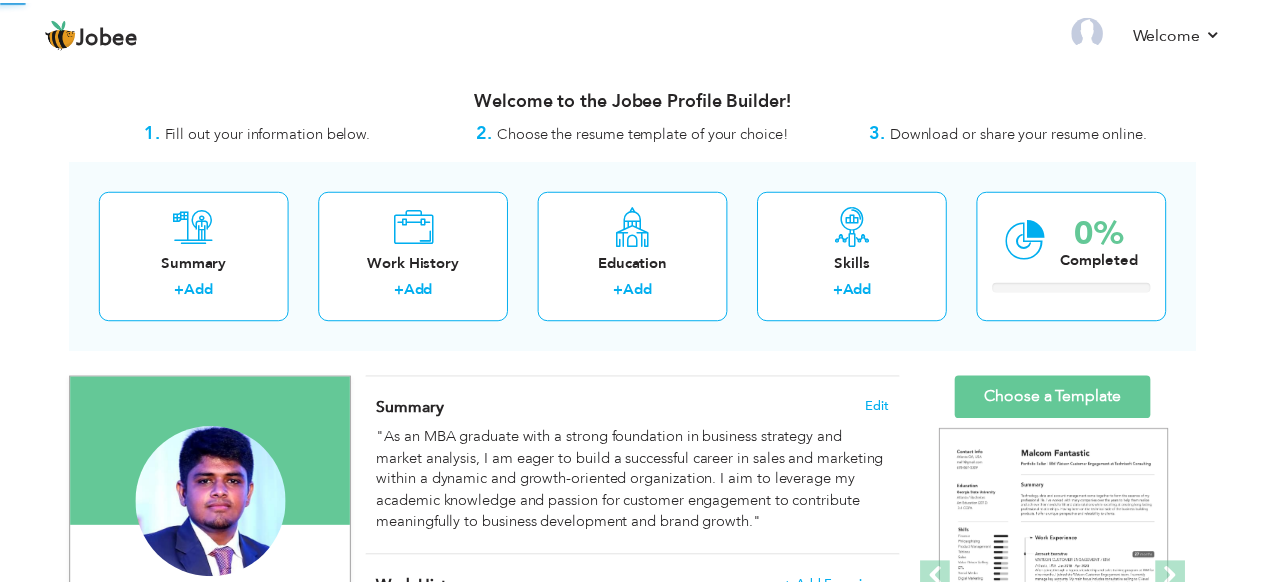 scroll, scrollTop: 0, scrollLeft: 0, axis: both 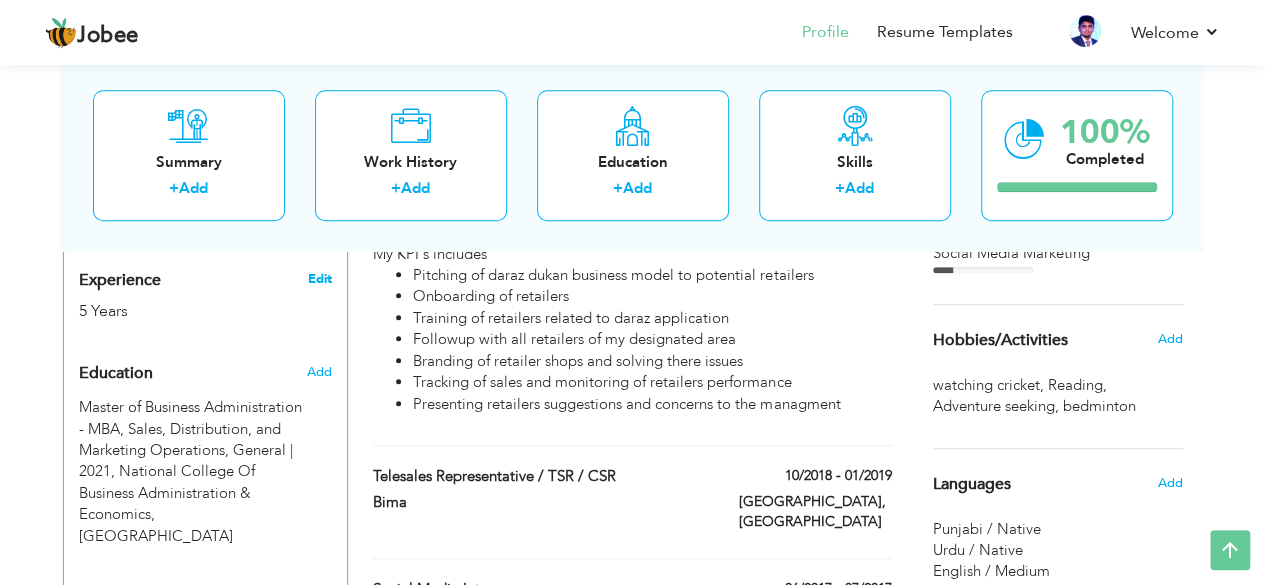 click on "Edit" at bounding box center [319, 279] 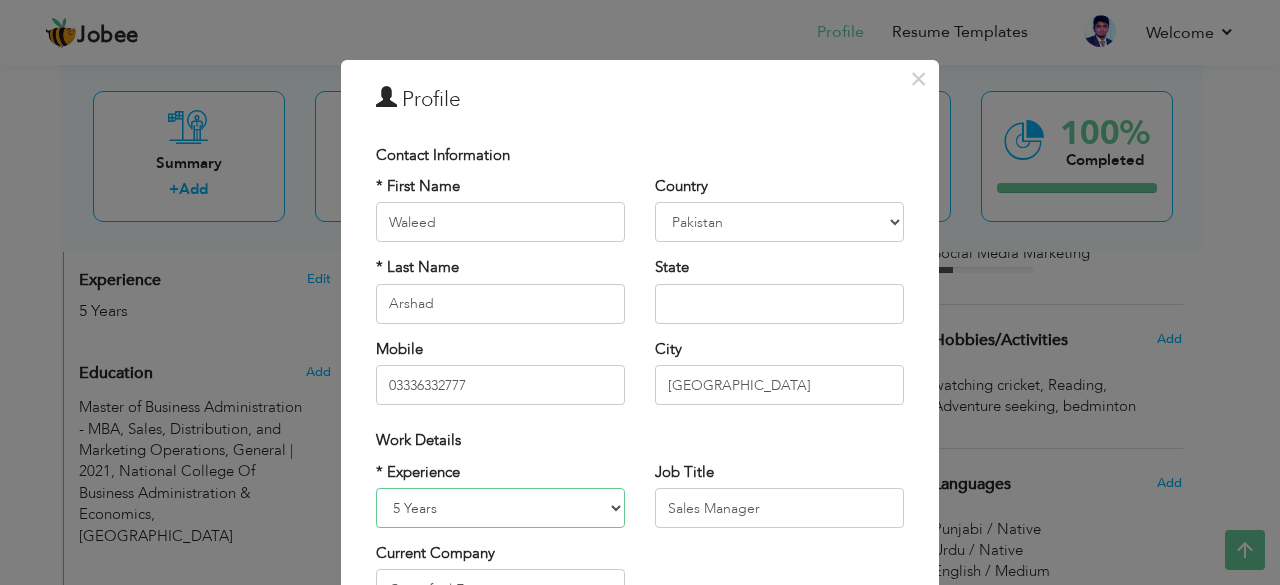 click on "Entry Level Less than 1 Year 1 Year 2 Years 3 Years 4 Years 5 Years 6 Years 7 Years 8 Years 9 Years 10 Years 11 Years 12 Years 13 Years 14 Years 15 Years 16 Years 17 Years 18 Years 19 Years 20 Years 21 Years 22 Years 23 Years 24 Years 25 Years 26 Years 27 Years 28 Years 29 Years 30 Years 31 Years 32 Years 33 Years 34 Years 35 Years More than 35 Years" at bounding box center [500, 508] 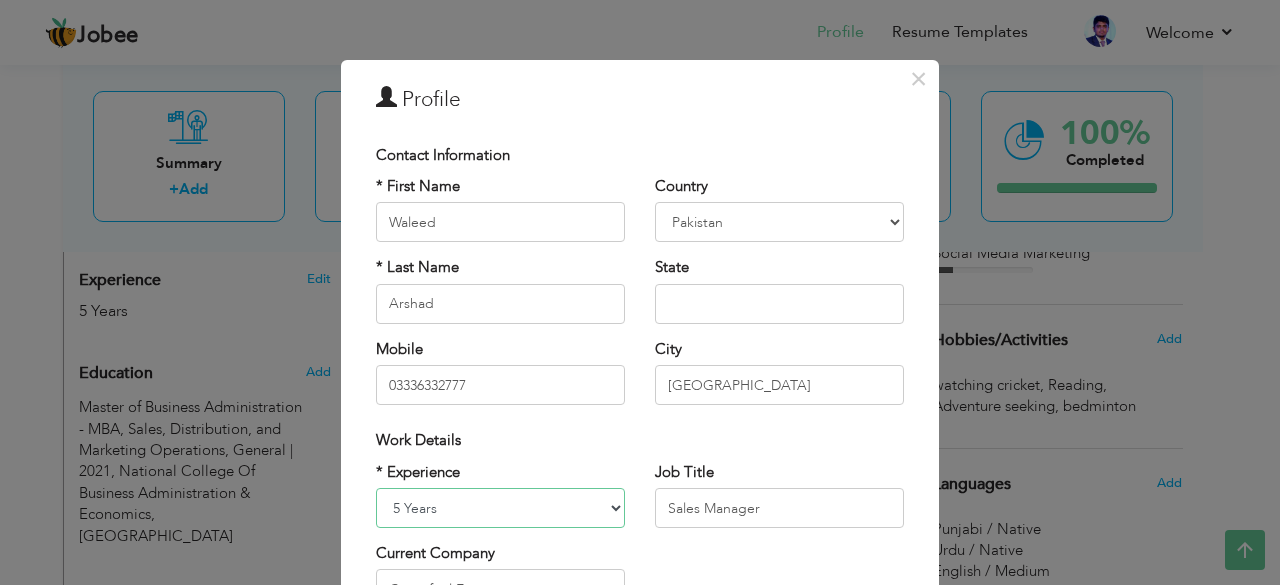 select on "number:9" 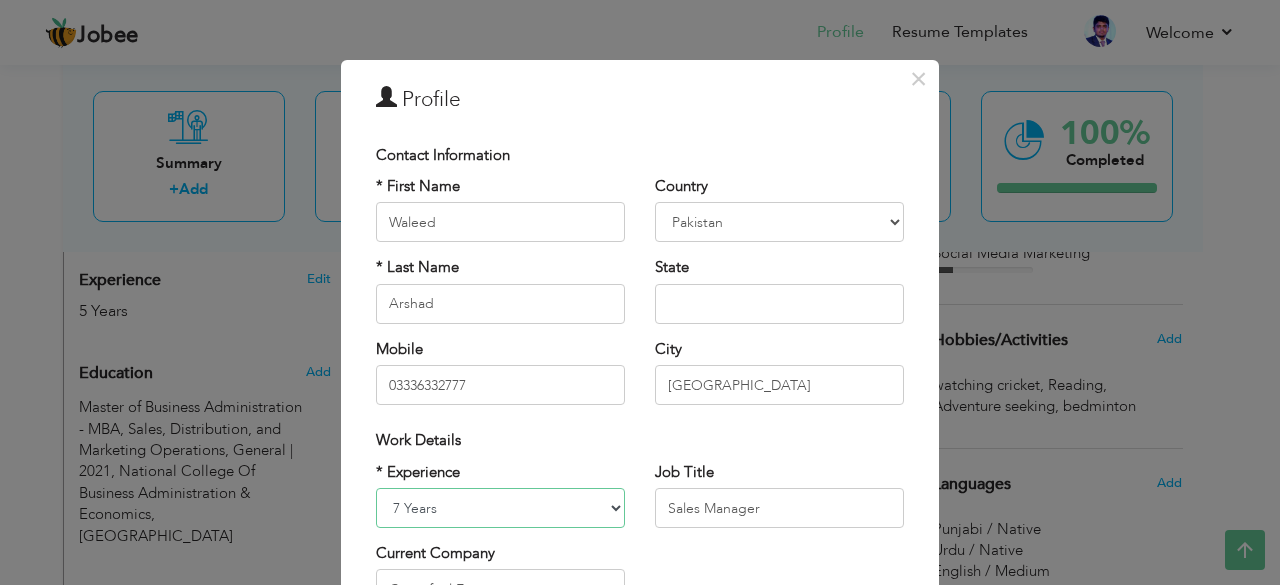 click on "Entry Level Less than 1 Year 1 Year 2 Years 3 Years 4 Years 5 Years 6 Years 7 Years 8 Years 9 Years 10 Years 11 Years 12 Years 13 Years 14 Years 15 Years 16 Years 17 Years 18 Years 19 Years 20 Years 21 Years 22 Years 23 Years 24 Years 25 Years 26 Years 27 Years 28 Years 29 Years 30 Years 31 Years 32 Years 33 Years 34 Years 35 Years More than 35 Years" at bounding box center (500, 508) 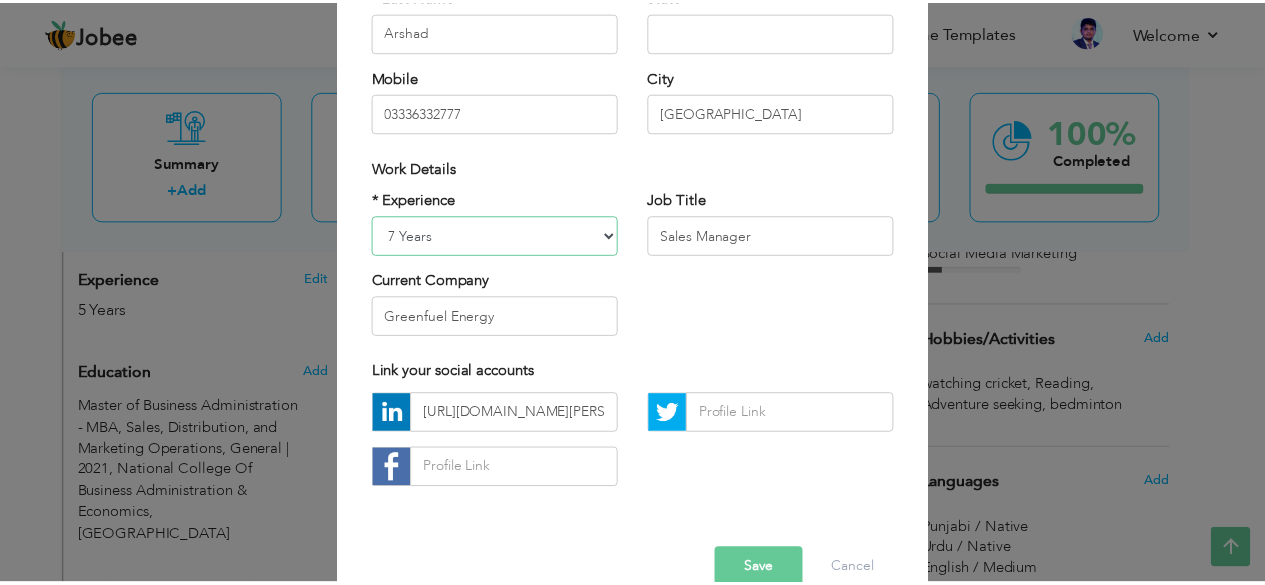 scroll, scrollTop: 311, scrollLeft: 0, axis: vertical 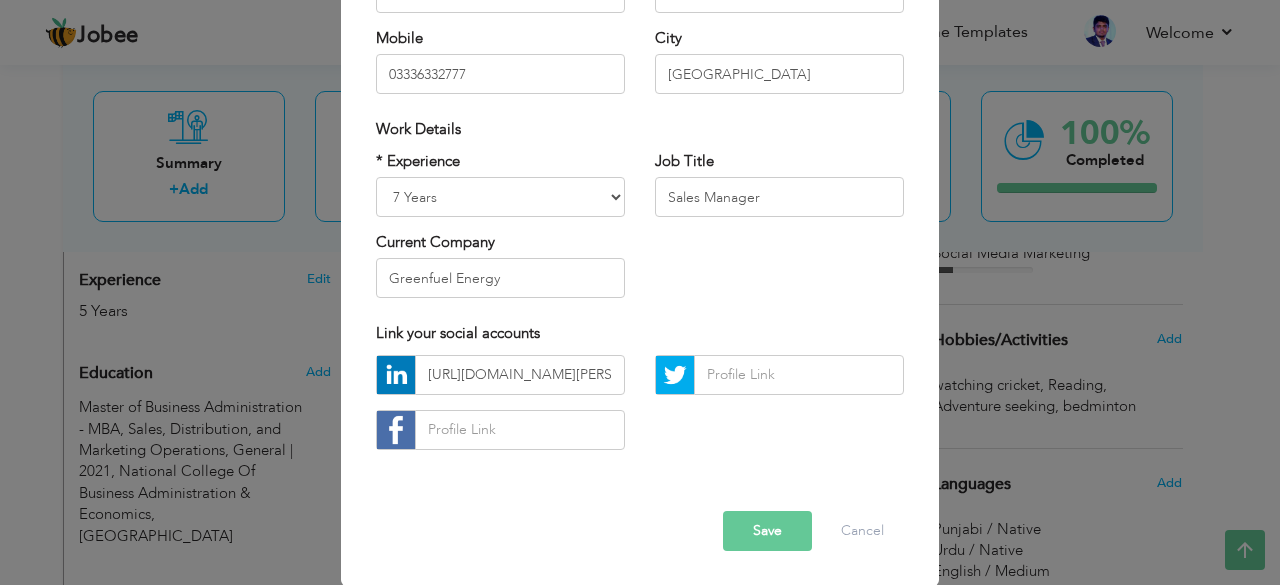 click on "Save" at bounding box center (767, 531) 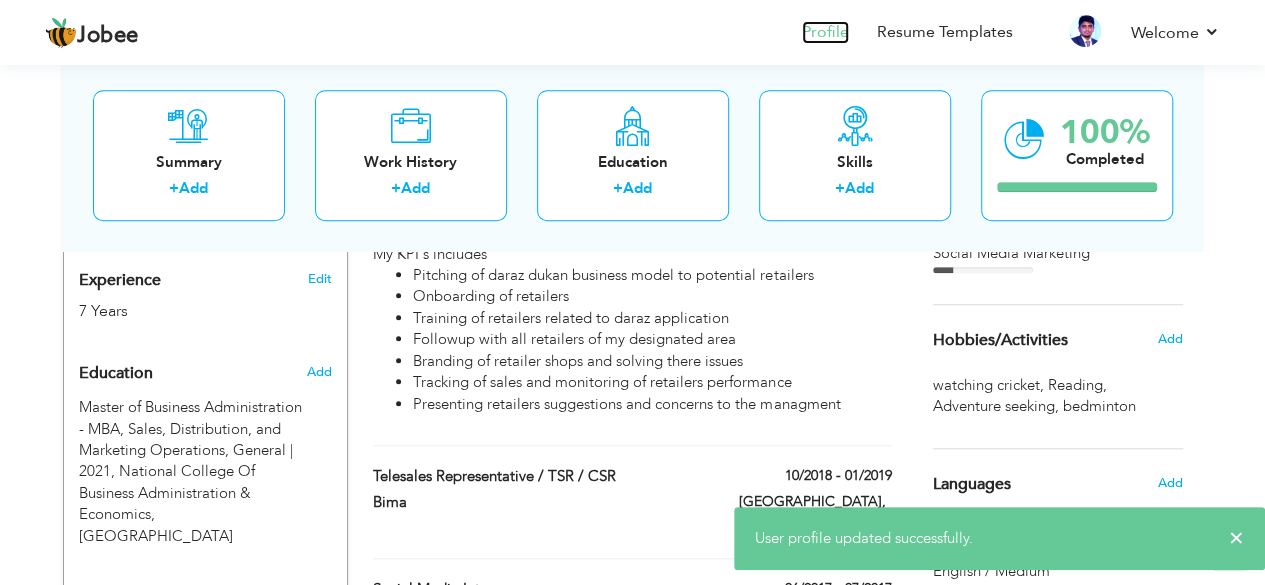 click on "Profile" at bounding box center [825, 32] 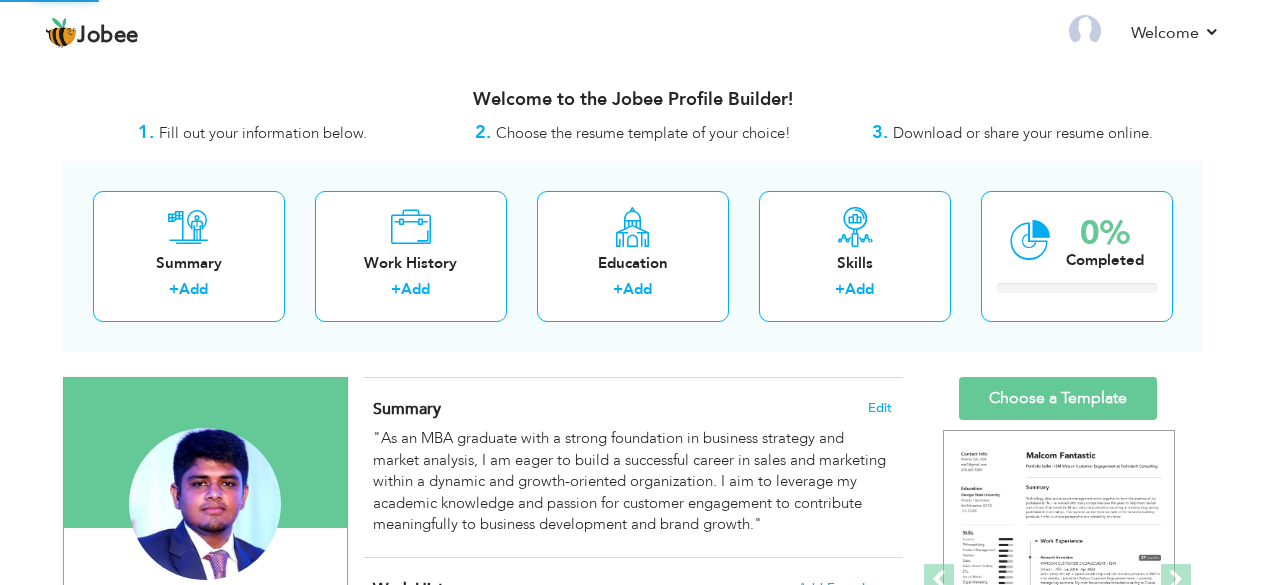 scroll, scrollTop: 0, scrollLeft: 0, axis: both 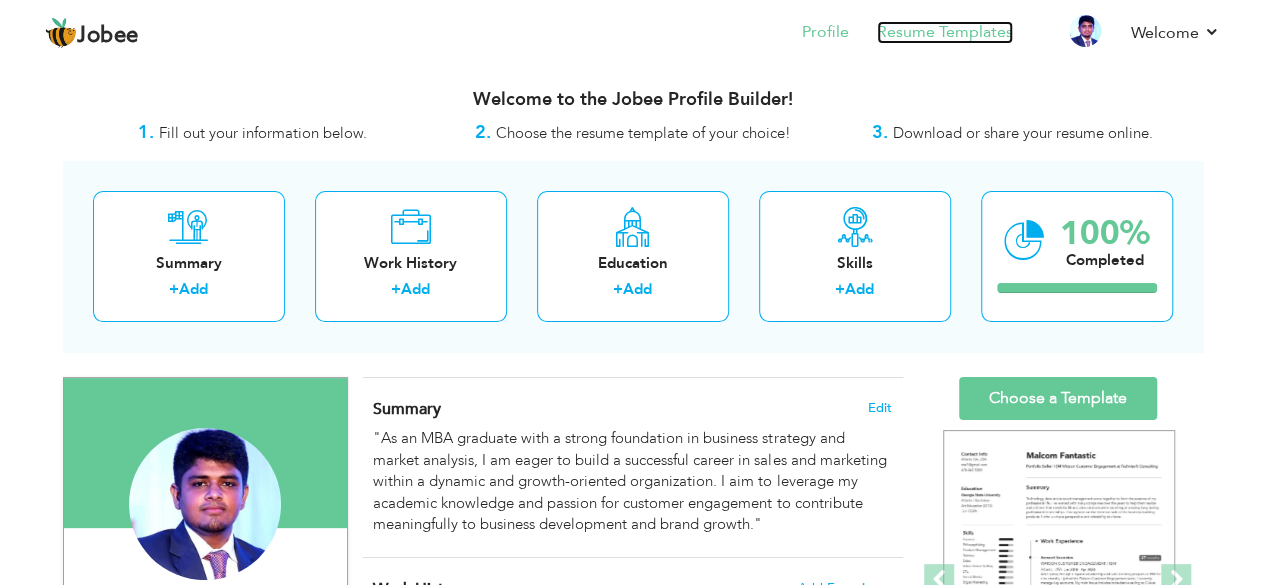 click on "Resume Templates" at bounding box center (945, 32) 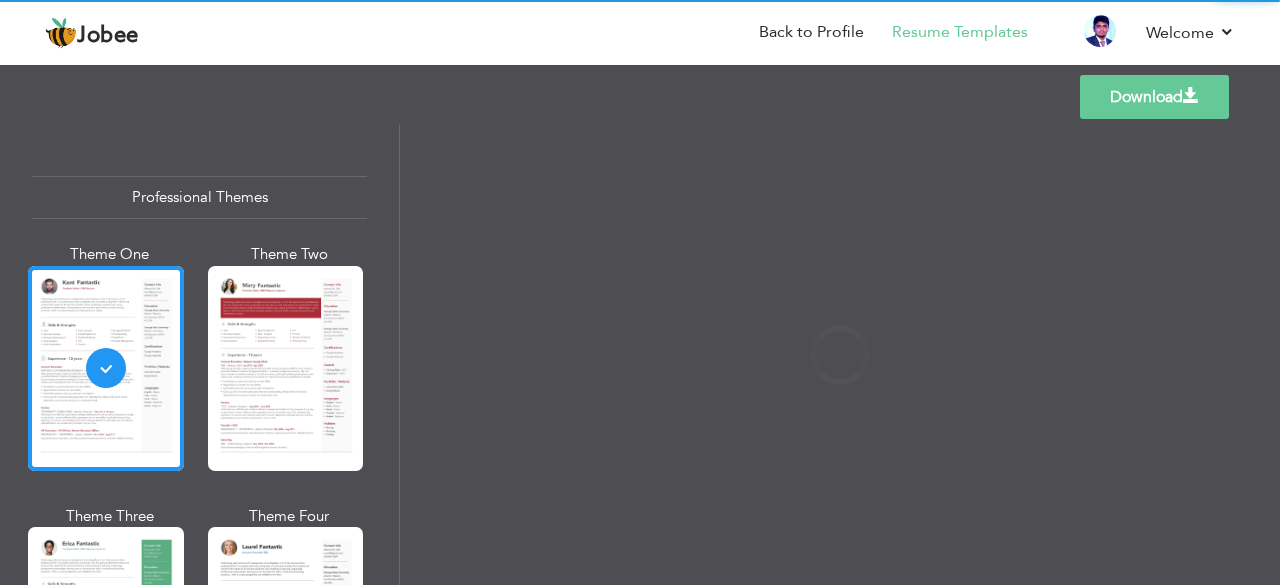 scroll, scrollTop: 0, scrollLeft: 0, axis: both 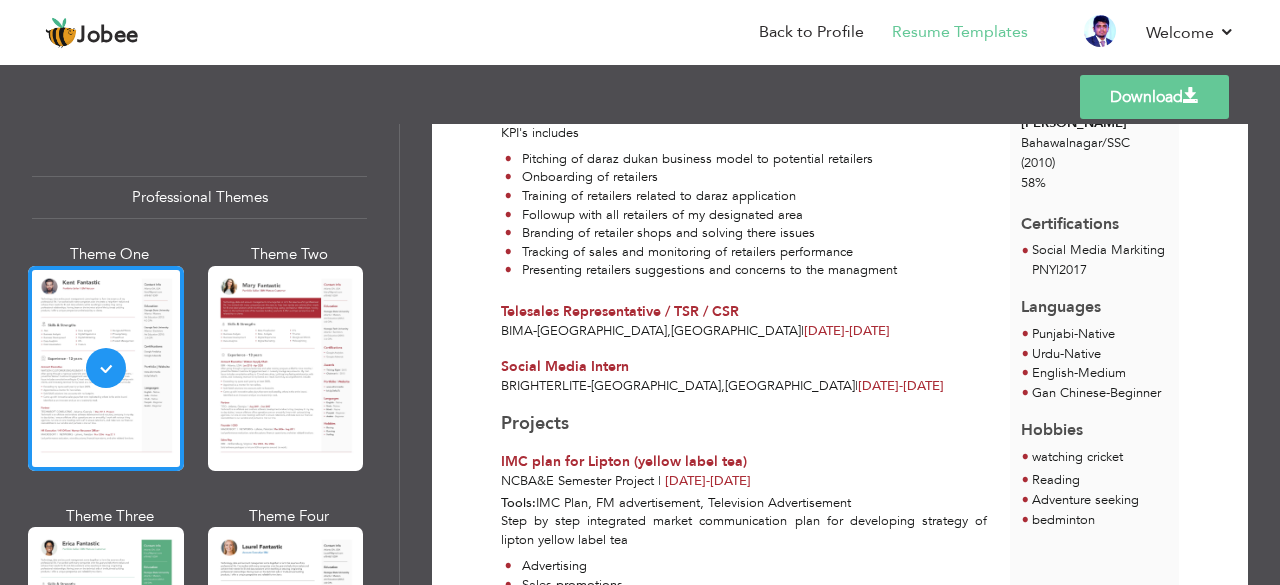 click on "Download" at bounding box center (1154, 97) 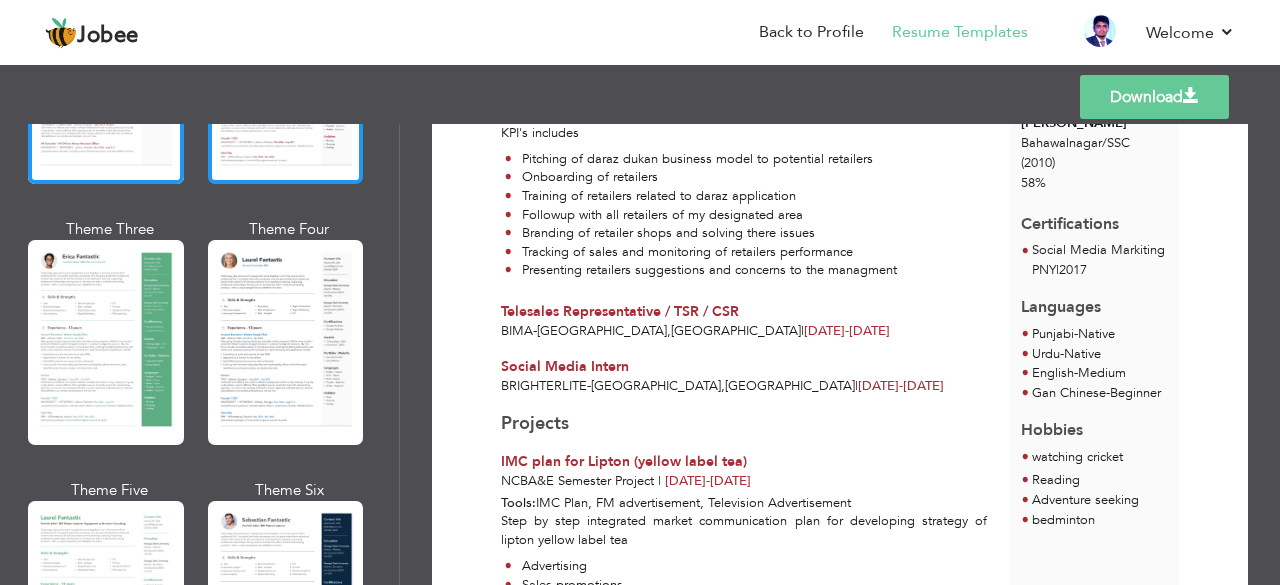 scroll, scrollTop: 290, scrollLeft: 0, axis: vertical 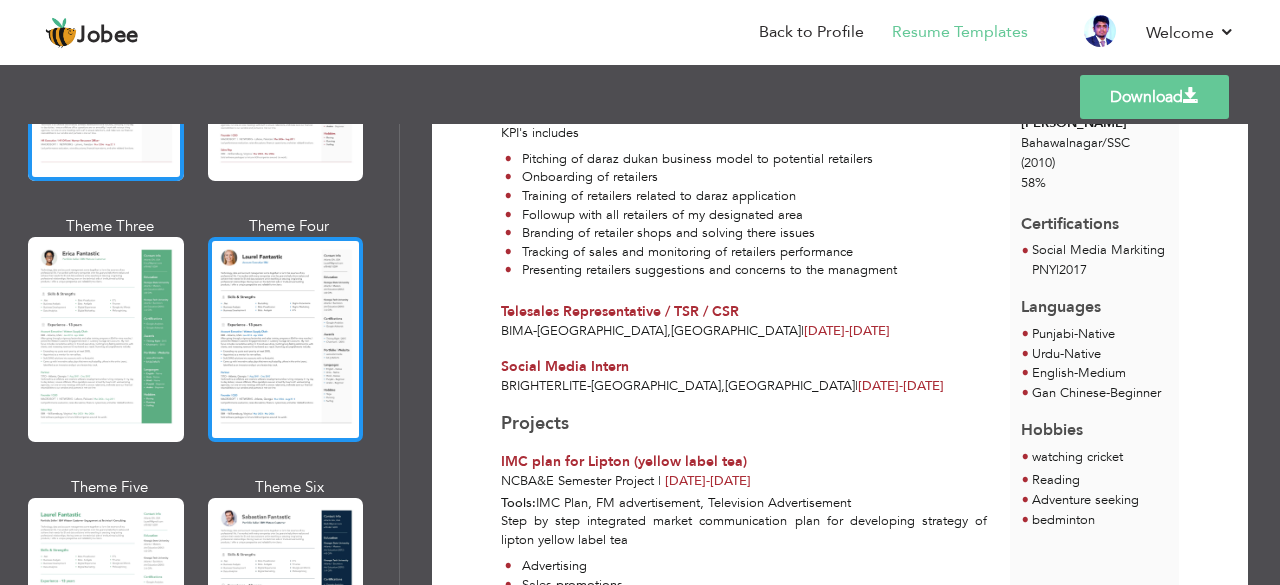 click at bounding box center (286, 339) 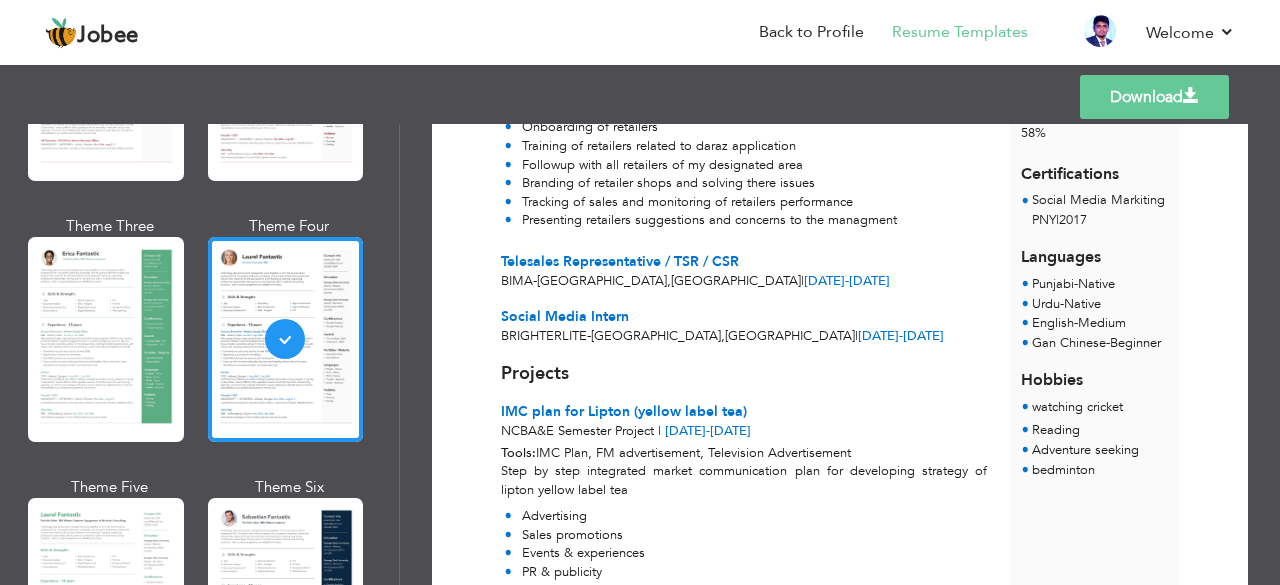 scroll, scrollTop: 937, scrollLeft: 0, axis: vertical 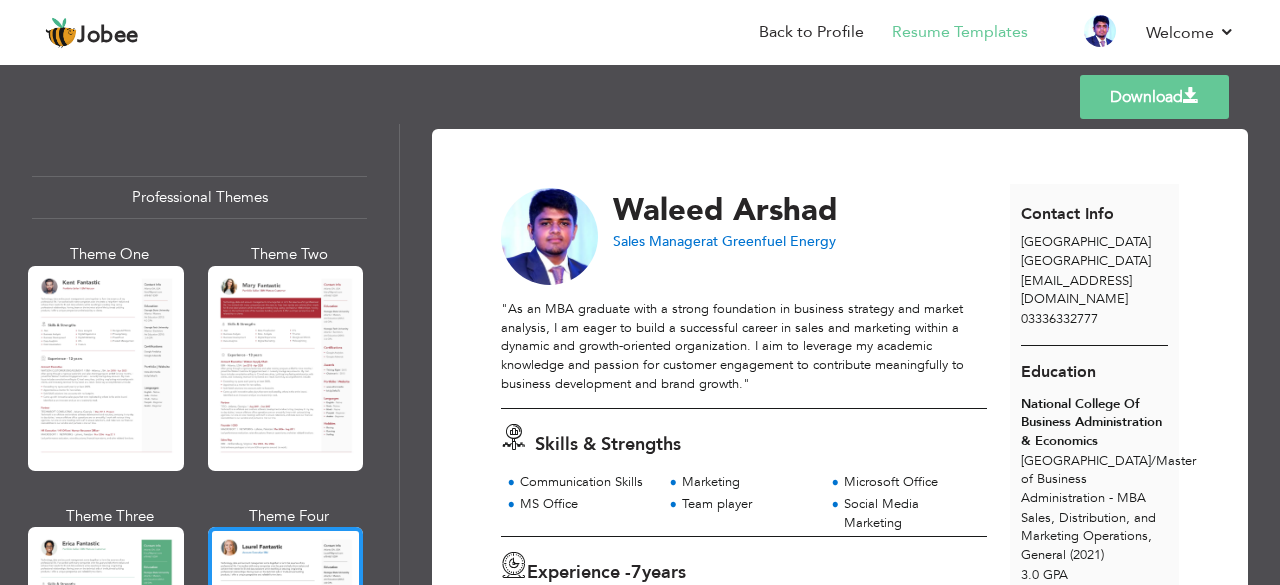 click on "Download" at bounding box center [1154, 97] 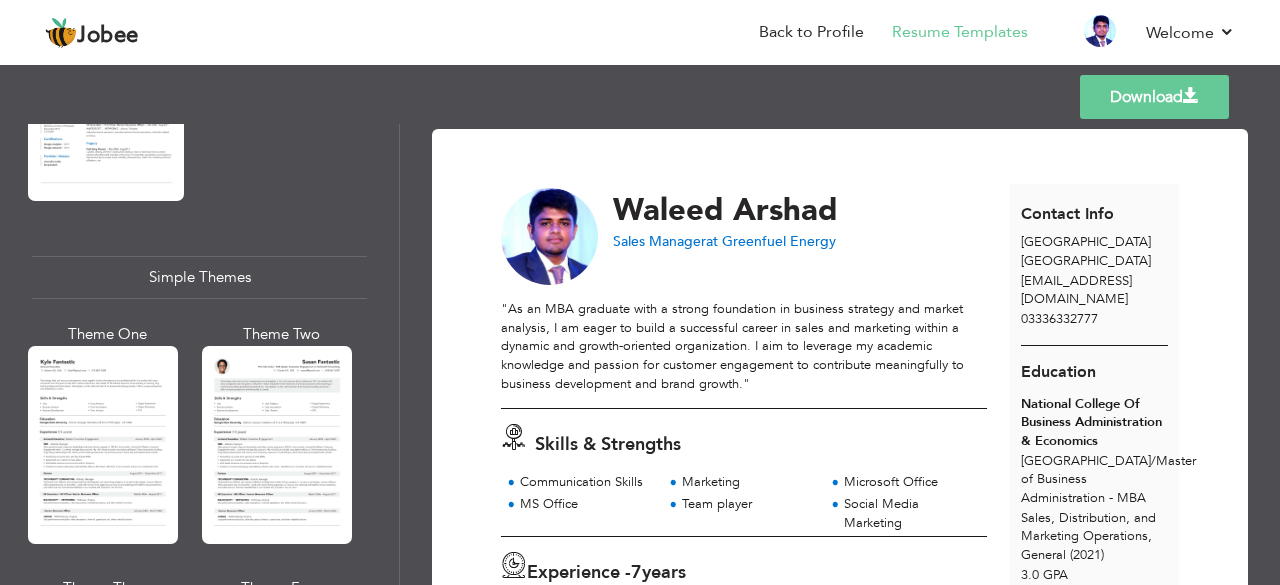 scroll, scrollTop: 3616, scrollLeft: 0, axis: vertical 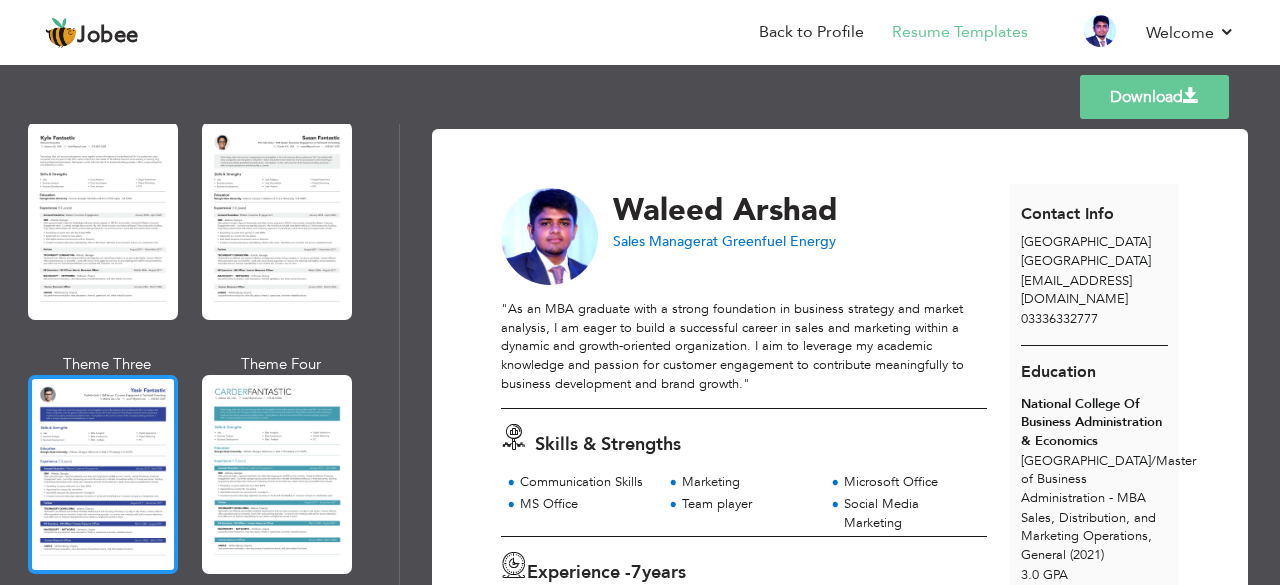 click at bounding box center (103, 474) 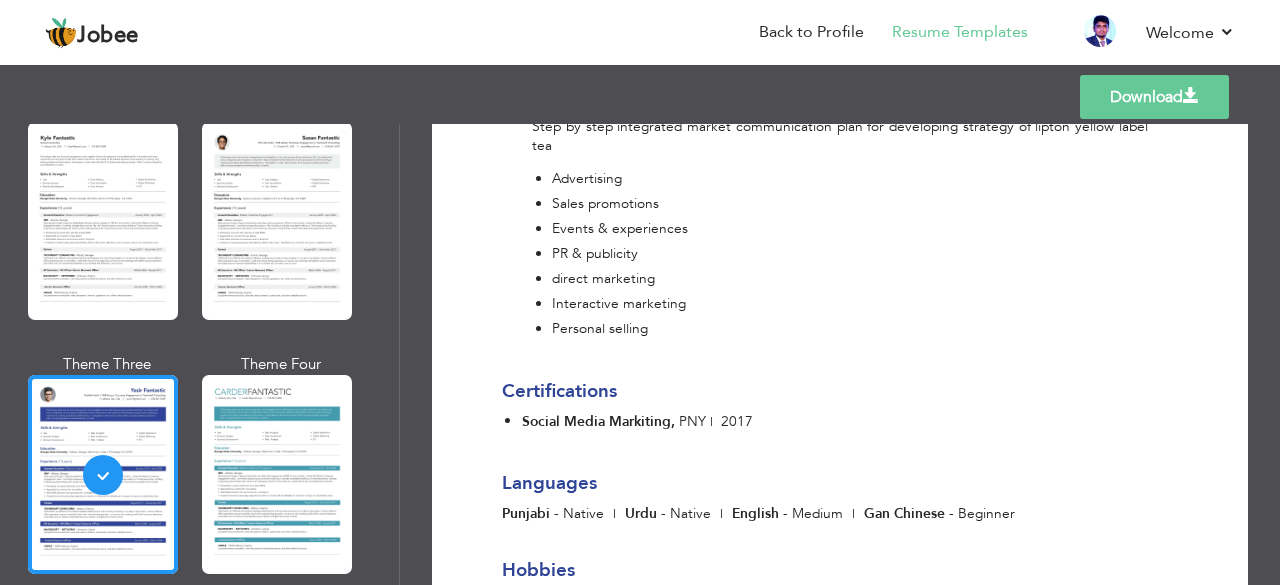 scroll, scrollTop: 1722, scrollLeft: 0, axis: vertical 